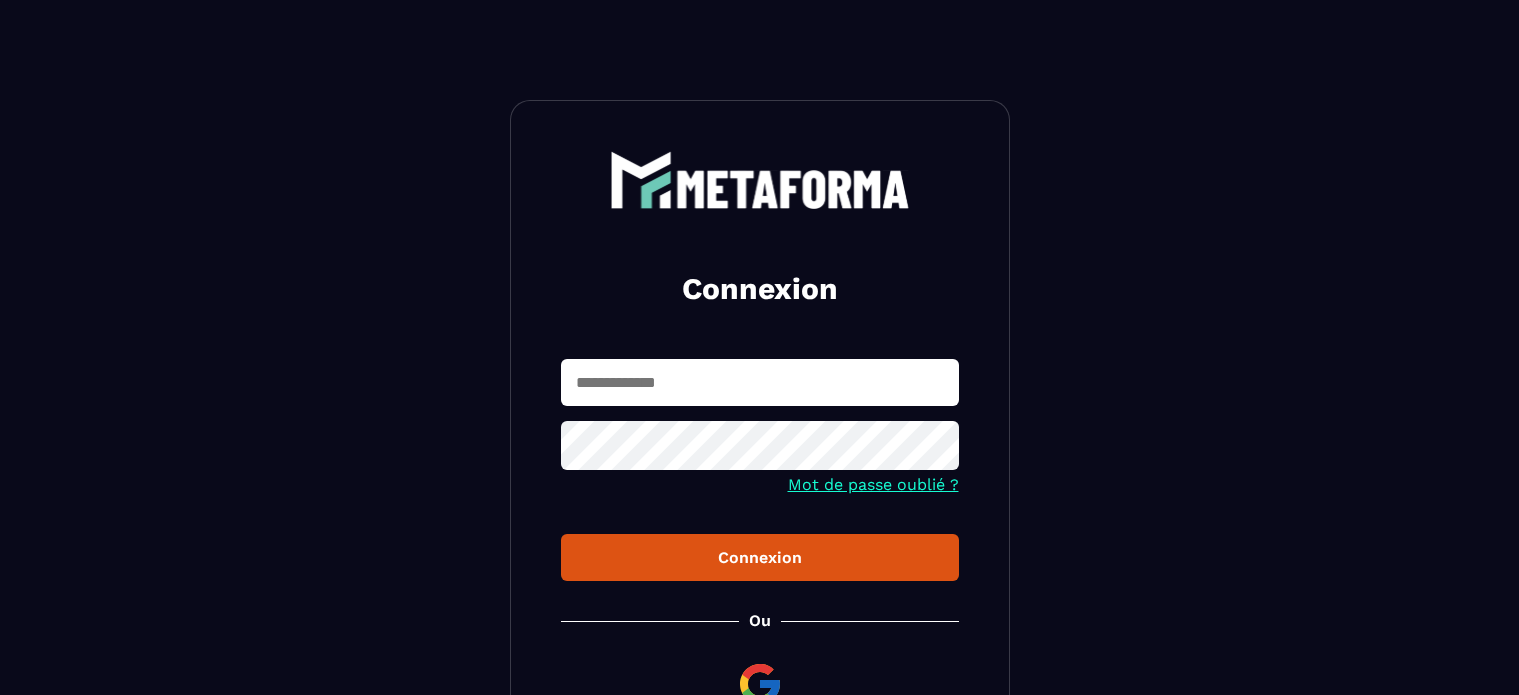 scroll, scrollTop: 0, scrollLeft: 0, axis: both 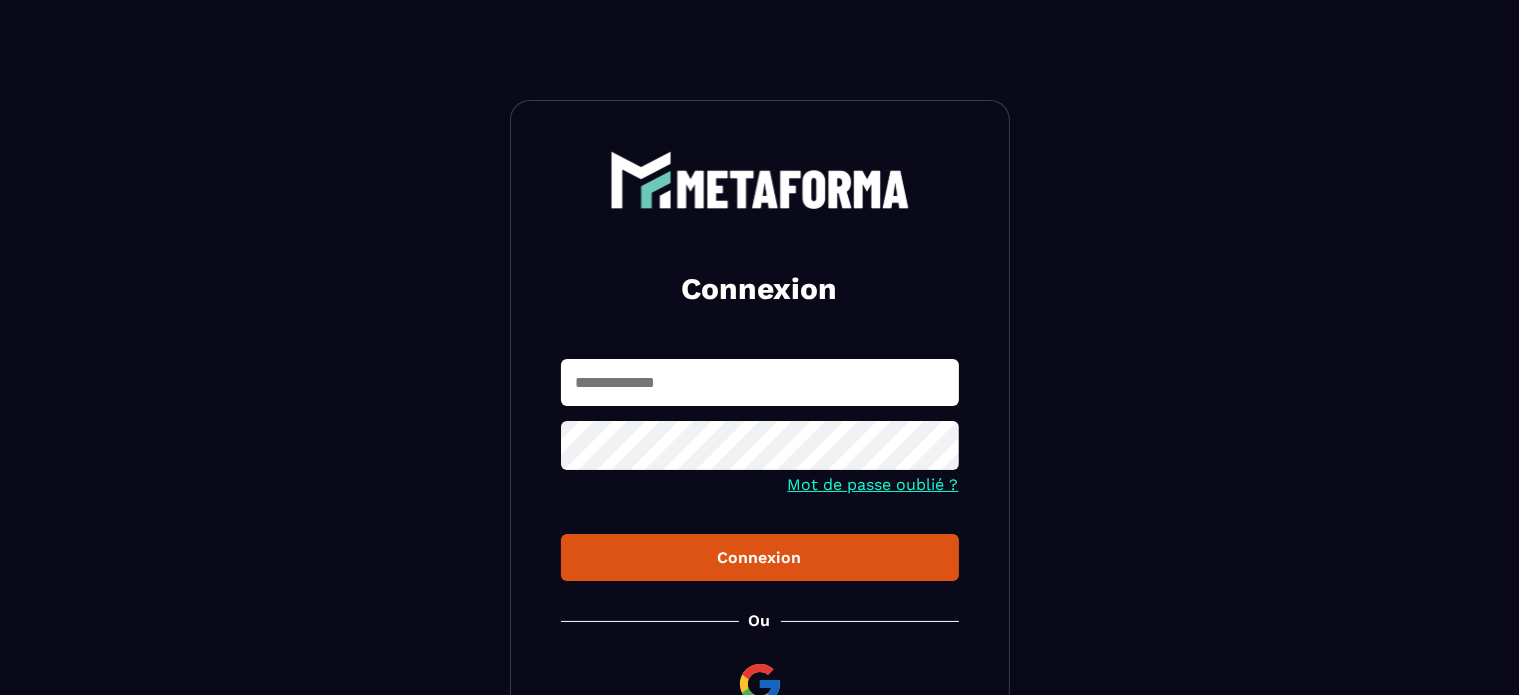 click at bounding box center [760, 382] 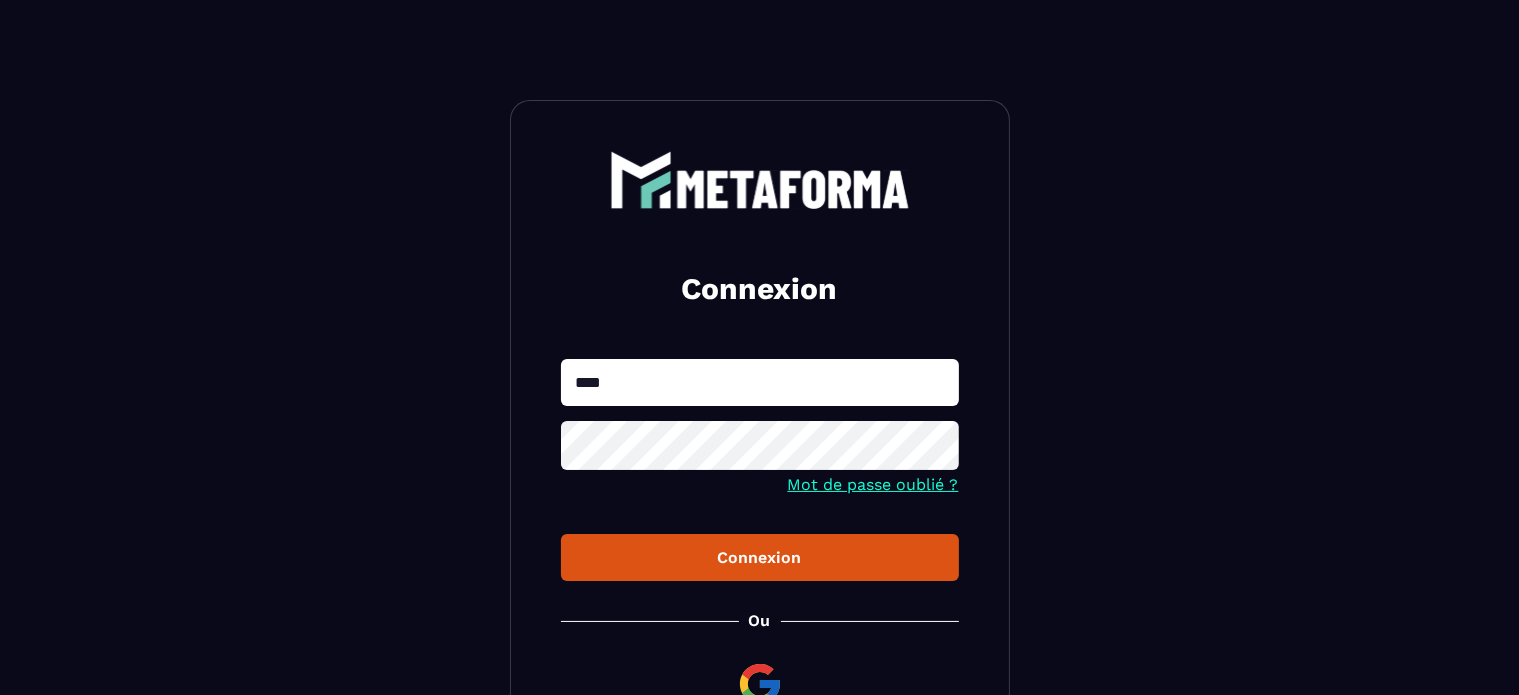 type on "**********" 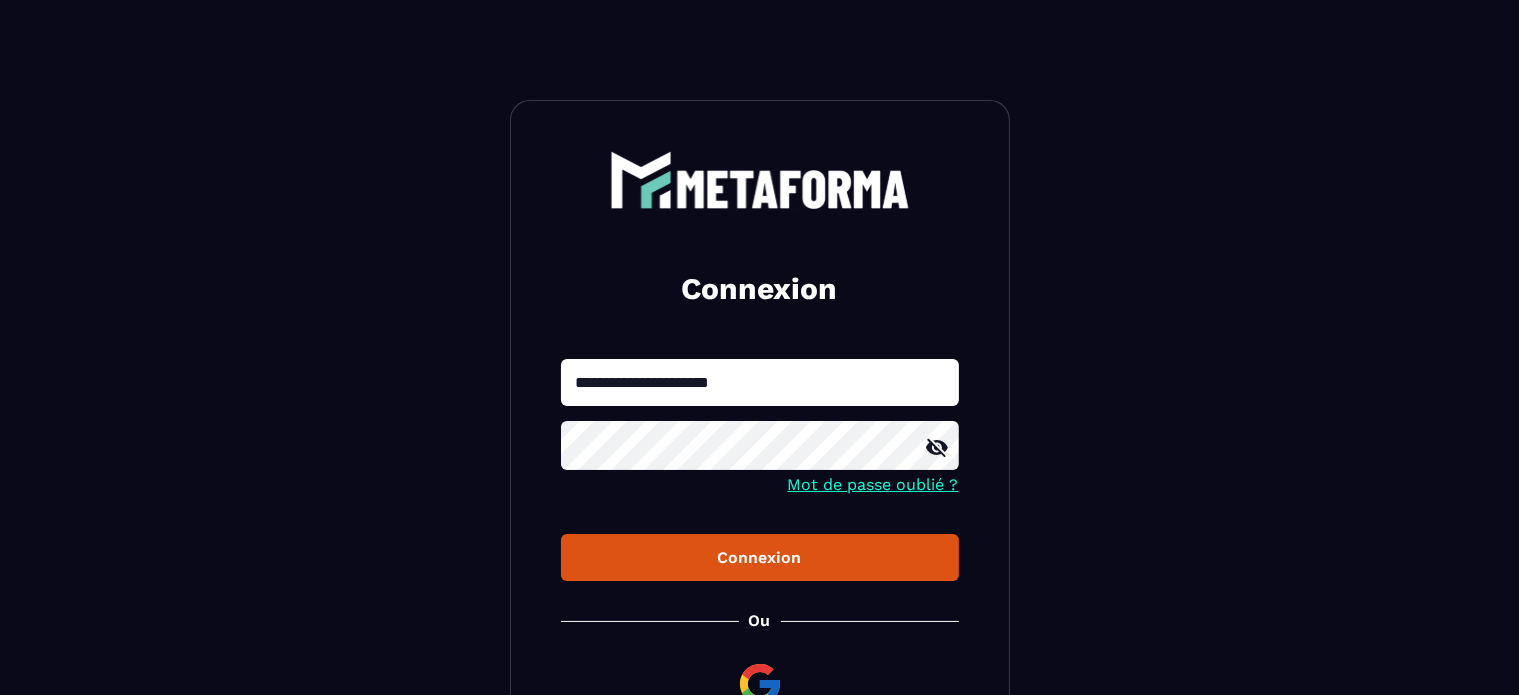 click on "Connexion" at bounding box center [760, 557] 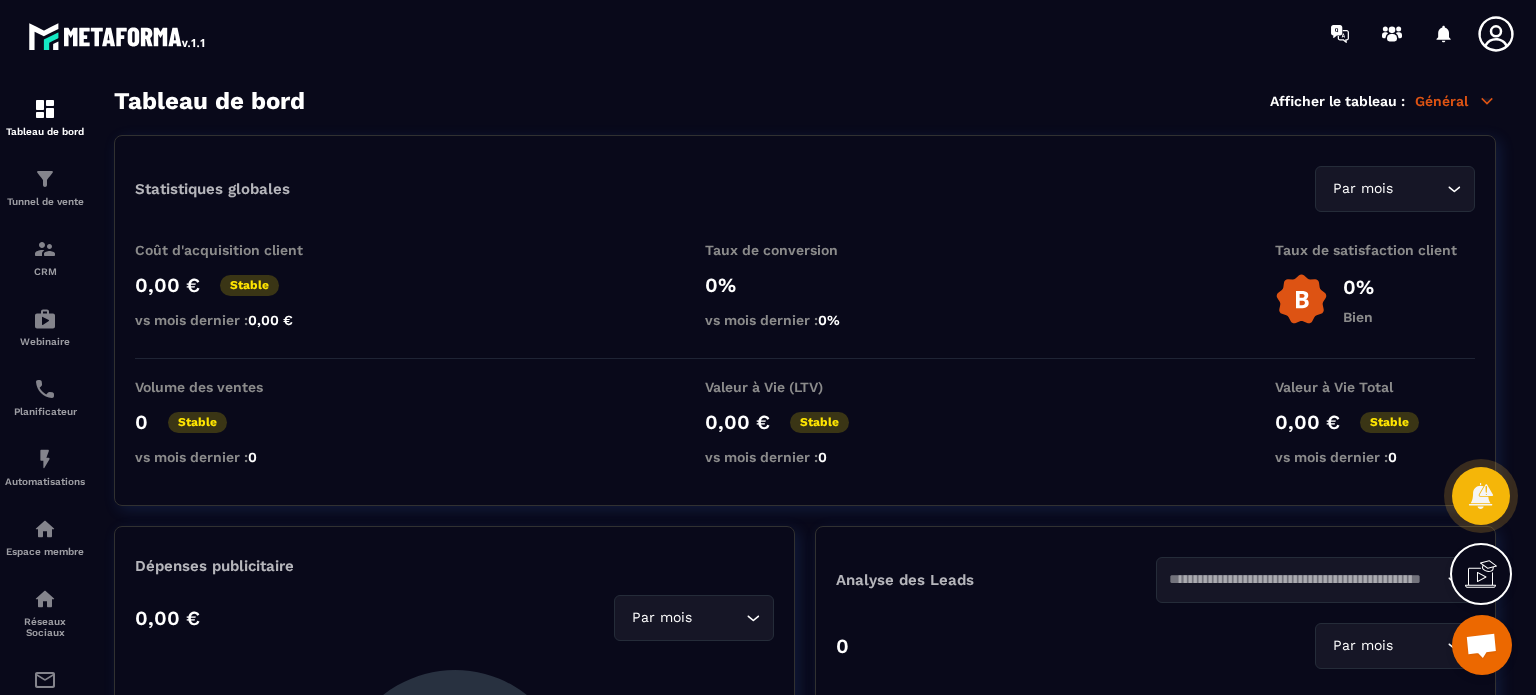 click at bounding box center [1481, 647] 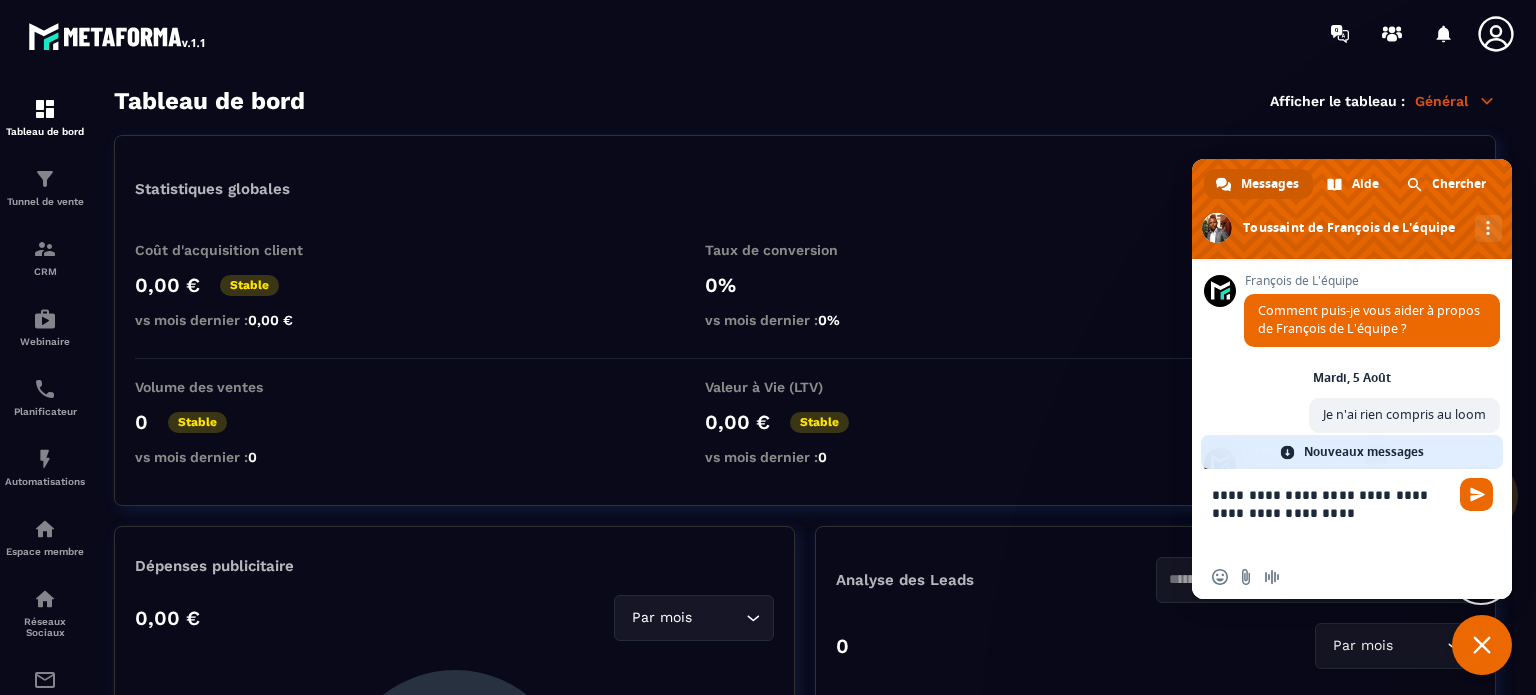 scroll, scrollTop: 1104, scrollLeft: 0, axis: vertical 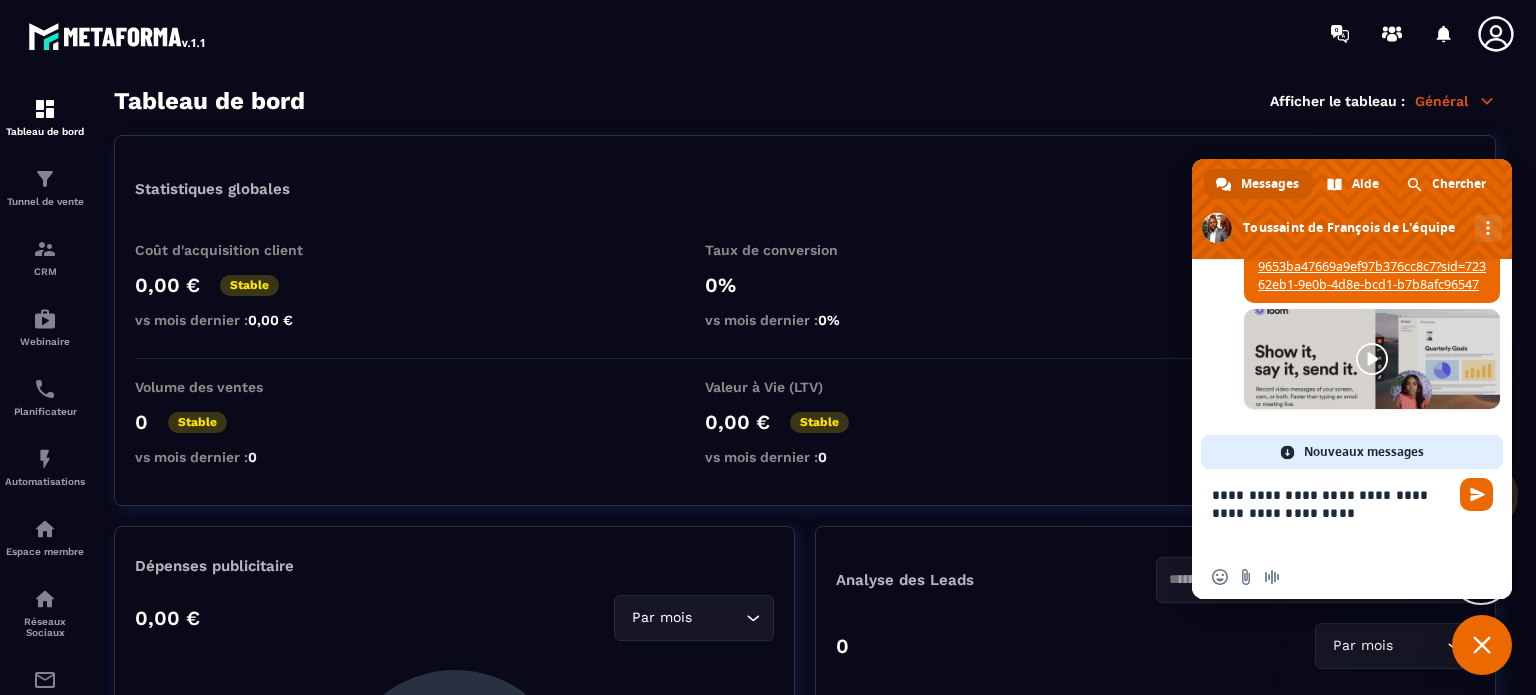 click on "**********" at bounding box center (1332, 512) 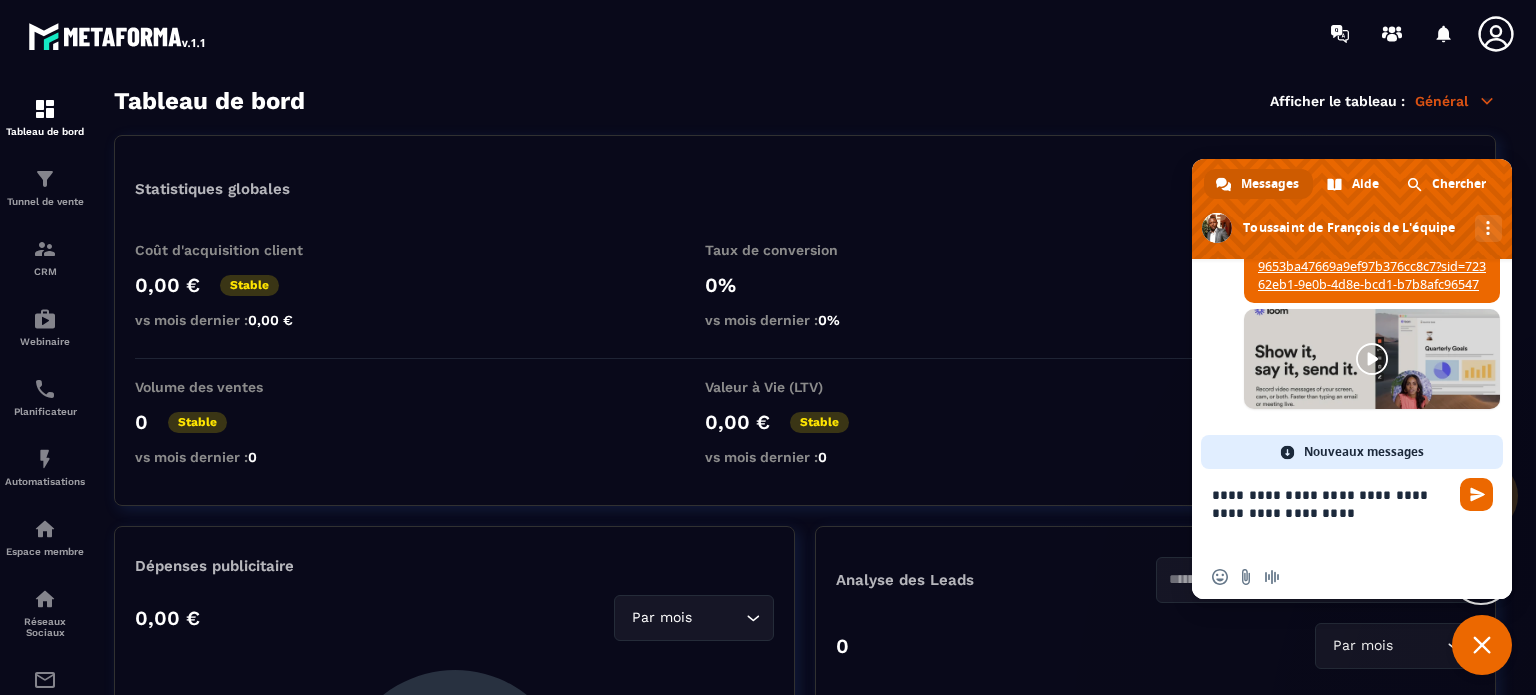 click on "Insérer un emoji Envoyer un fichier Message audio" at bounding box center [1352, 577] 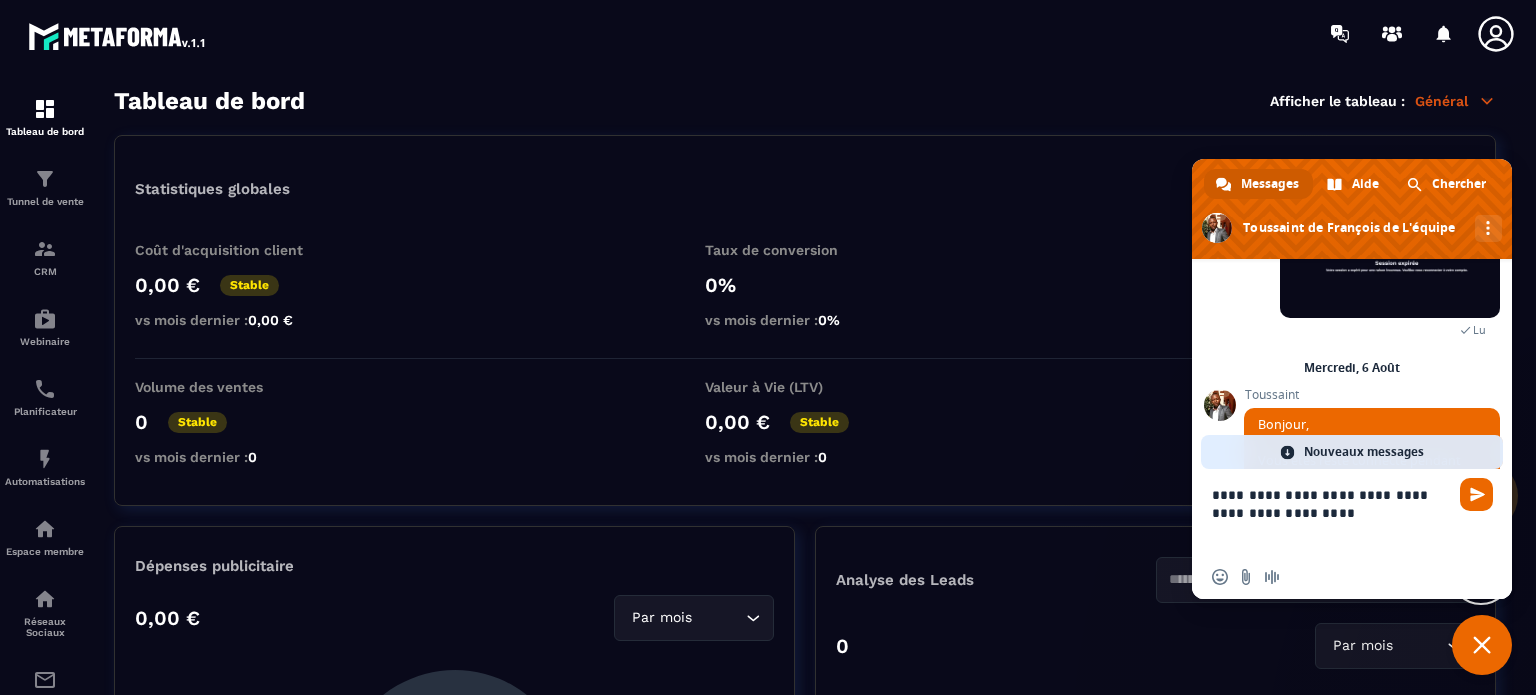 scroll, scrollTop: 1080, scrollLeft: 0, axis: vertical 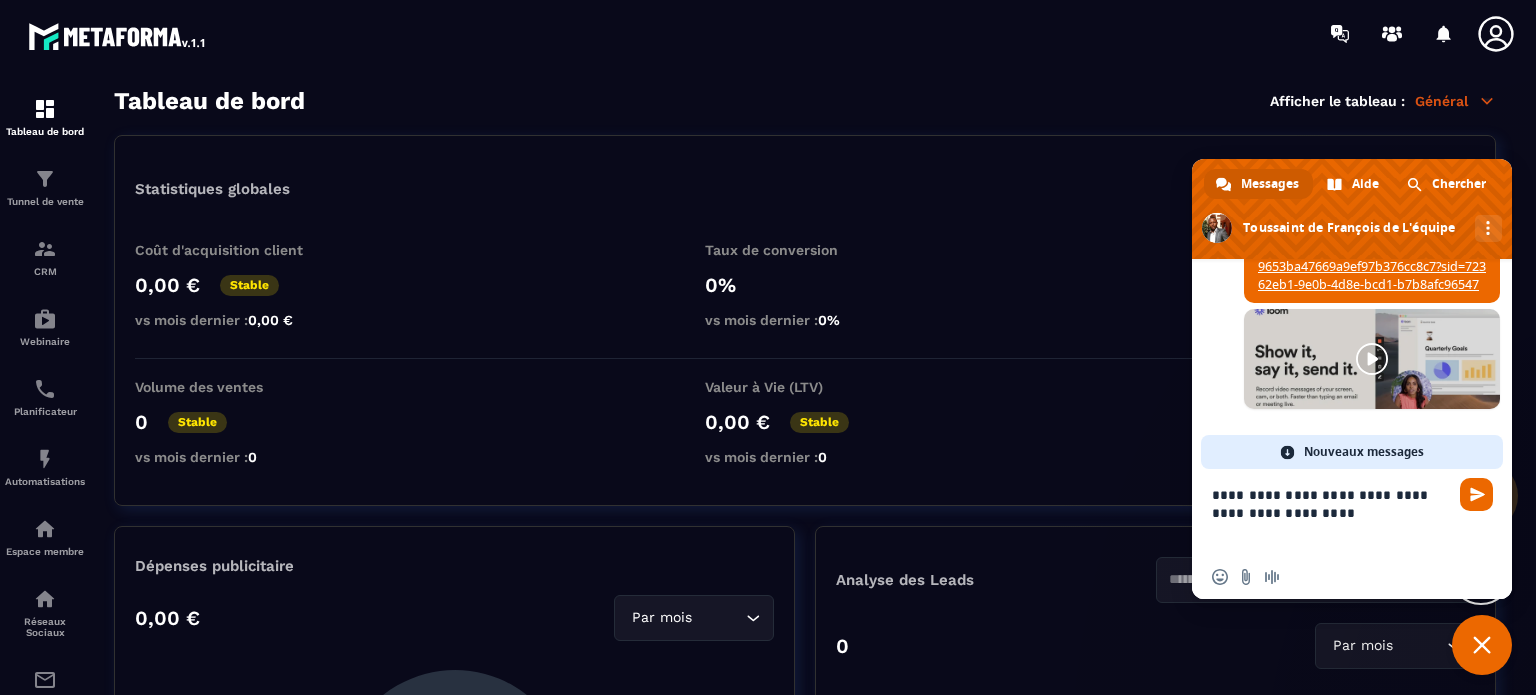 drag, startPoint x: 1311, startPoint y: 519, endPoint x: 1183, endPoint y: 483, distance: 132.96616 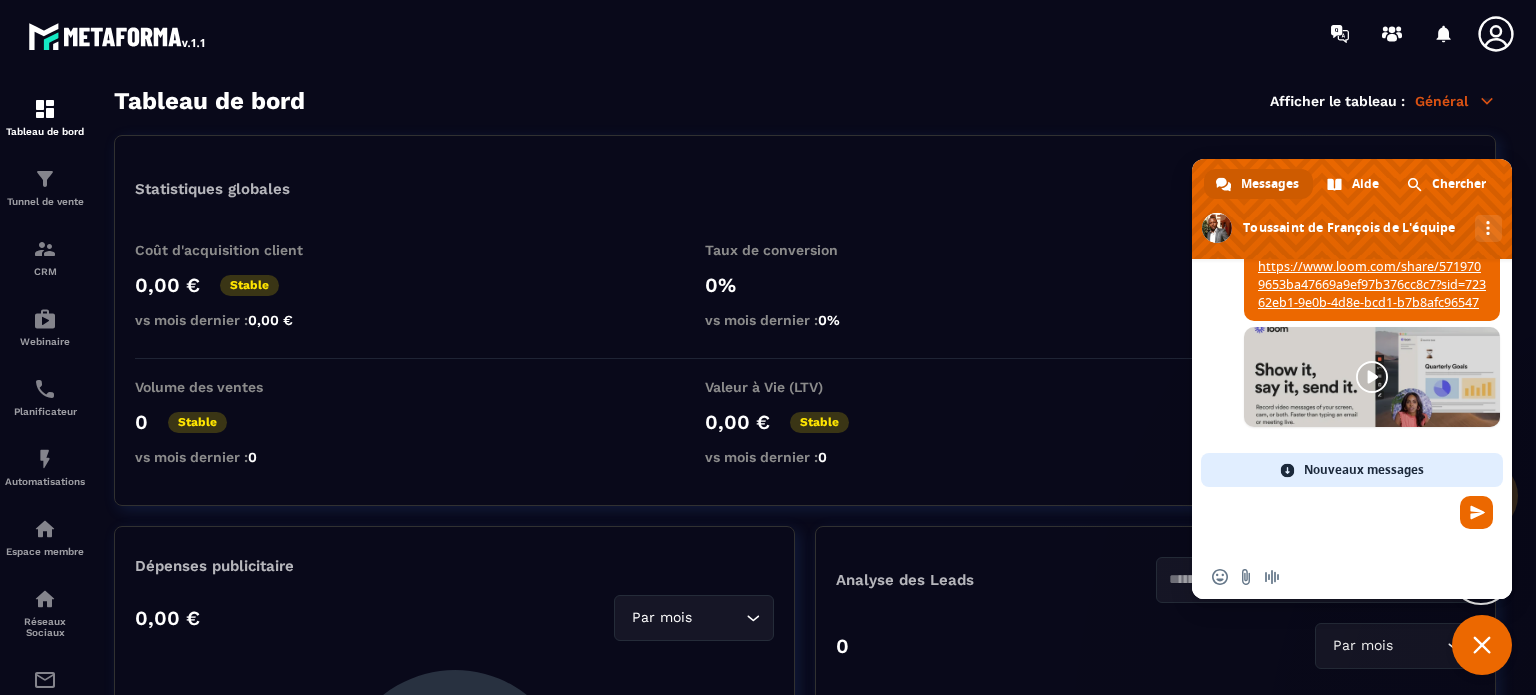 click at bounding box center (1332, 521) 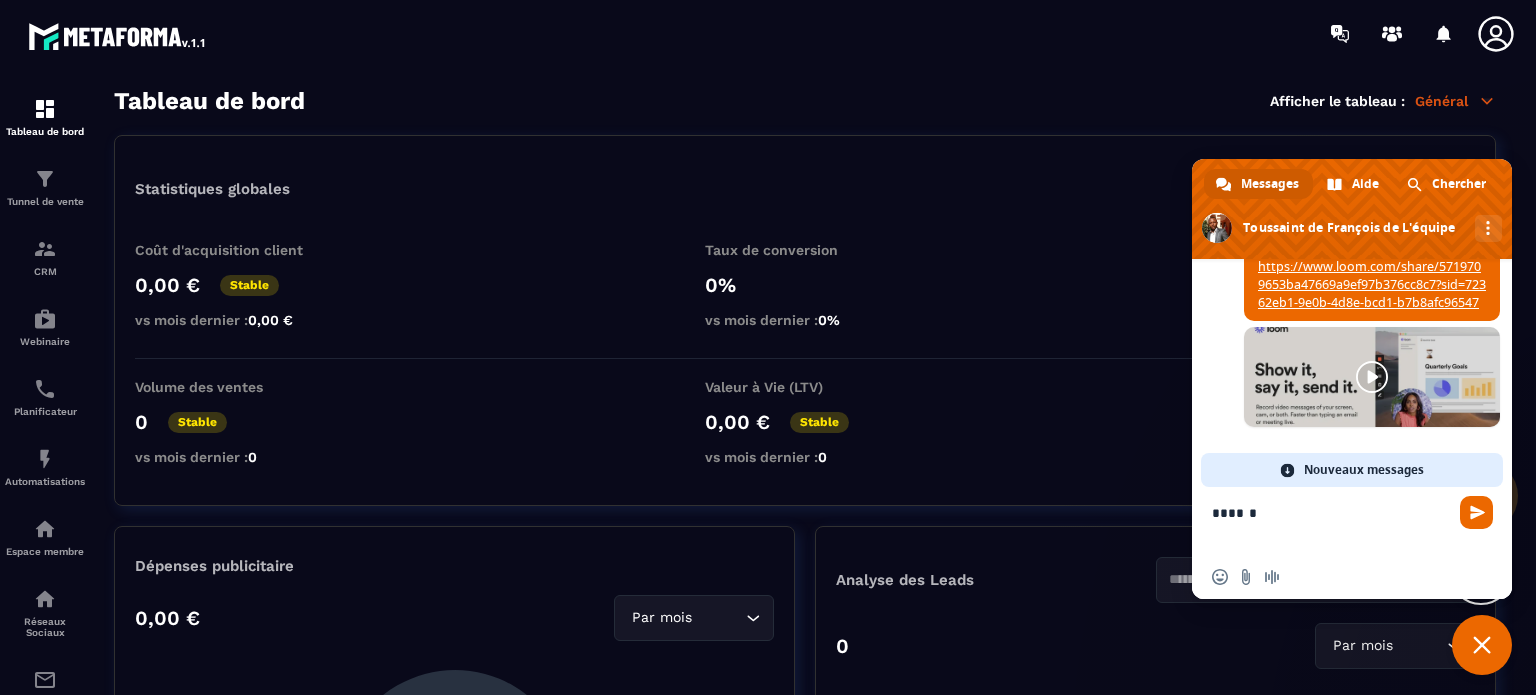 type on "*******" 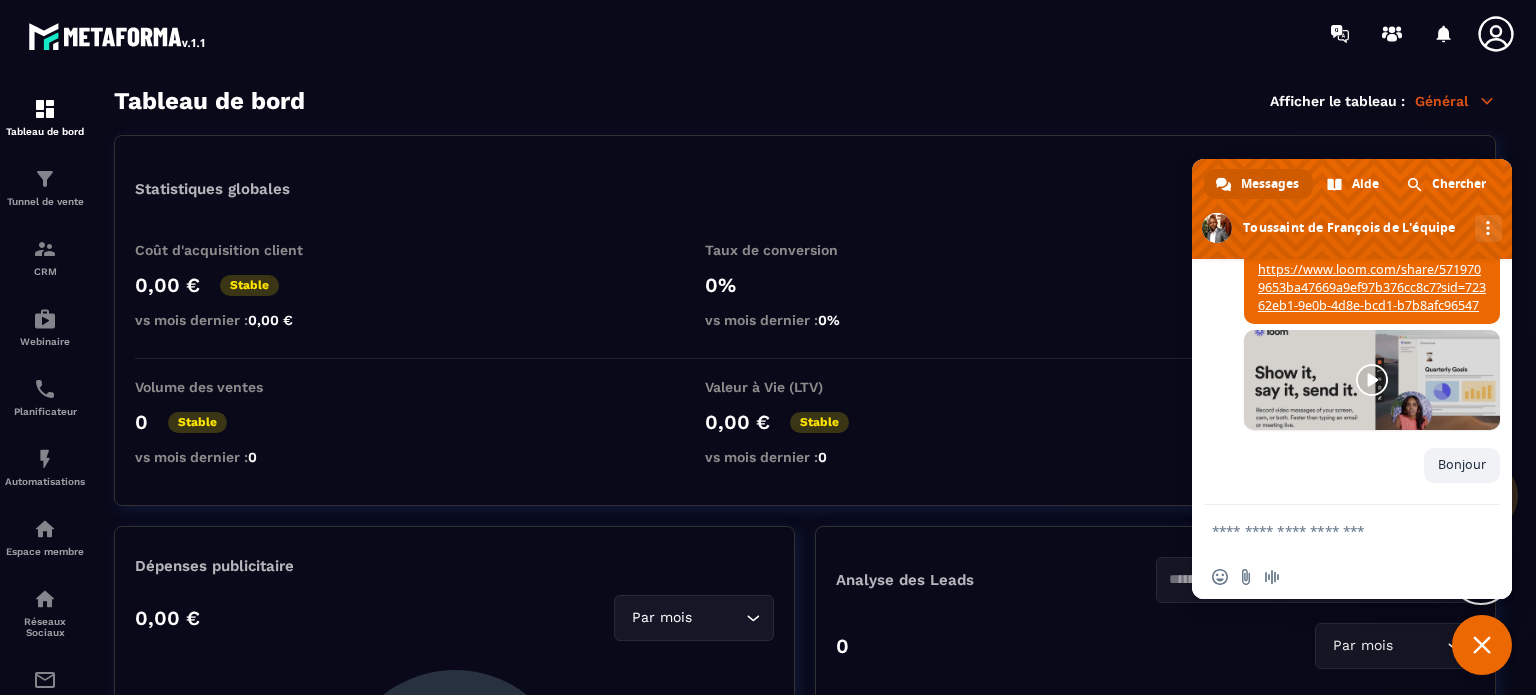 scroll, scrollTop: 1084, scrollLeft: 0, axis: vertical 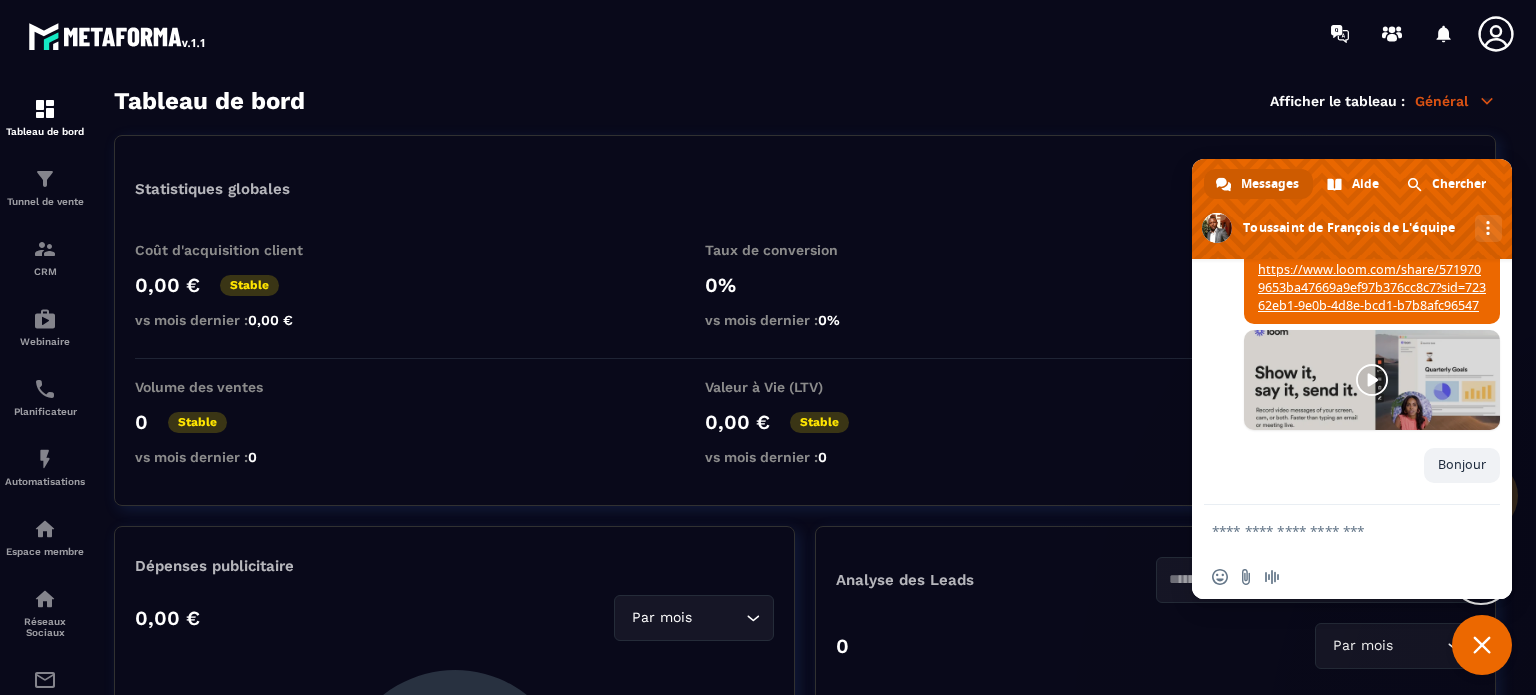 click at bounding box center (1332, 530) 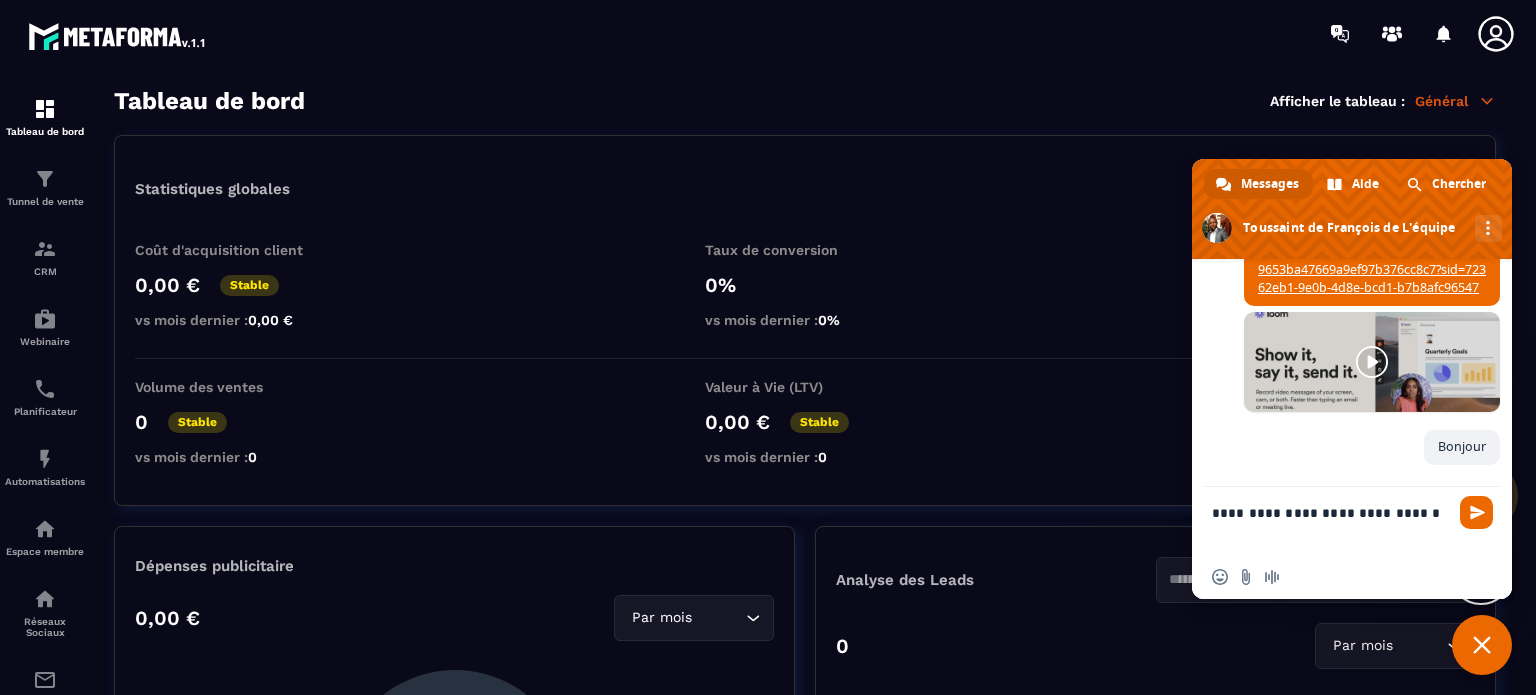 type on "**********" 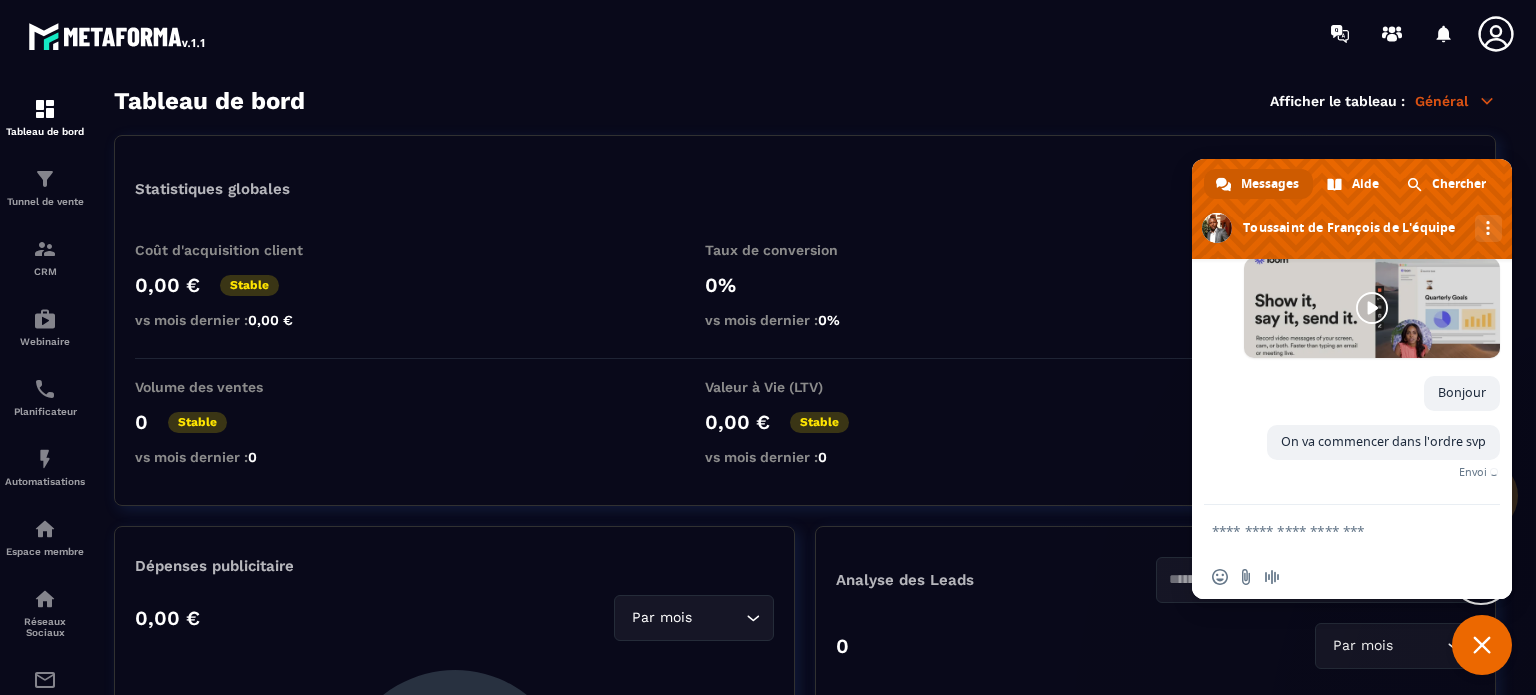 scroll, scrollTop: 1126, scrollLeft: 0, axis: vertical 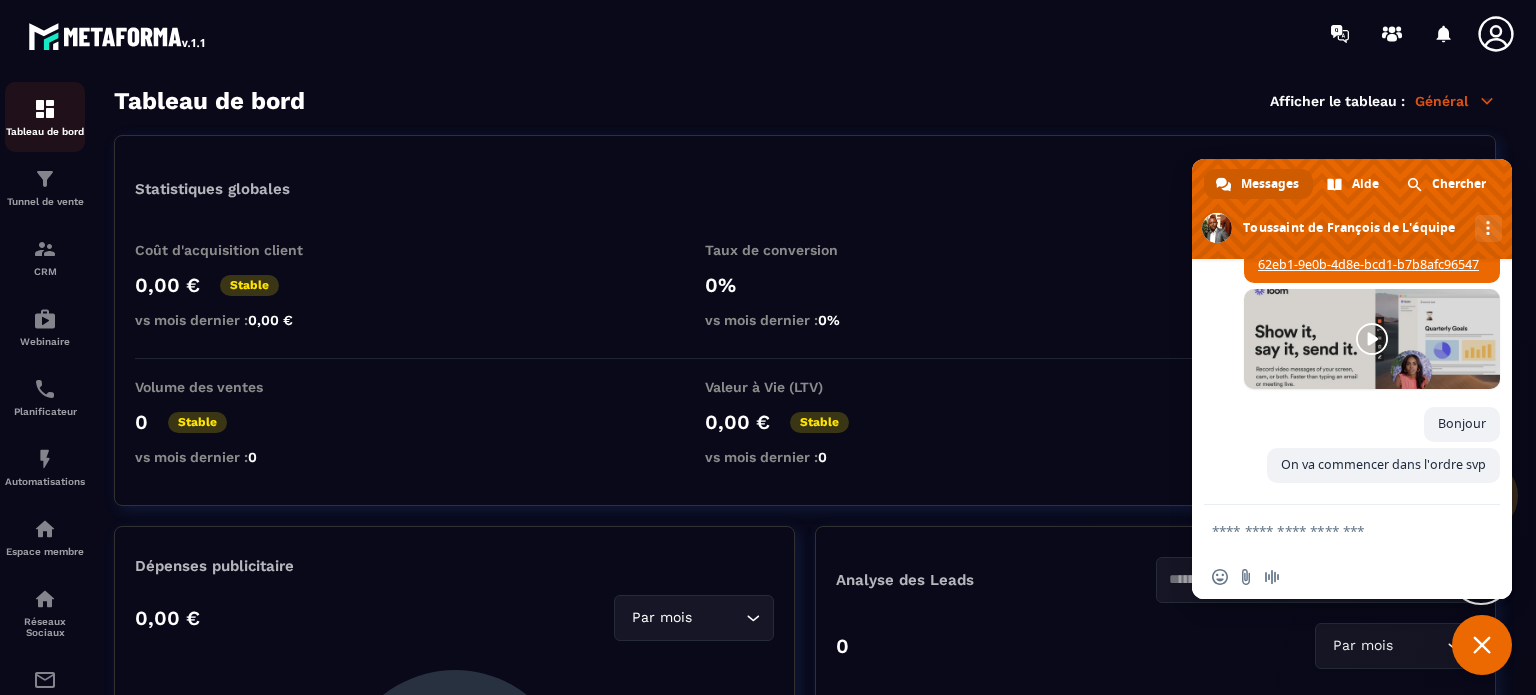 click at bounding box center (45, 109) 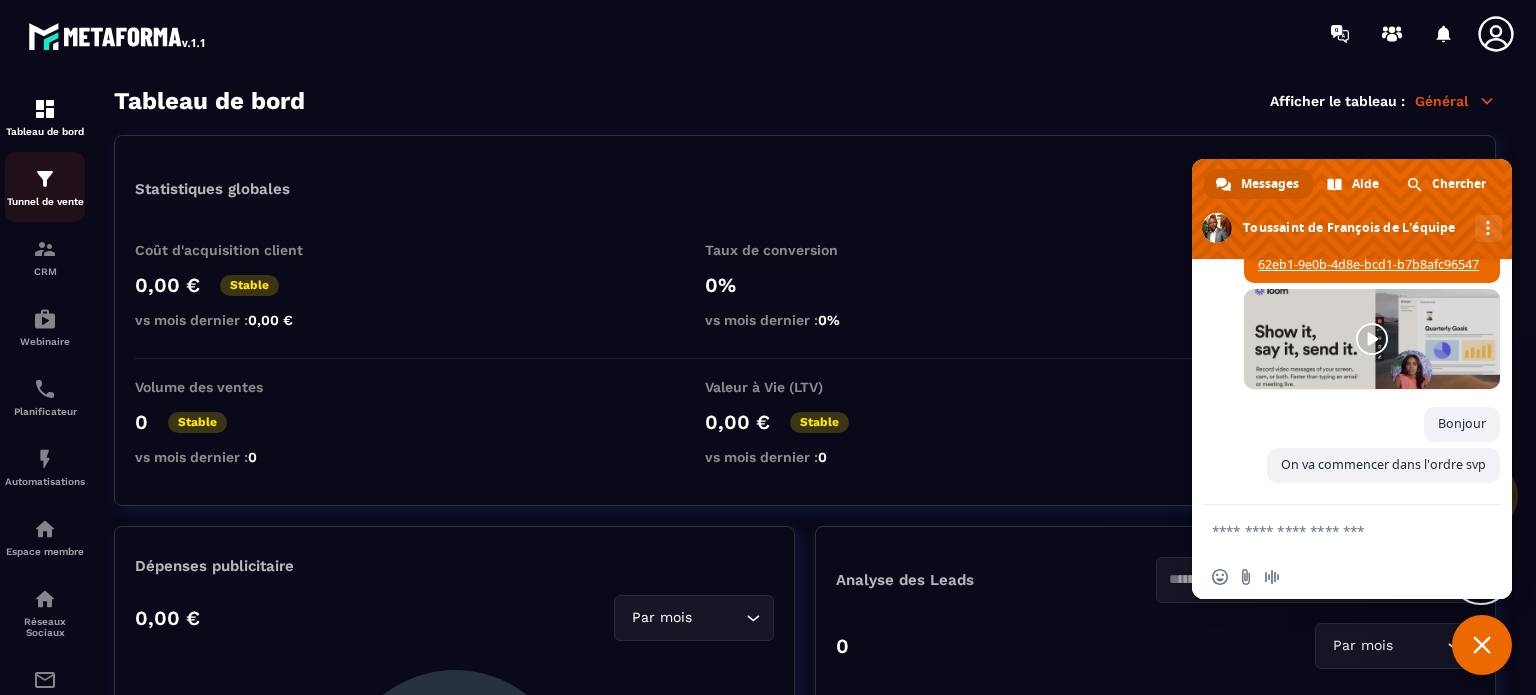 click at bounding box center [45, 179] 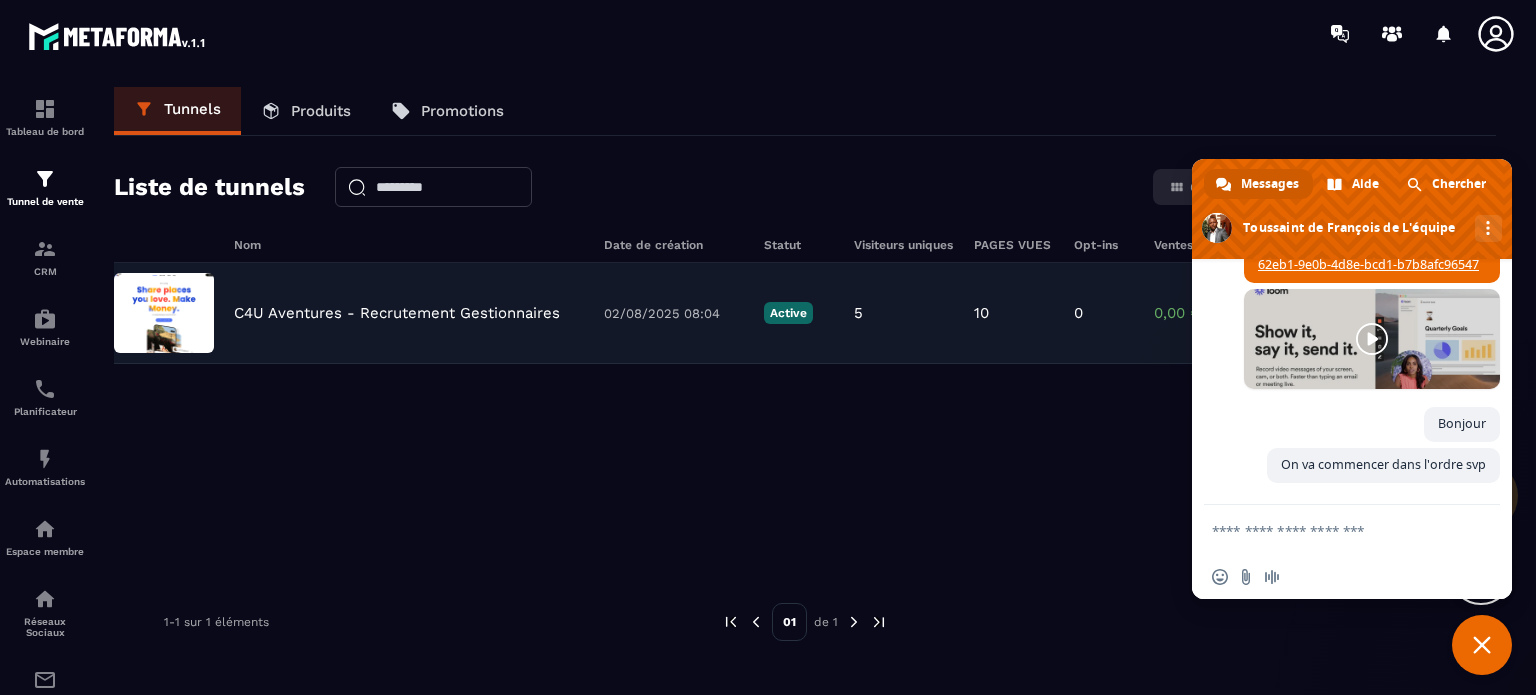 click at bounding box center [164, 313] 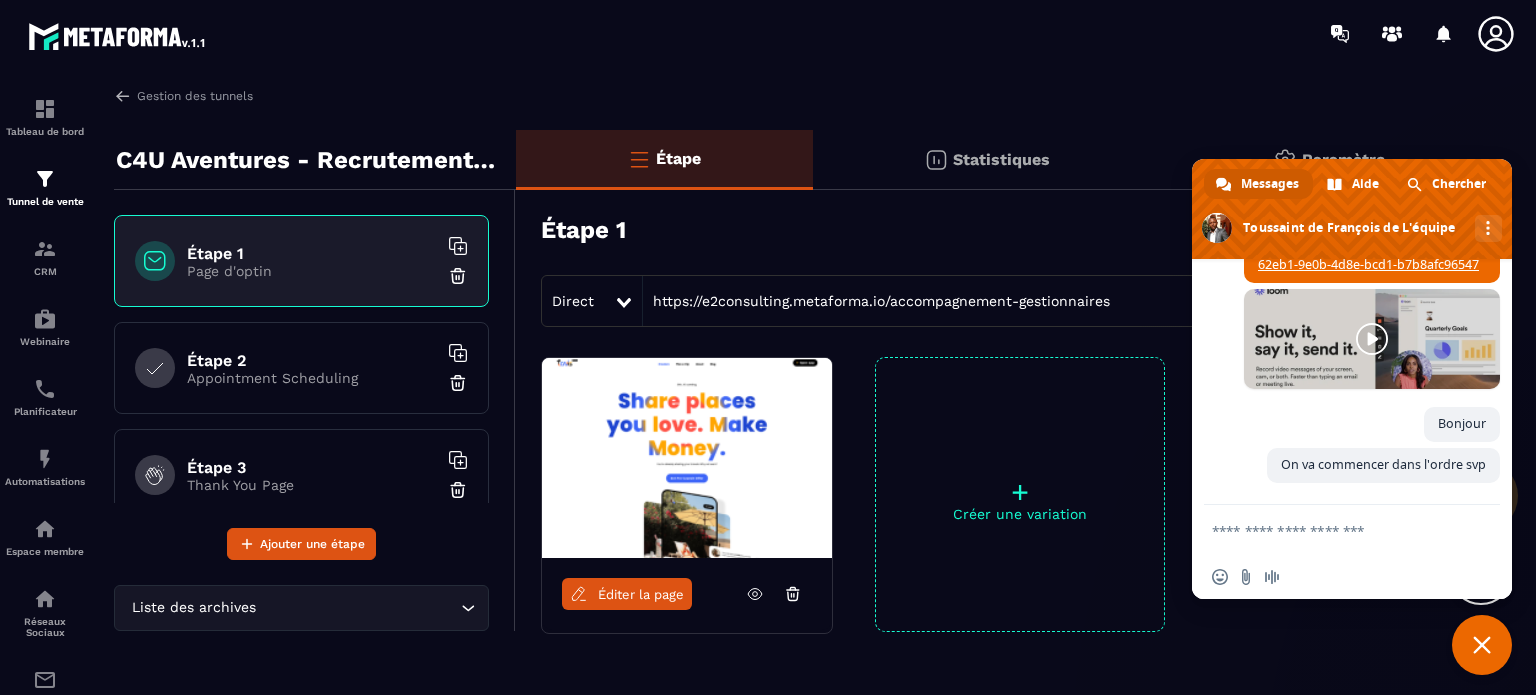 click at bounding box center (687, 458) 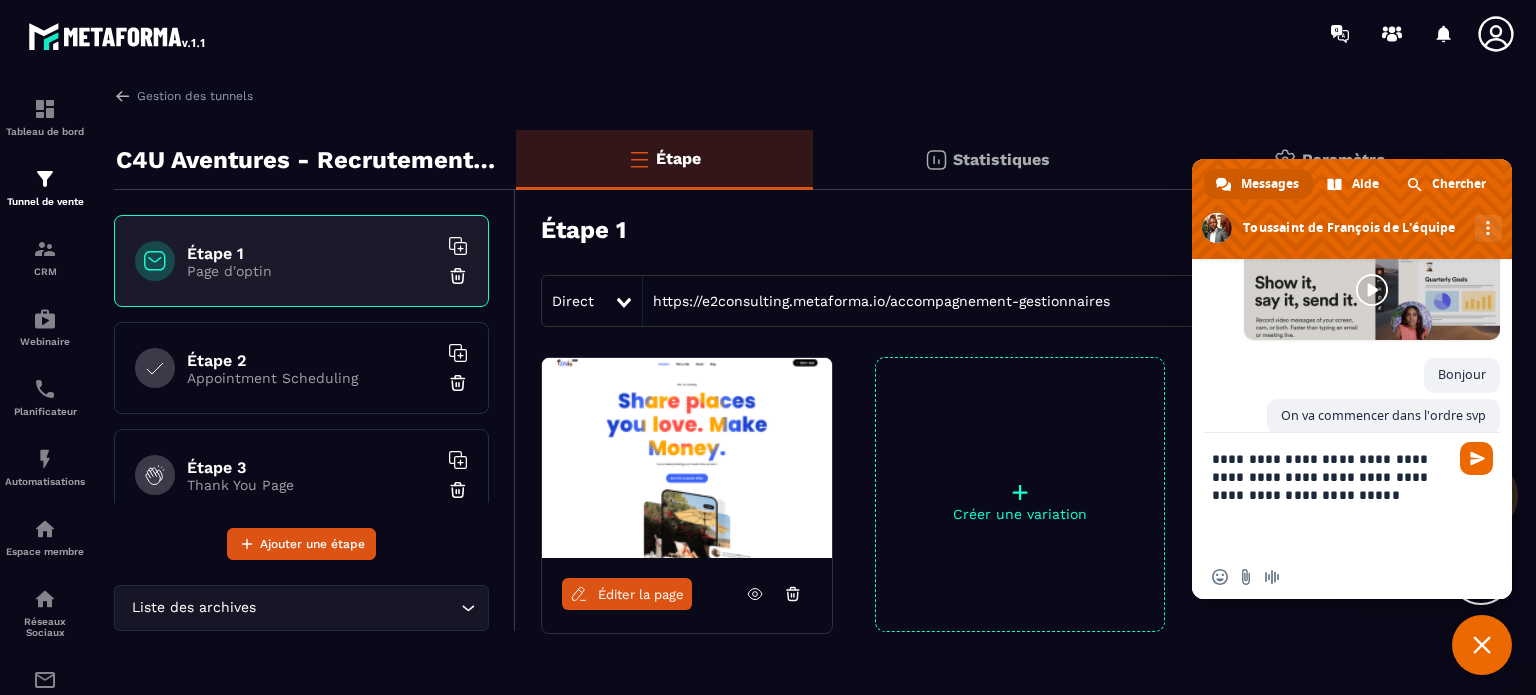 paste on "**********" 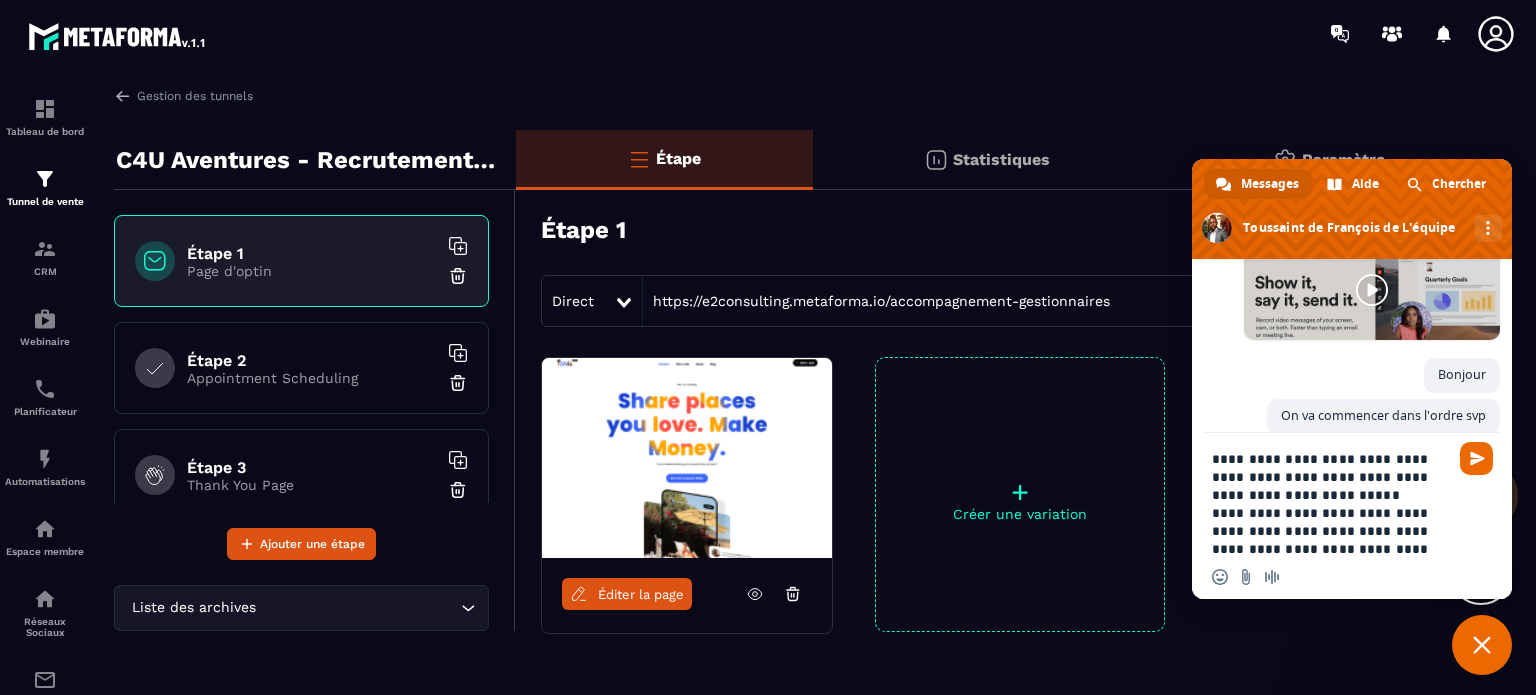 scroll, scrollTop: 20, scrollLeft: 0, axis: vertical 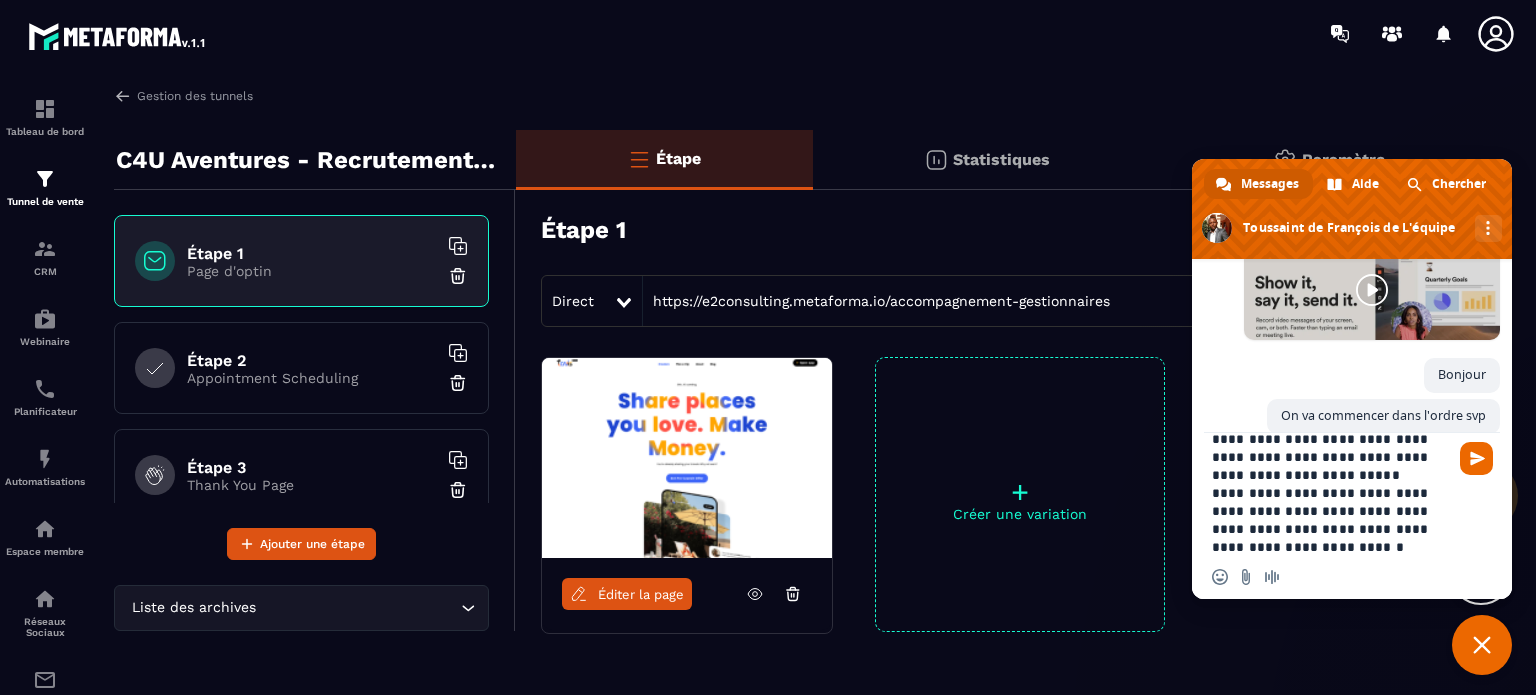 type 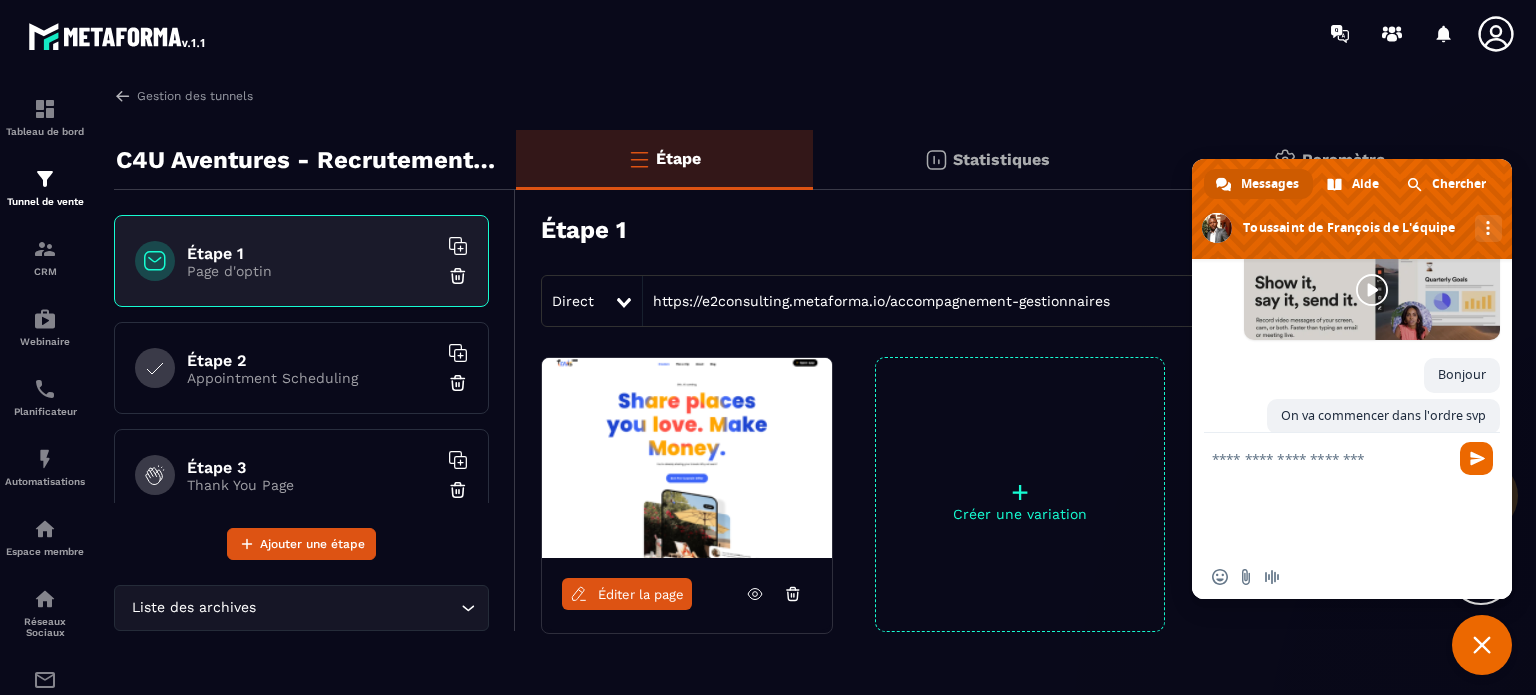 scroll, scrollTop: 4, scrollLeft: 0, axis: vertical 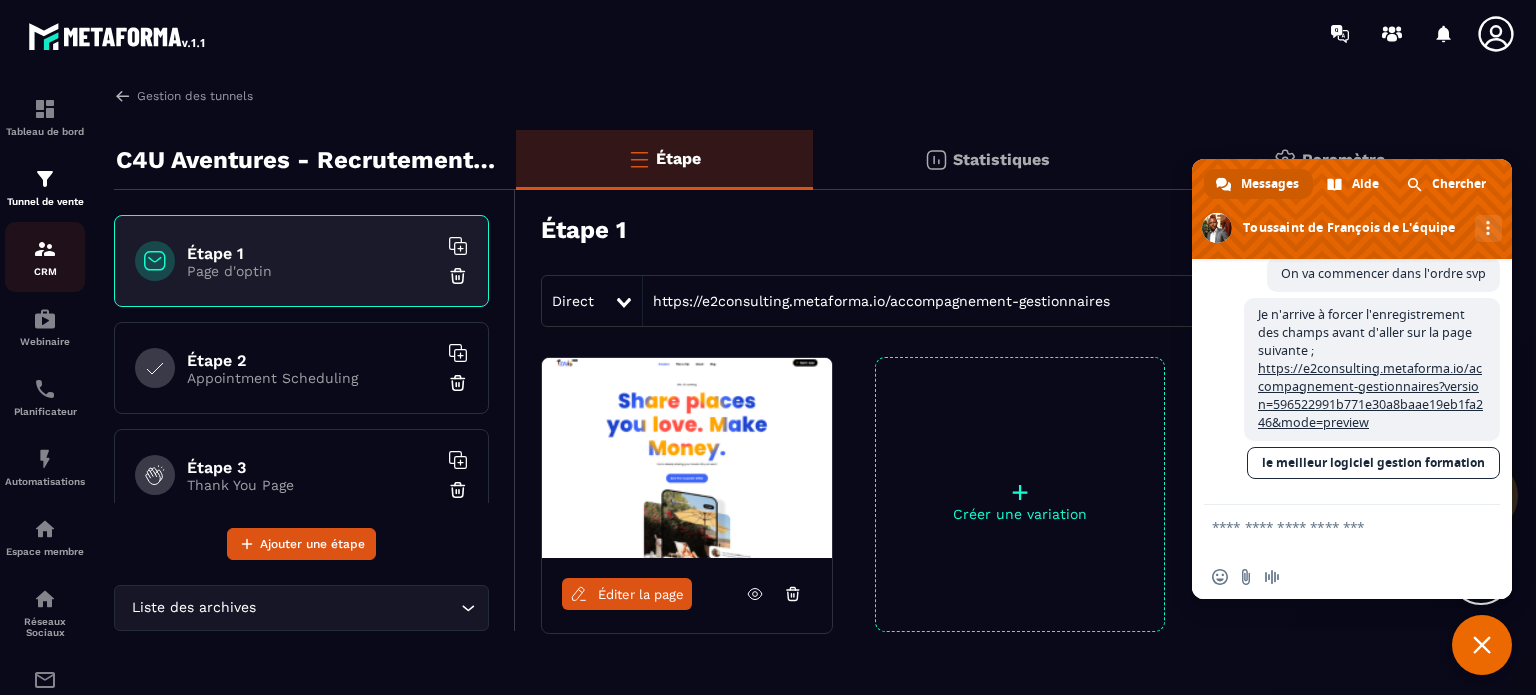 click at bounding box center [45, 249] 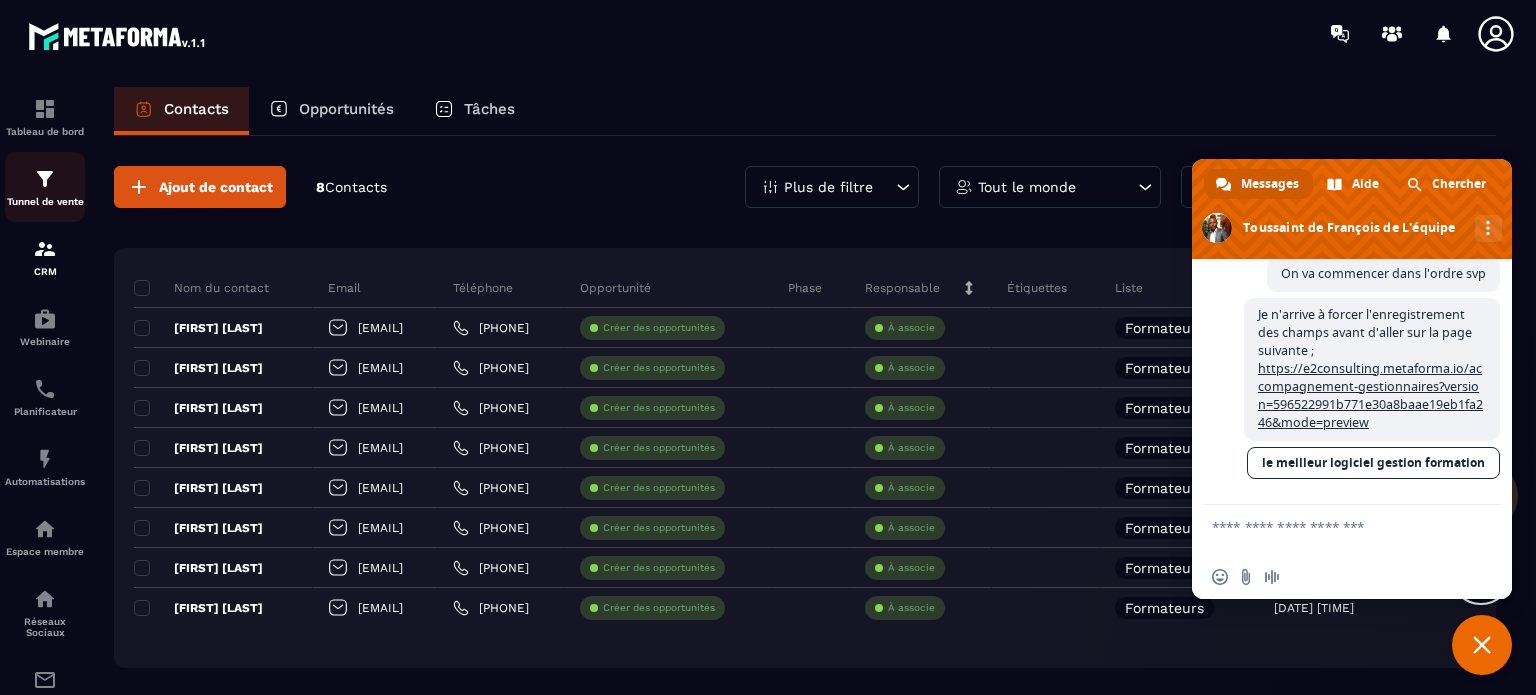 click at bounding box center [45, 179] 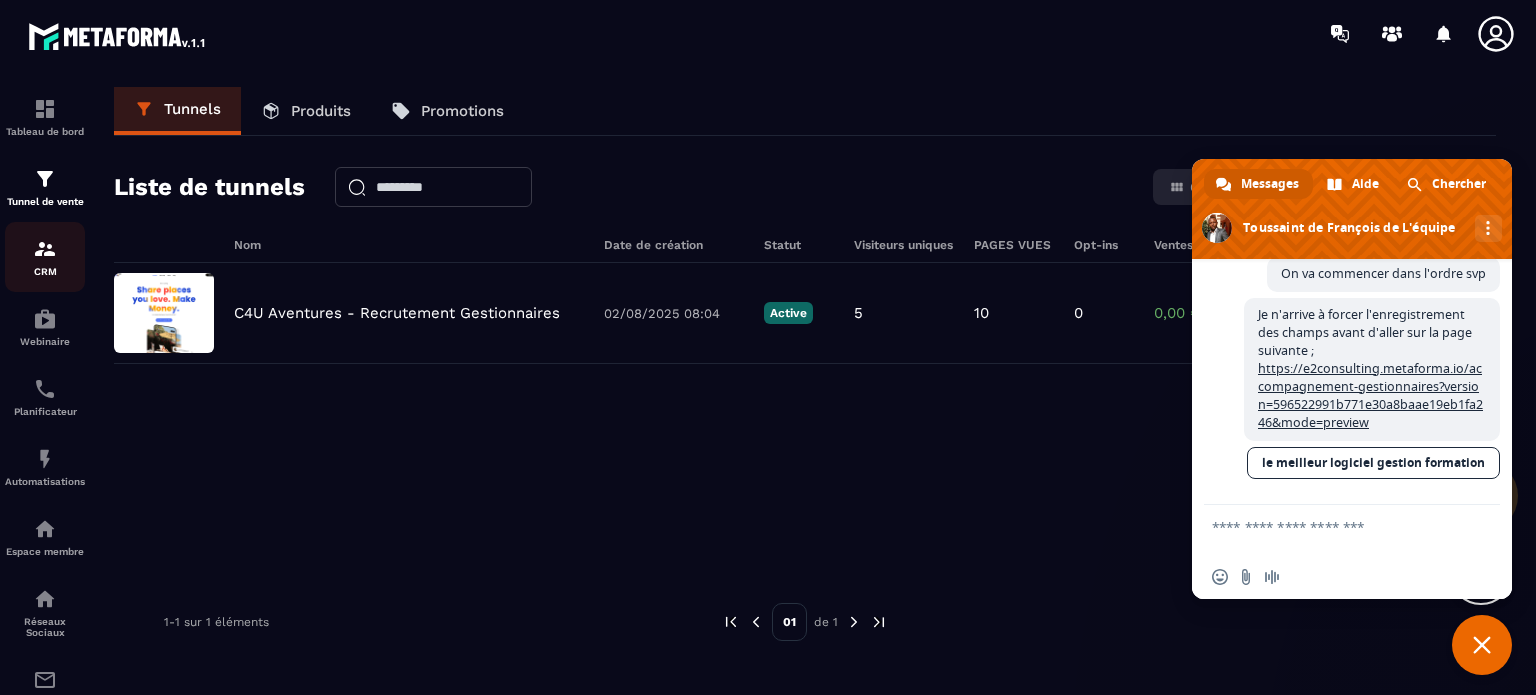 click on "CRM" at bounding box center (45, 271) 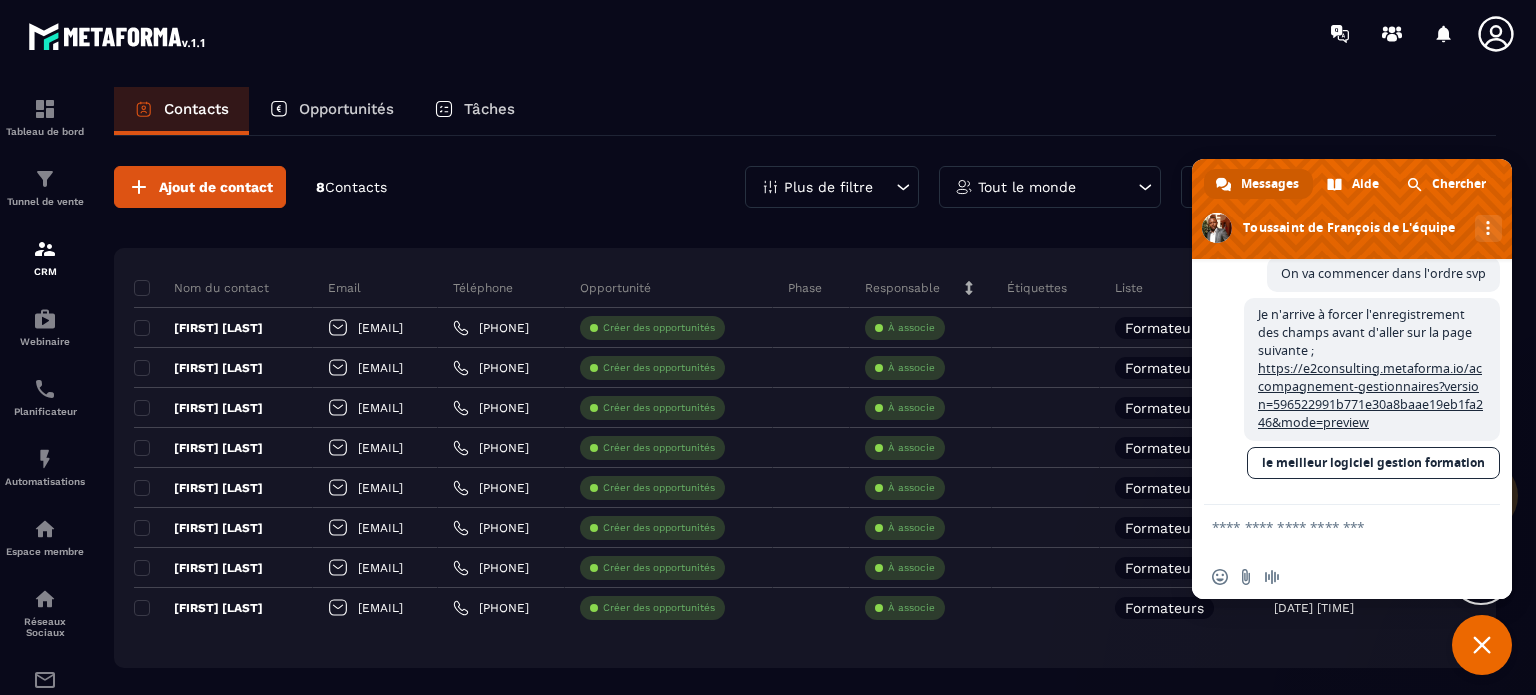 scroll, scrollTop: 1303, scrollLeft: 0, axis: vertical 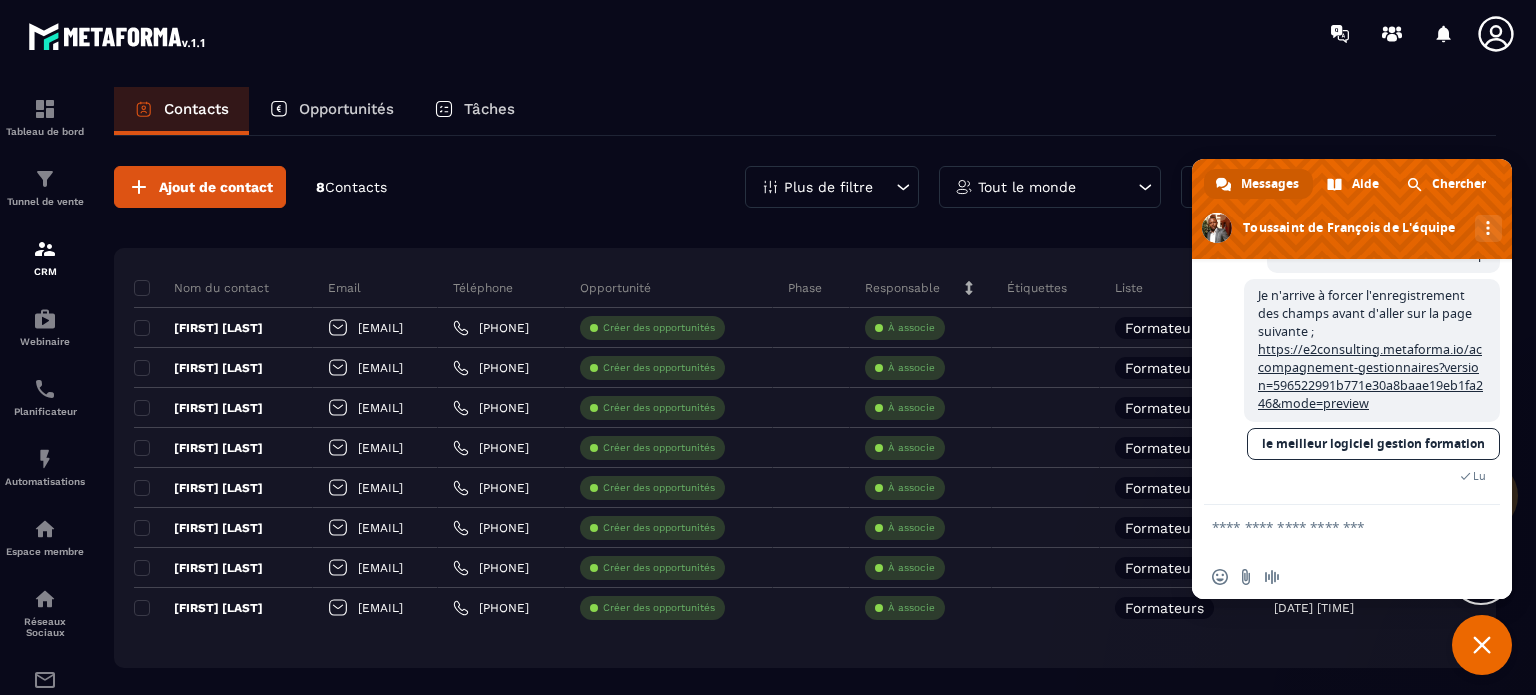 click at bounding box center (1482, 645) 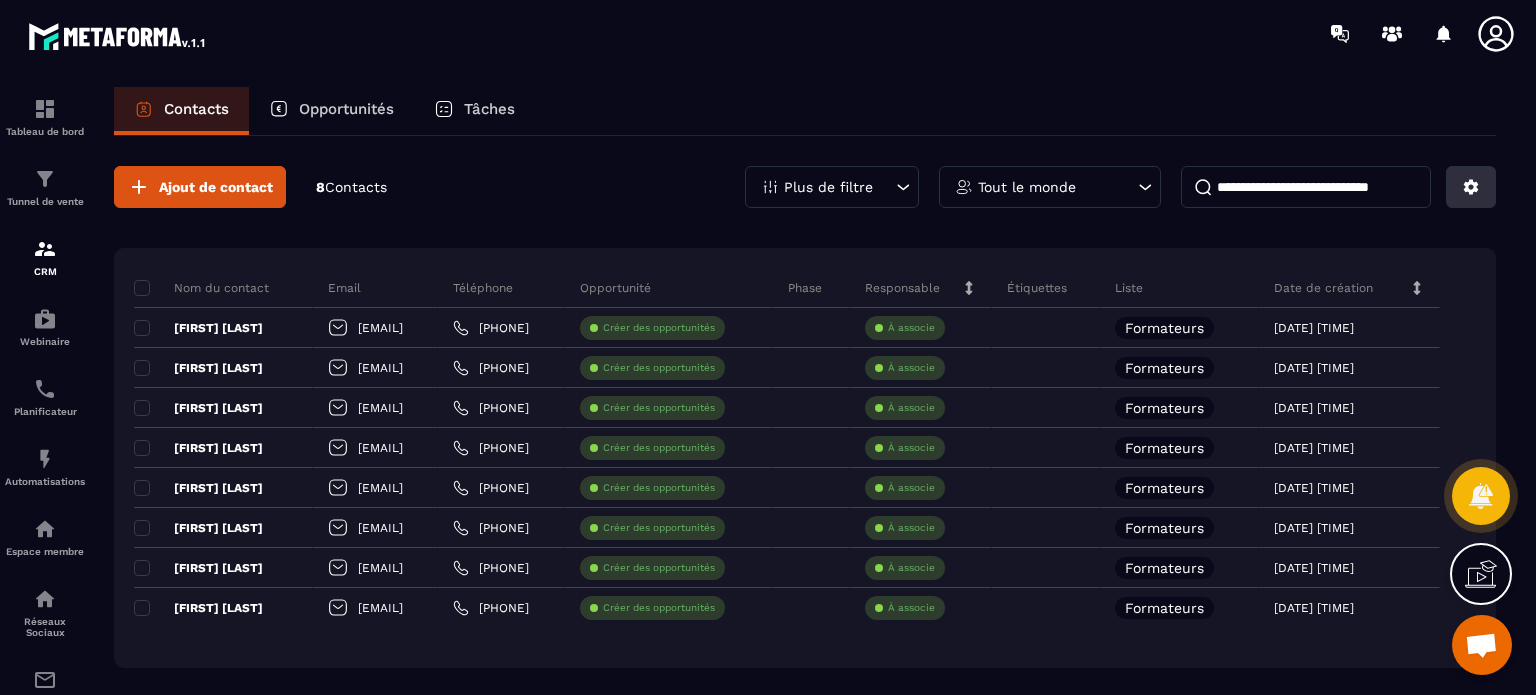 click 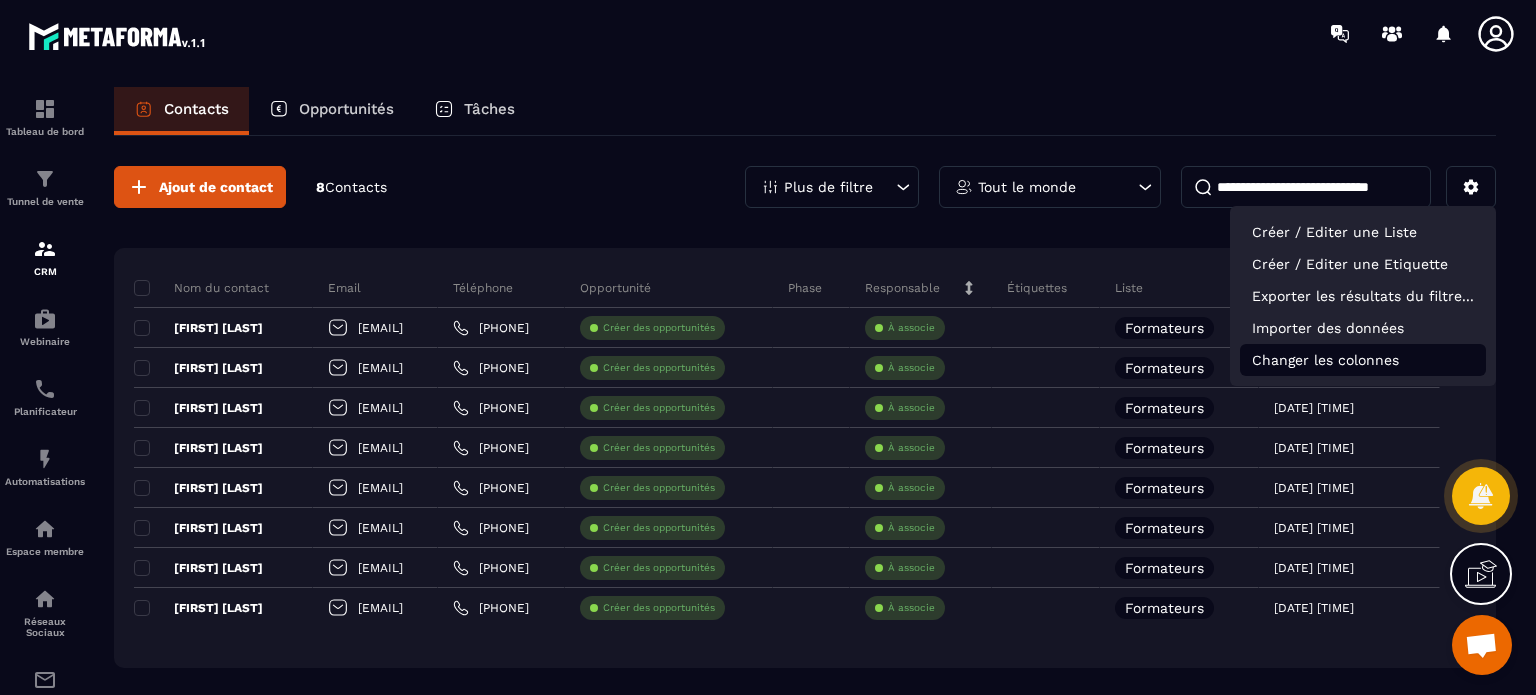 click on "Changer les colonnes" at bounding box center (1363, 360) 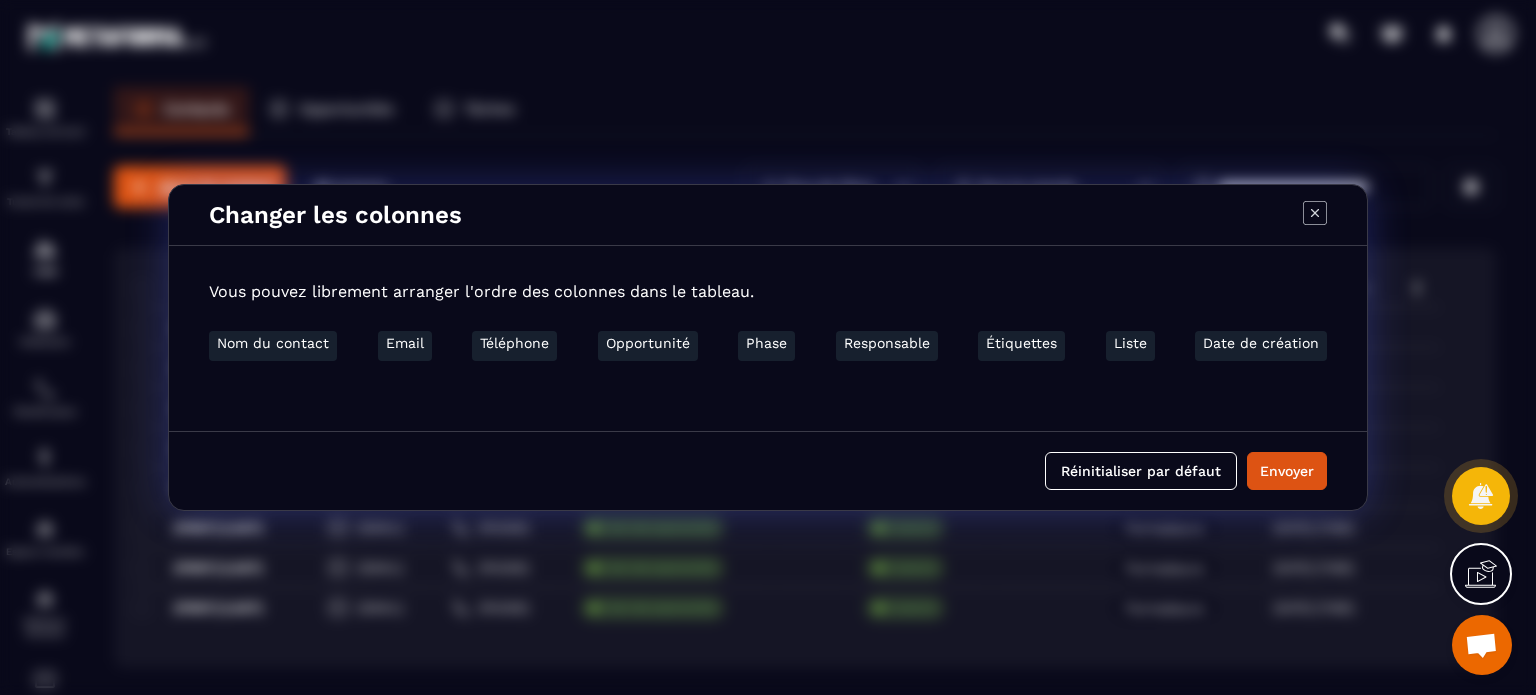 type 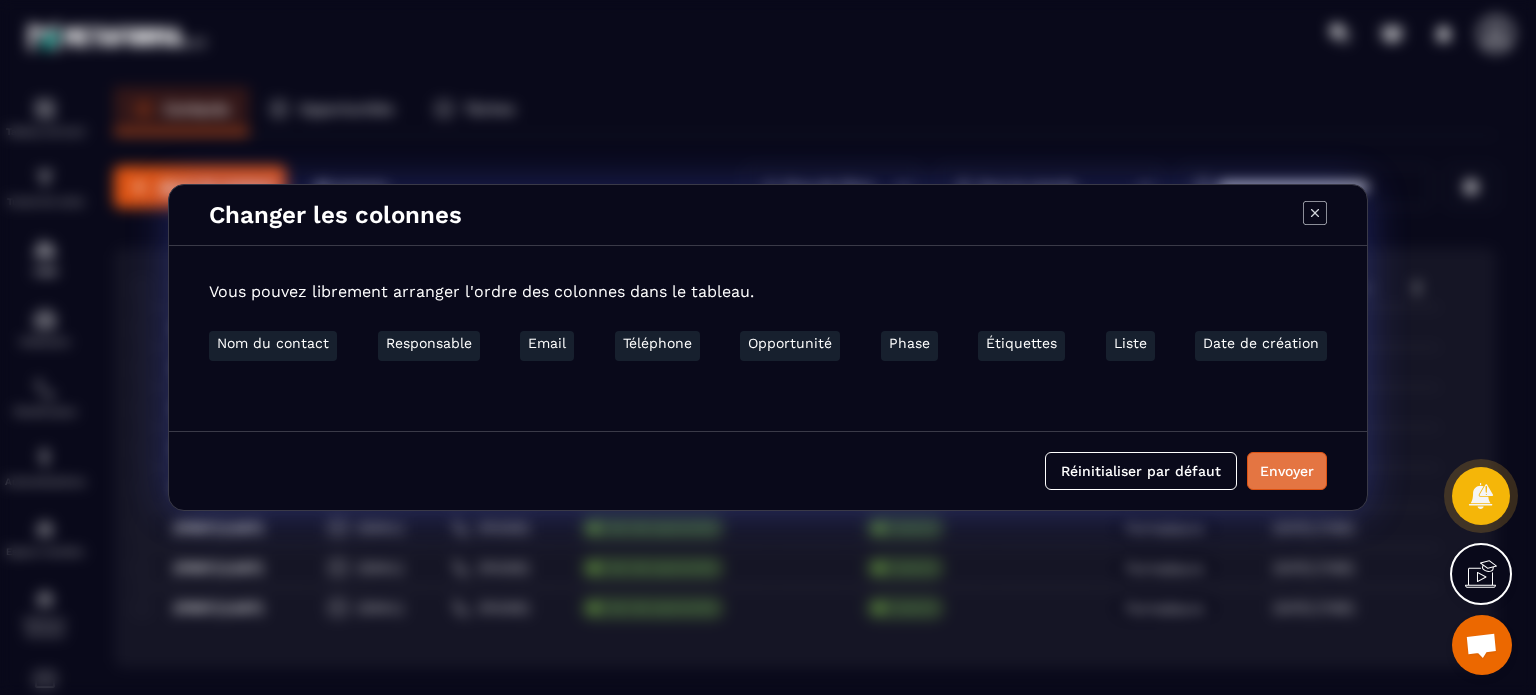 click on "Envoyer" at bounding box center [1287, 471] 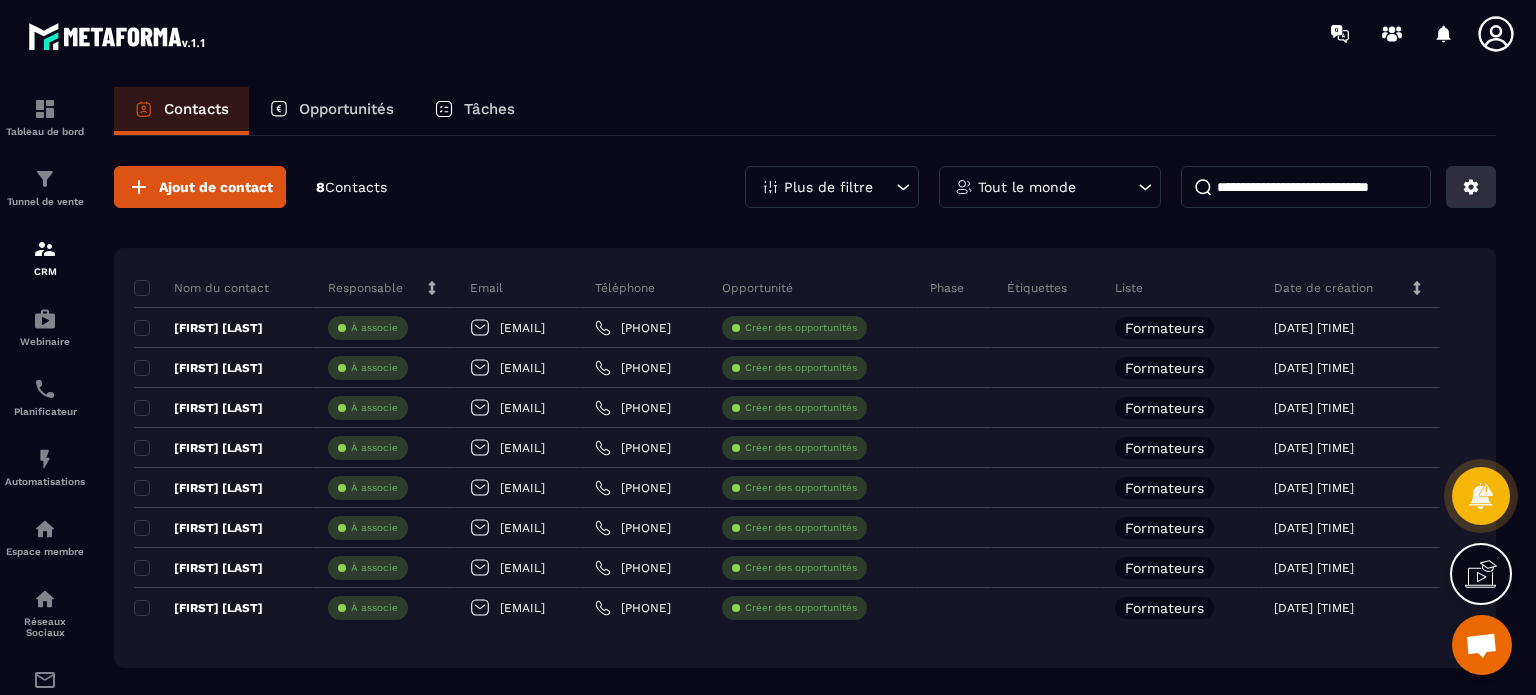 click 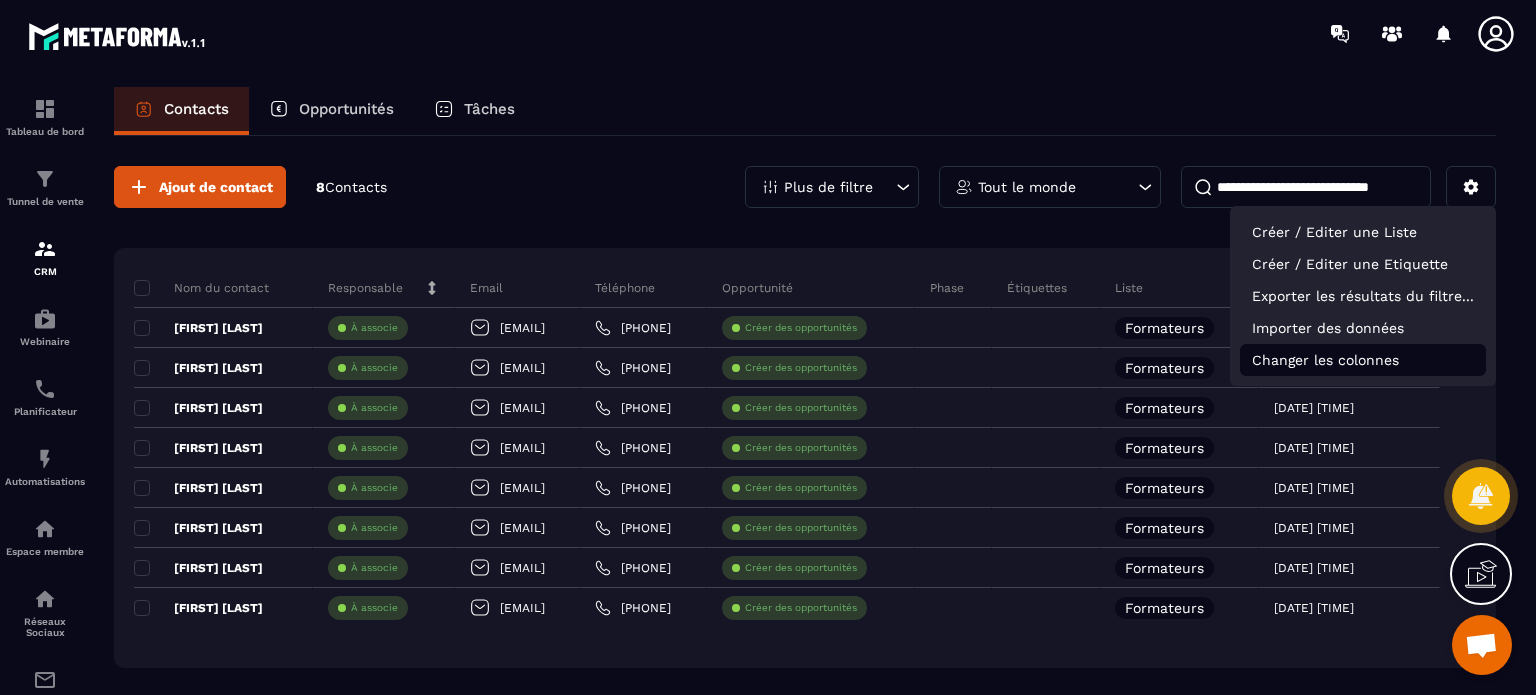 click on "Changer les colonnes" at bounding box center (1363, 360) 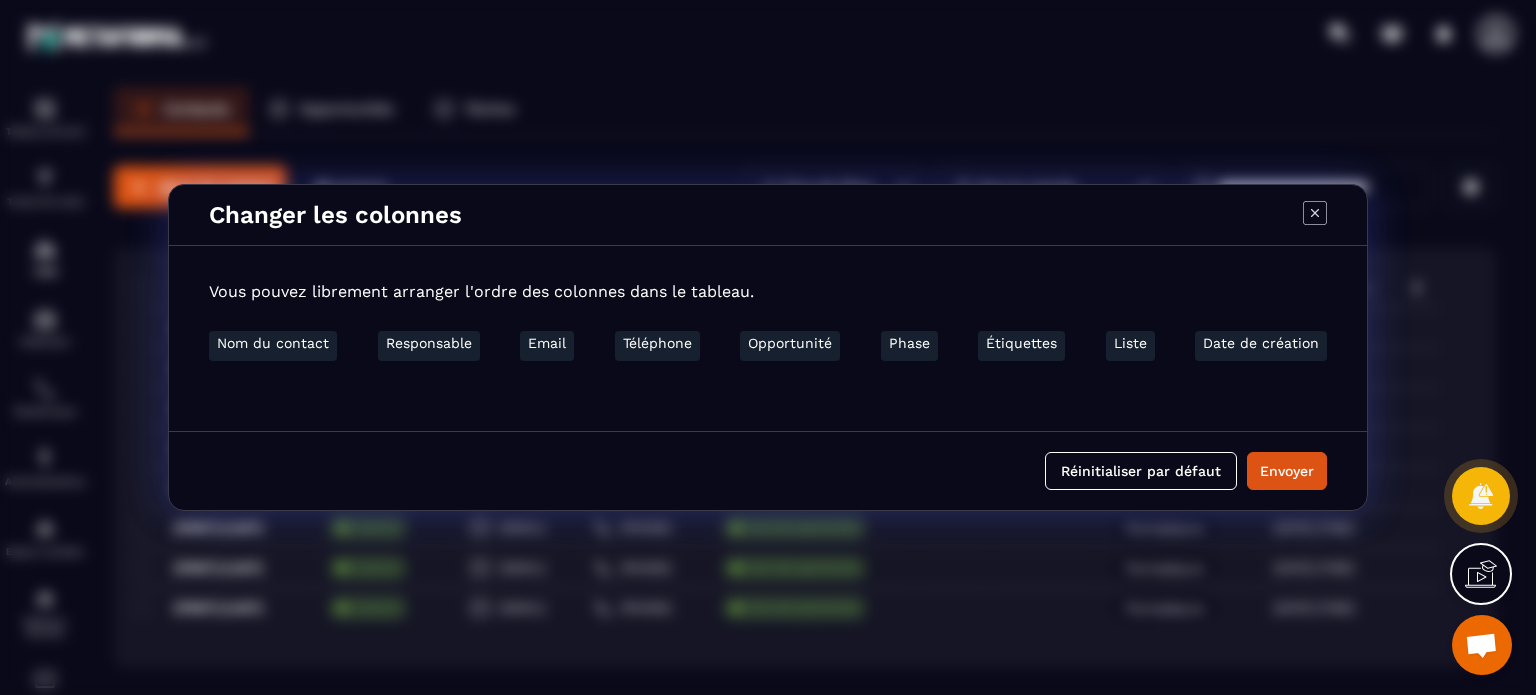 type 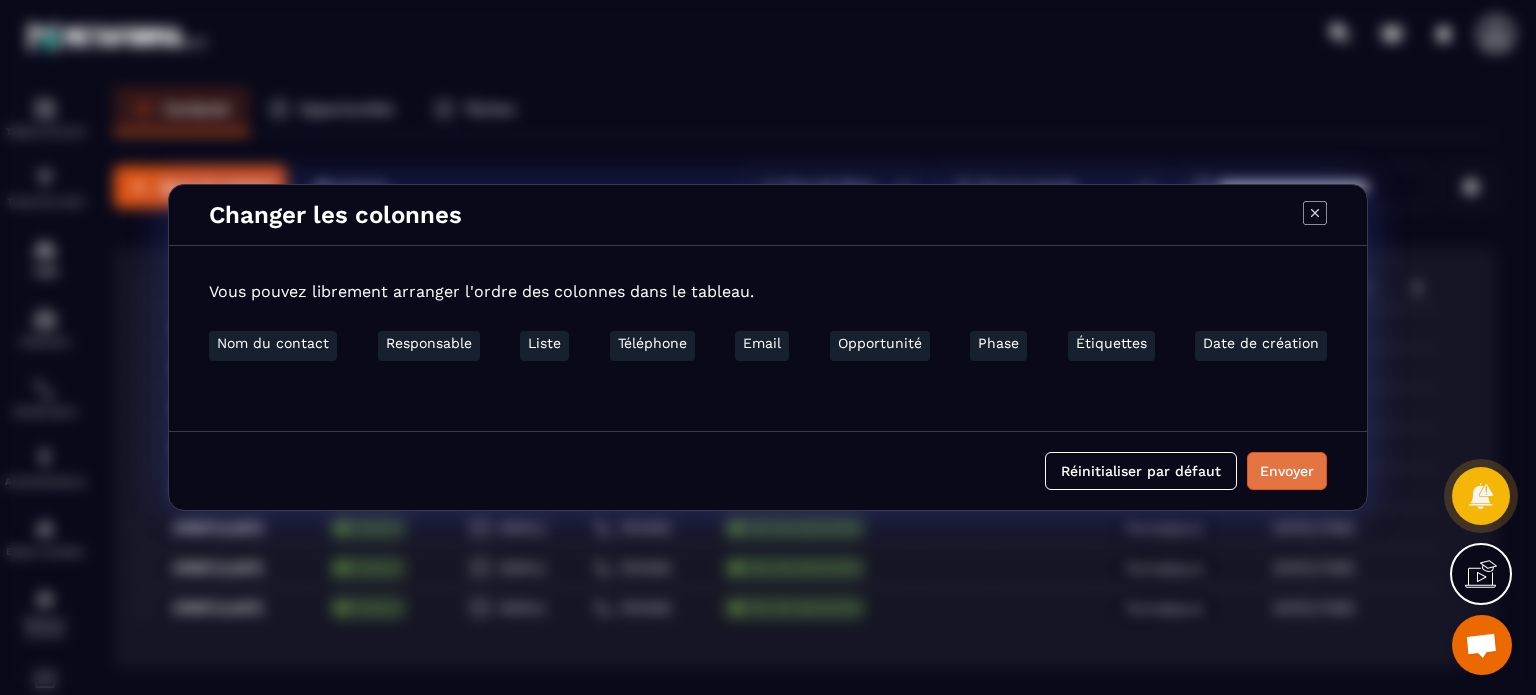 click on "Envoyer" at bounding box center [1287, 471] 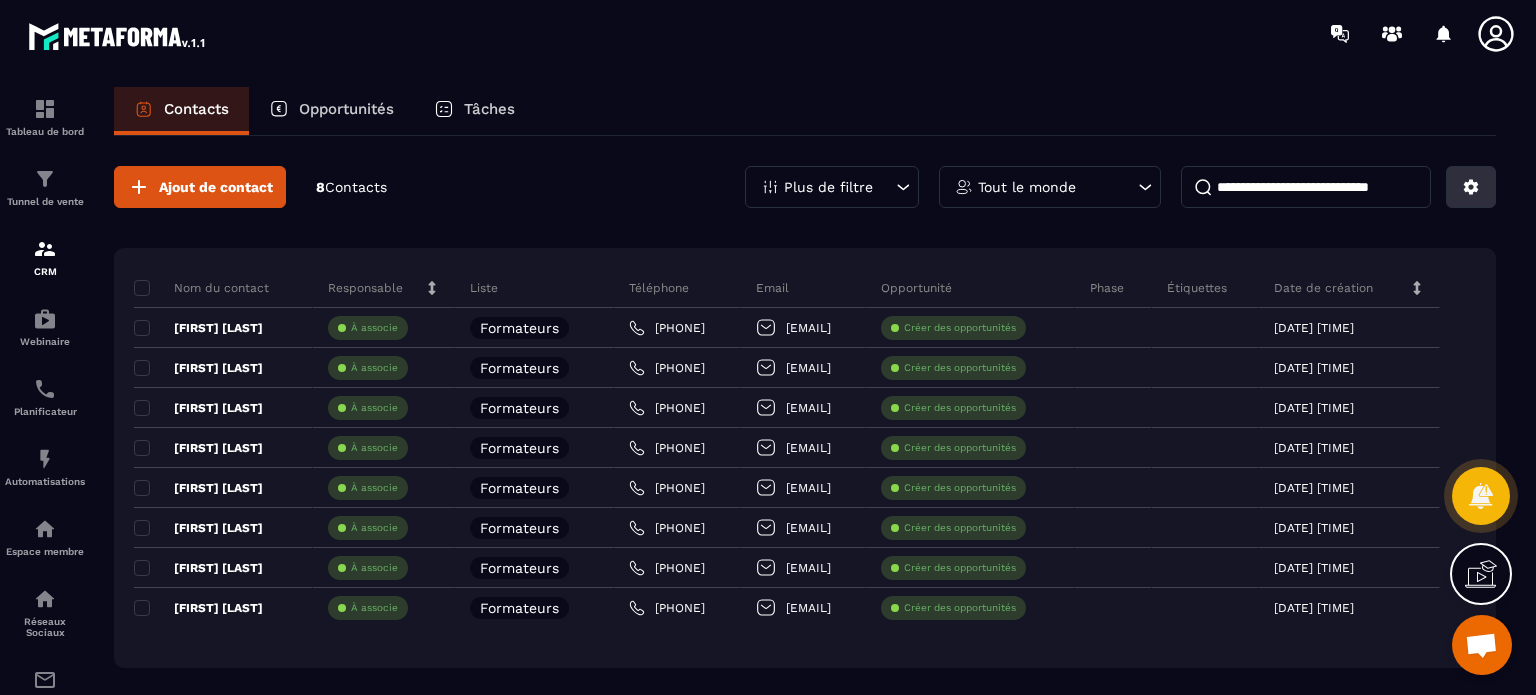 click 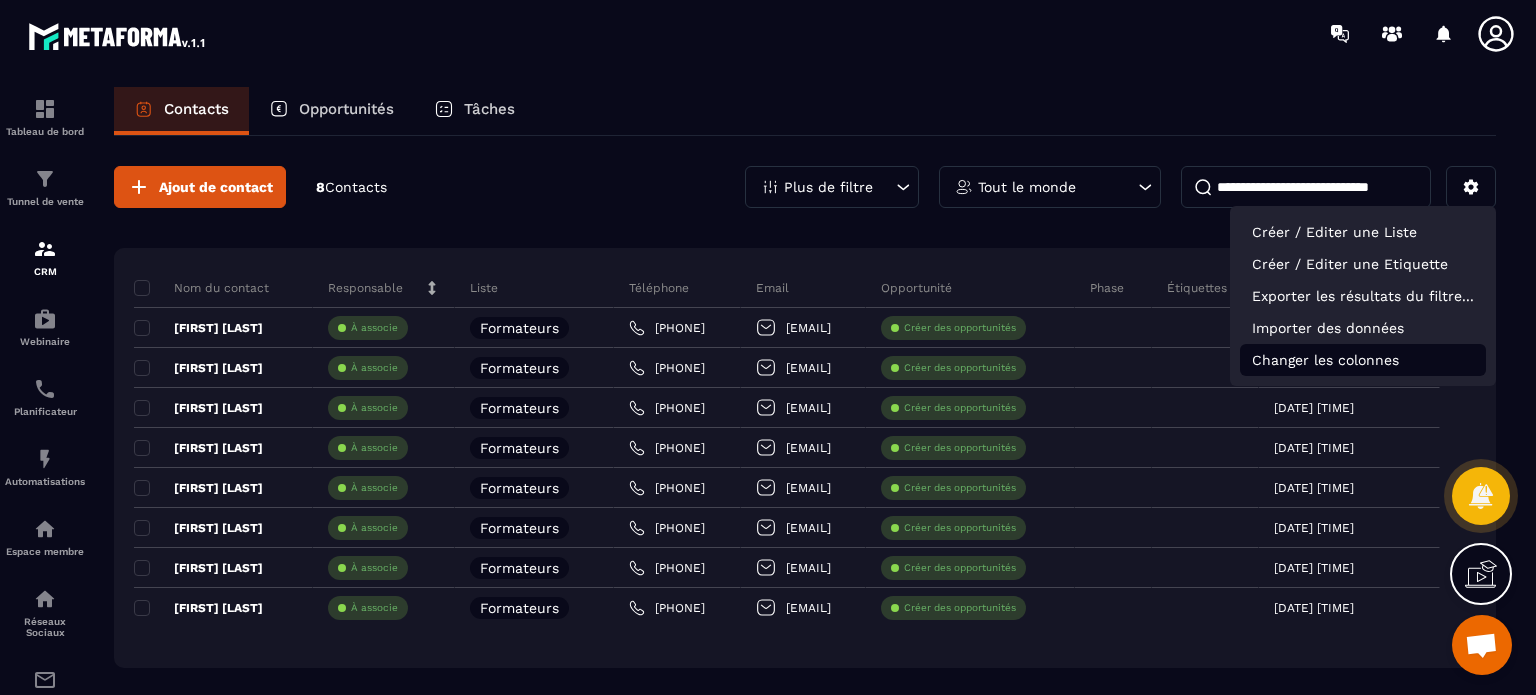 click on "Changer les colonnes" at bounding box center (1363, 360) 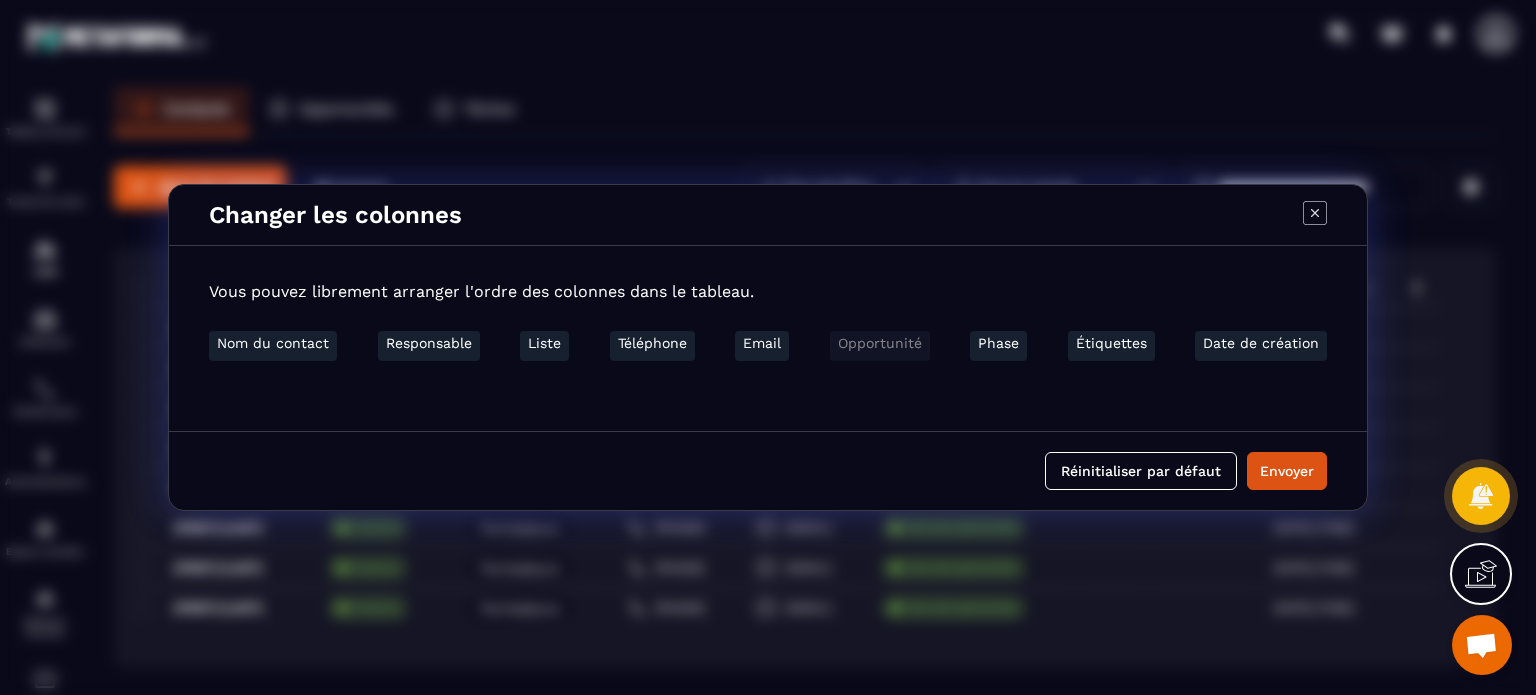 type 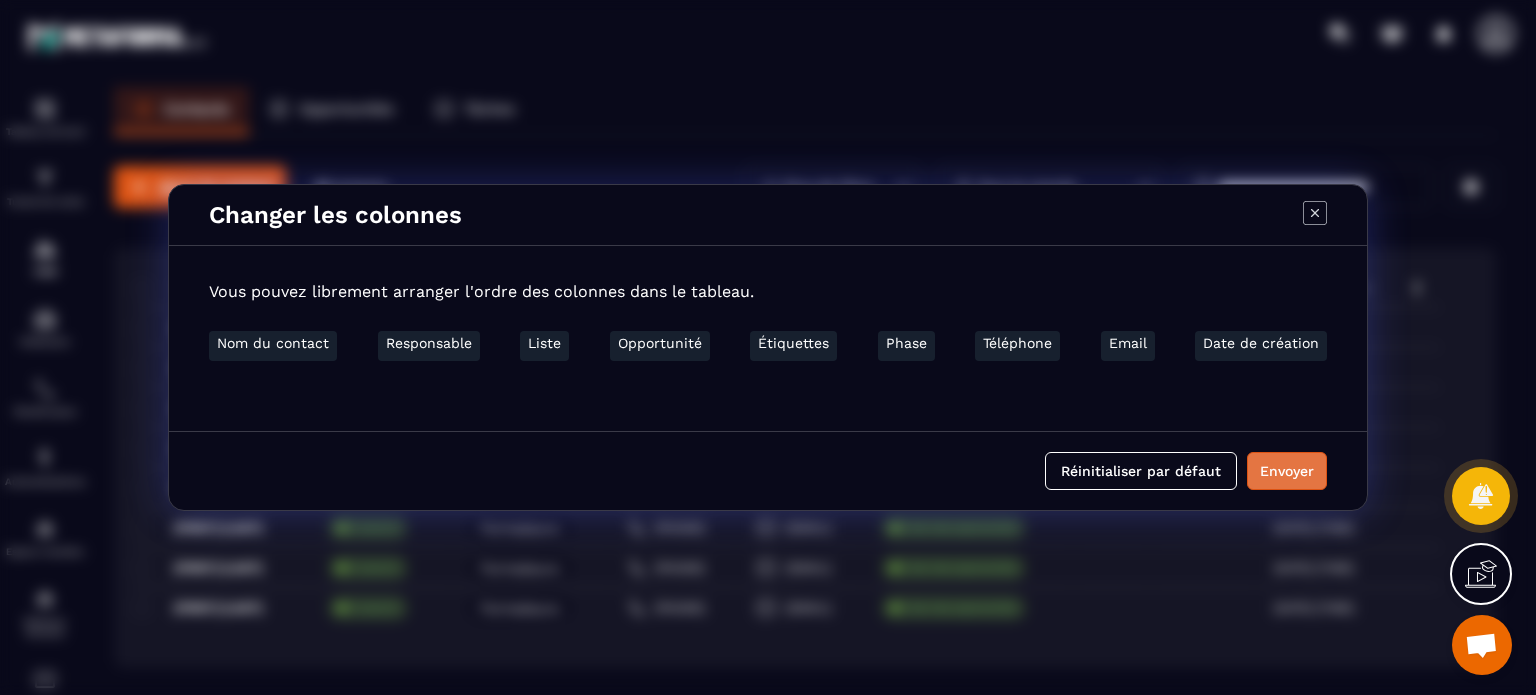 click on "Envoyer" at bounding box center (1287, 471) 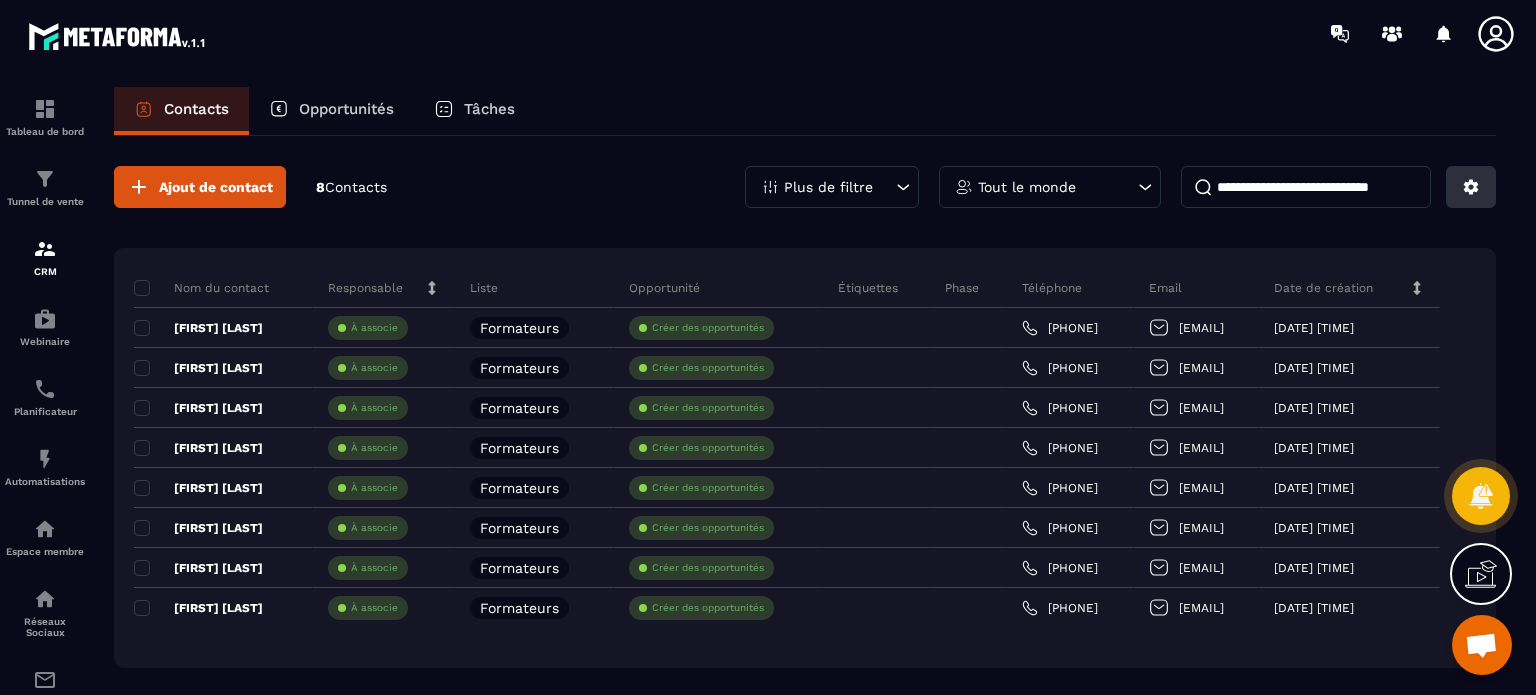 click 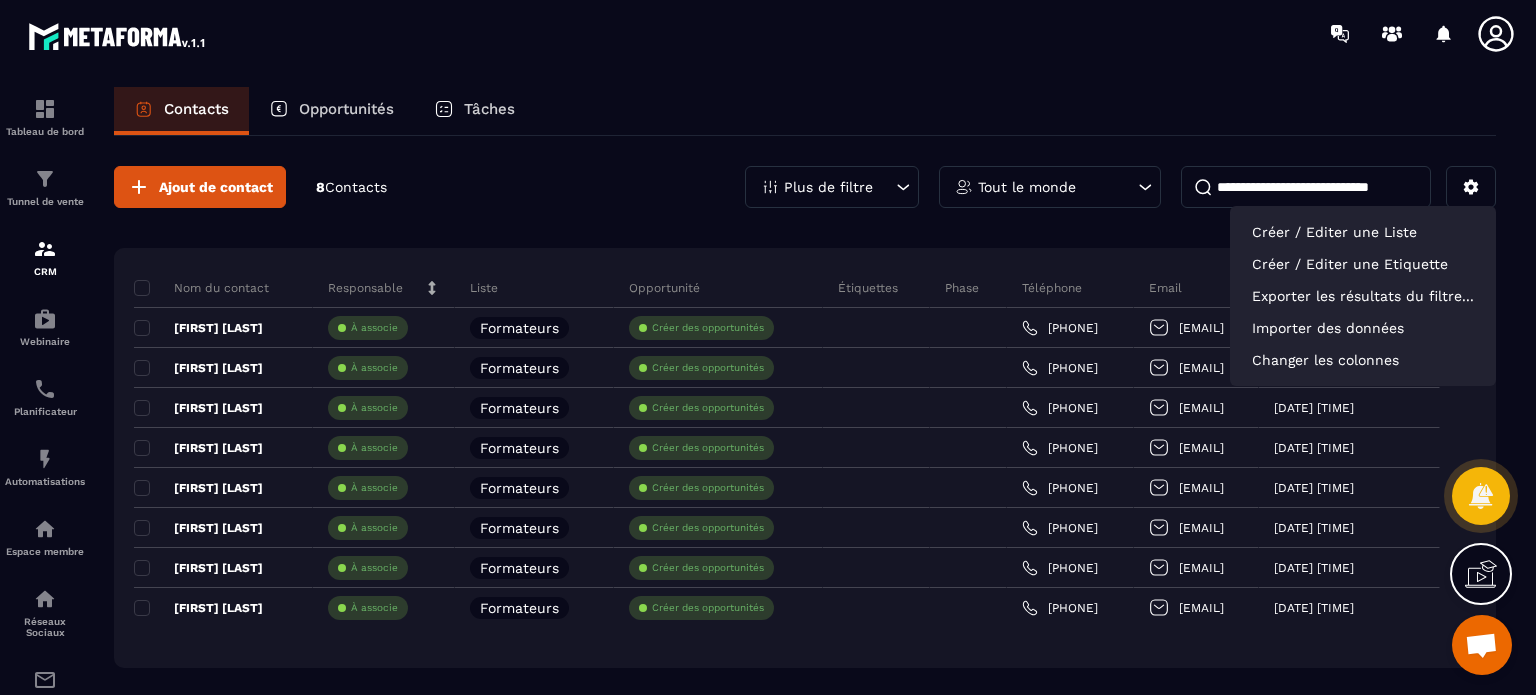 click on "Contacts Opportunités Tâches" at bounding box center (805, 111) 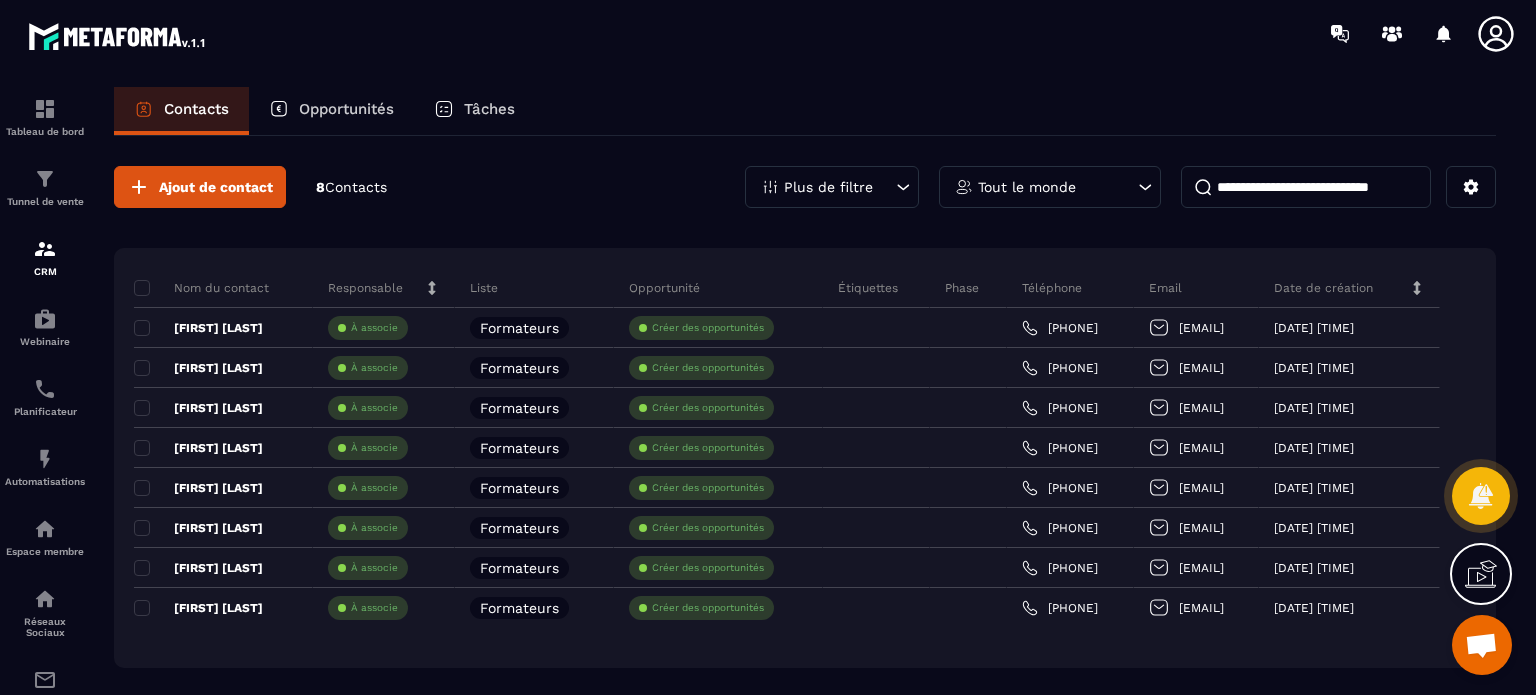 click on "Opportunités" at bounding box center [346, 109] 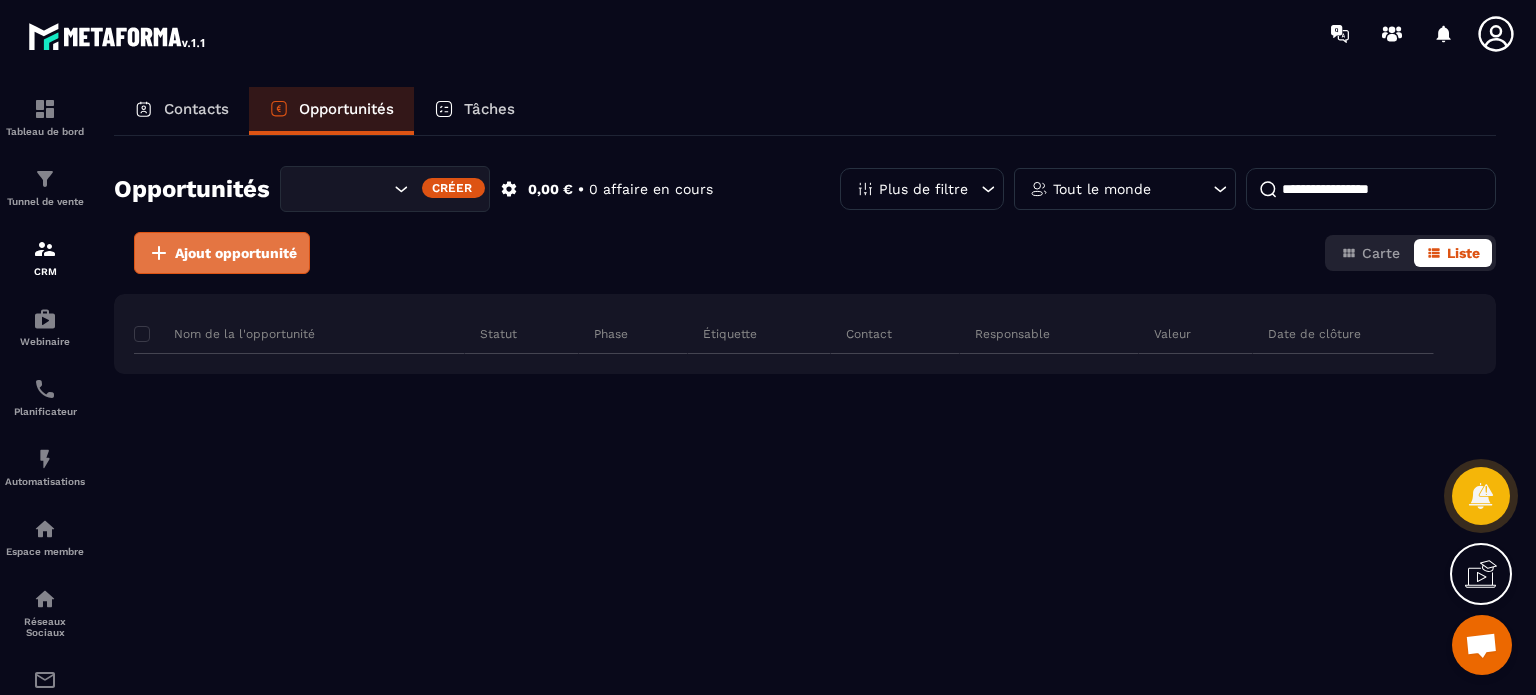click on "Ajout opportunité" at bounding box center (236, 253) 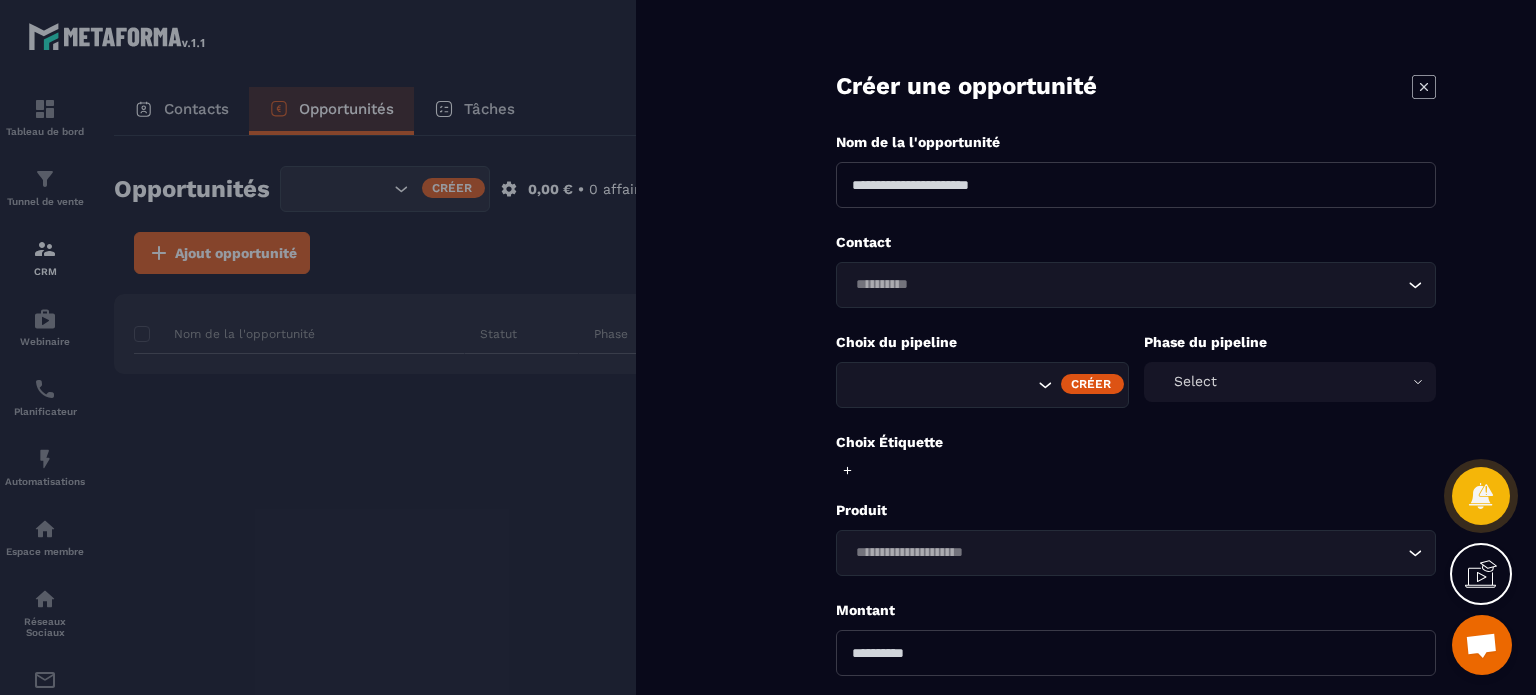 click 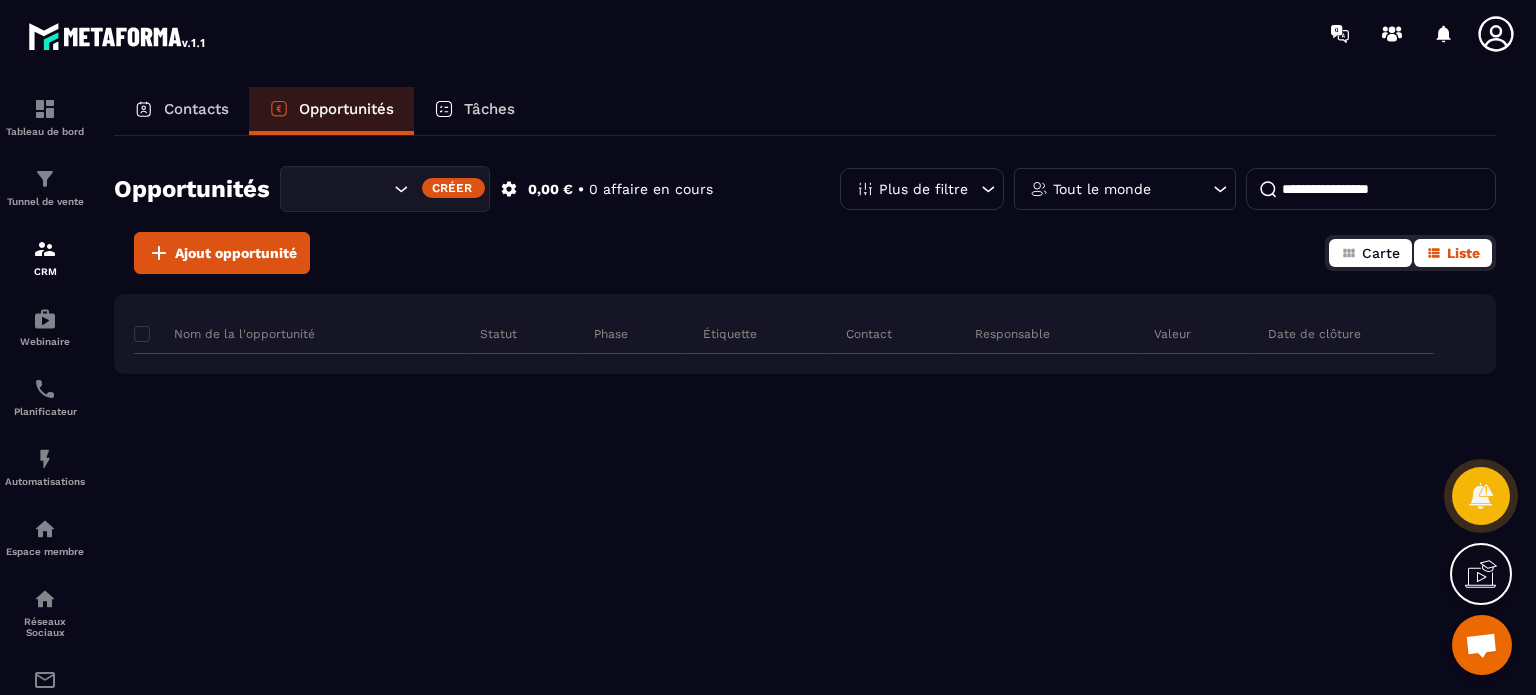 click on "Carte" at bounding box center [1381, 253] 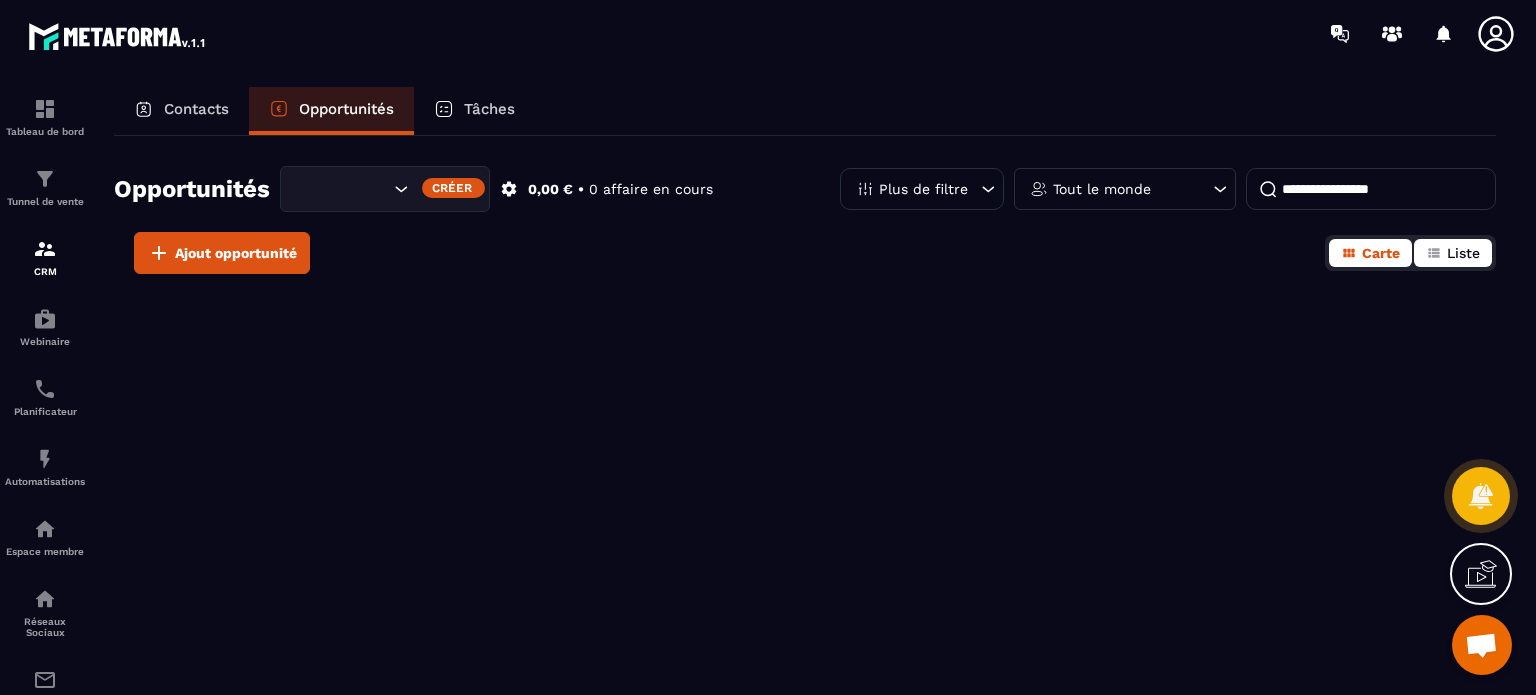 click on "Liste" at bounding box center (1463, 253) 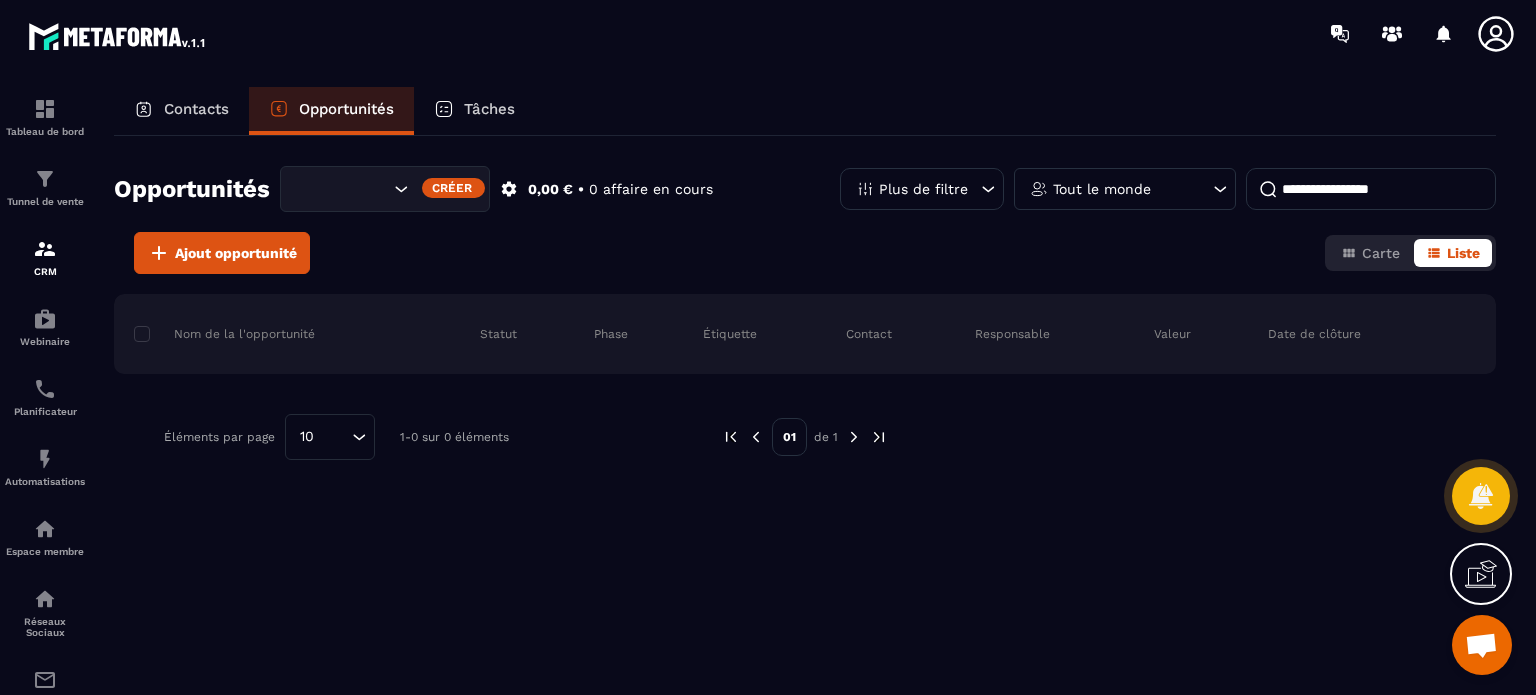 click on "Créer" at bounding box center (453, 188) 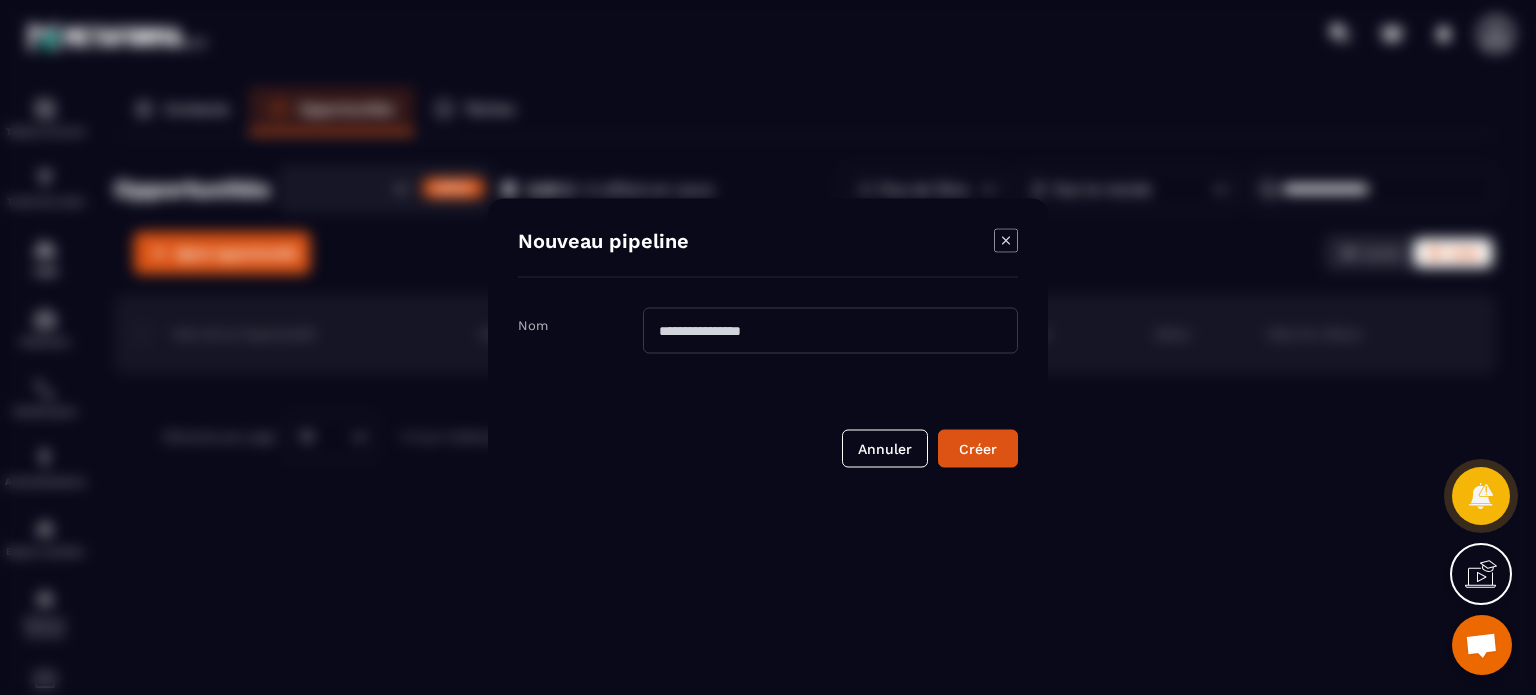 click 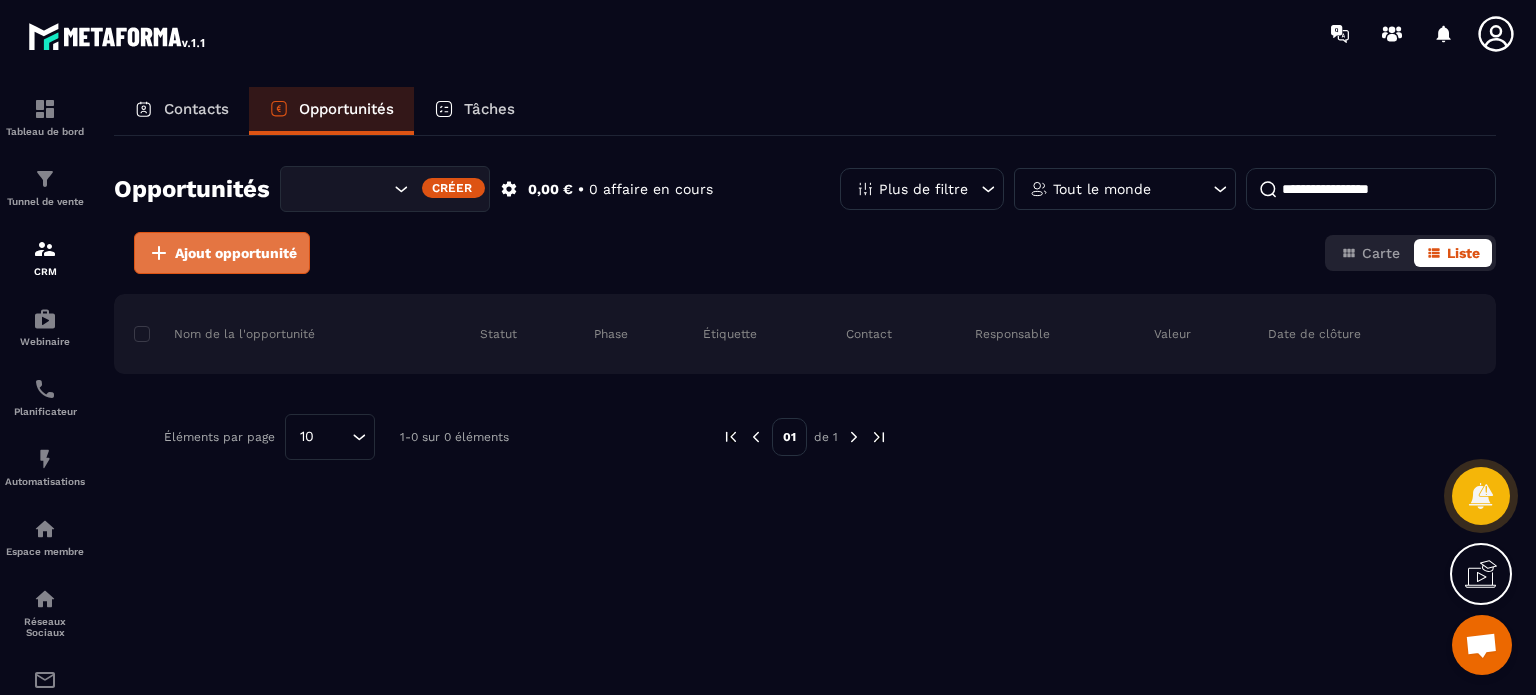 click 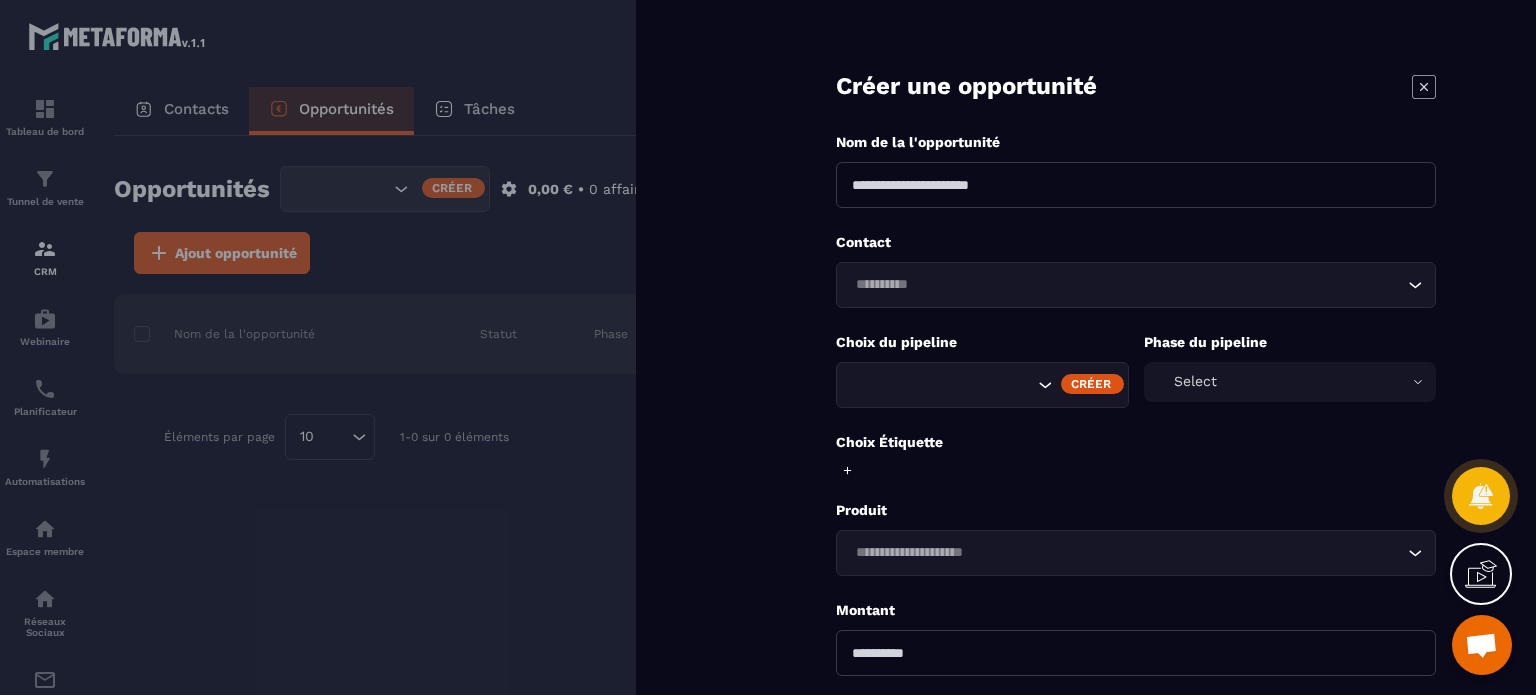 click on "Loading..." 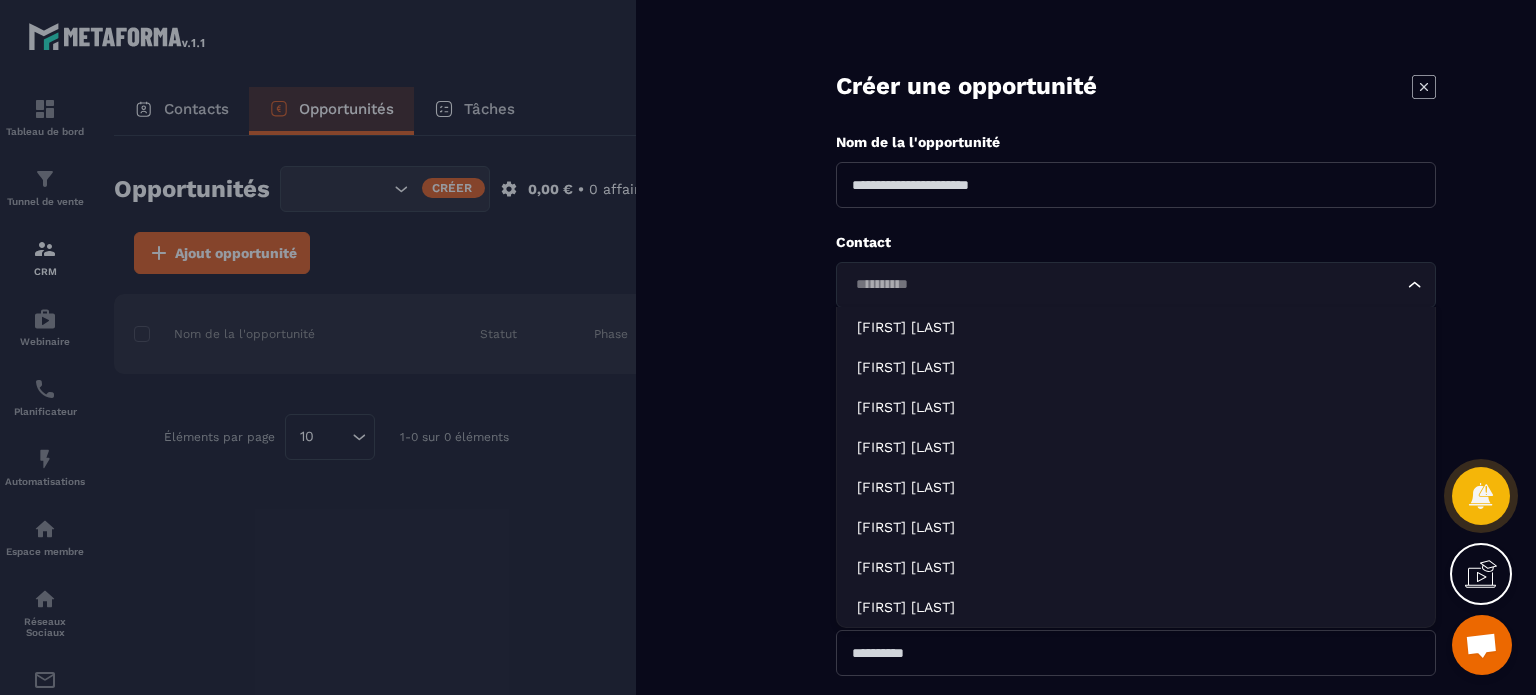 click on "Nom de la l'opportunité" at bounding box center [1136, 170] 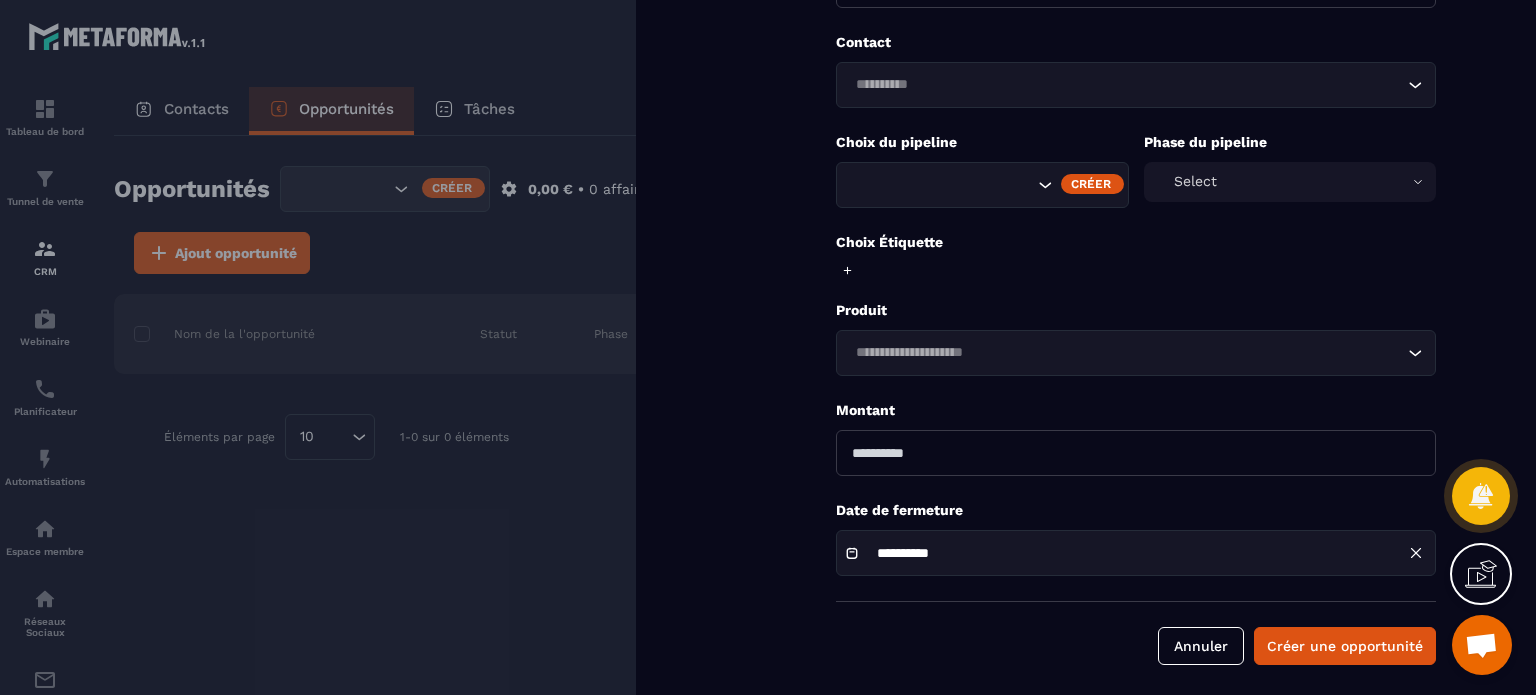 scroll, scrollTop: 0, scrollLeft: 0, axis: both 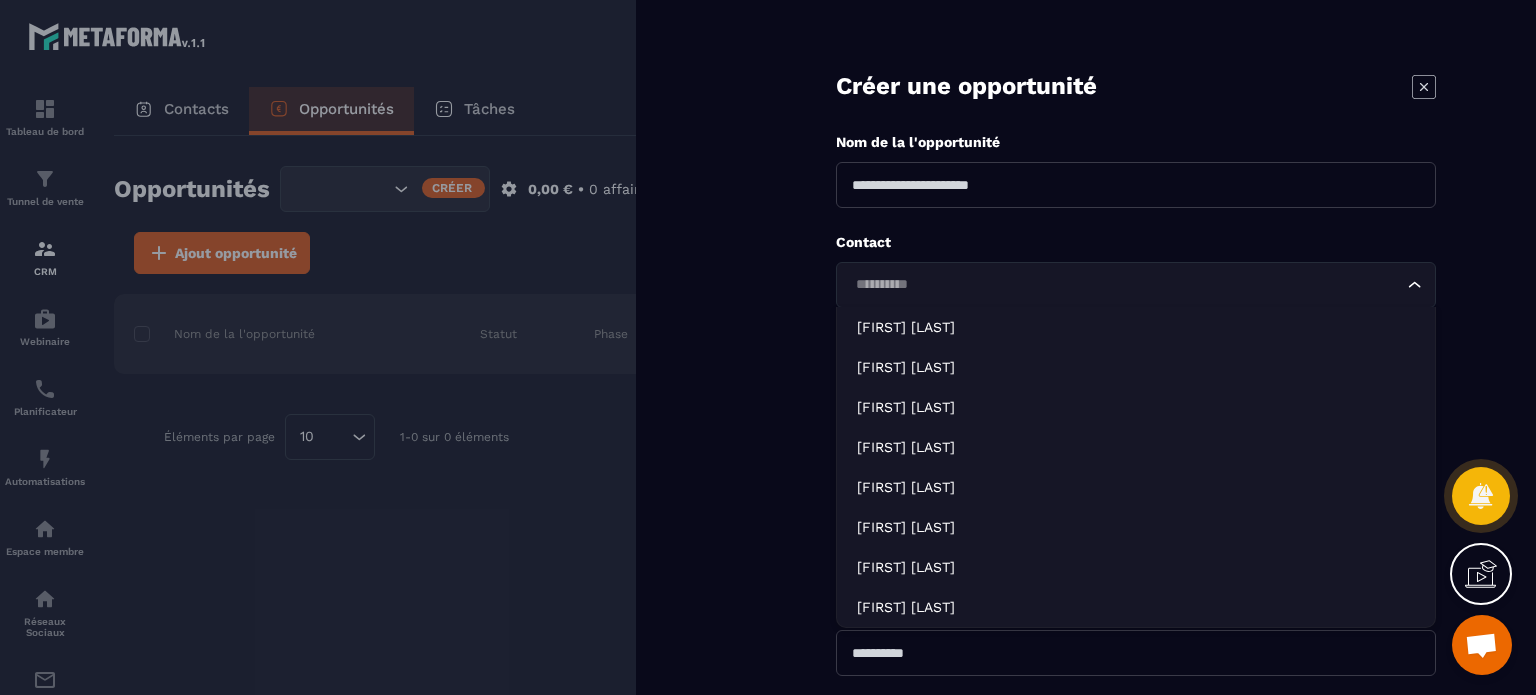 click 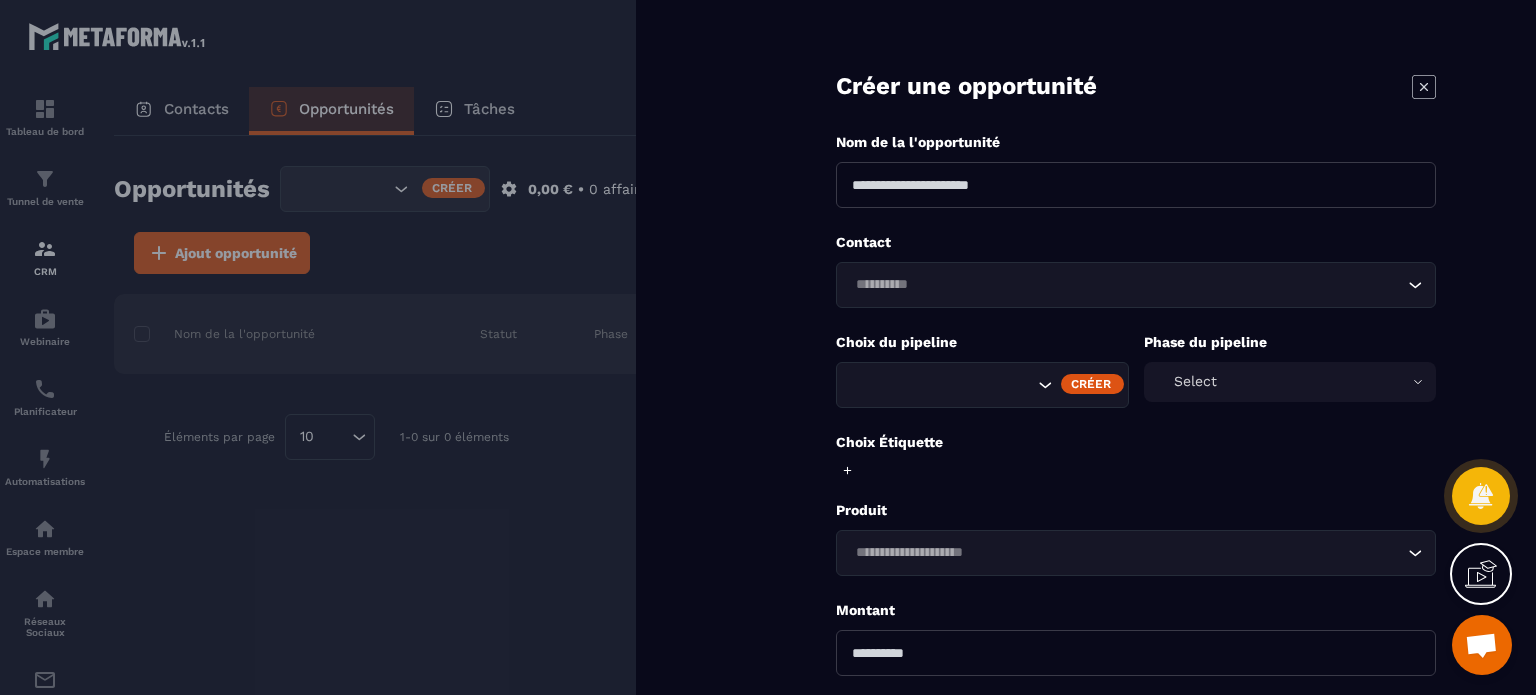 click 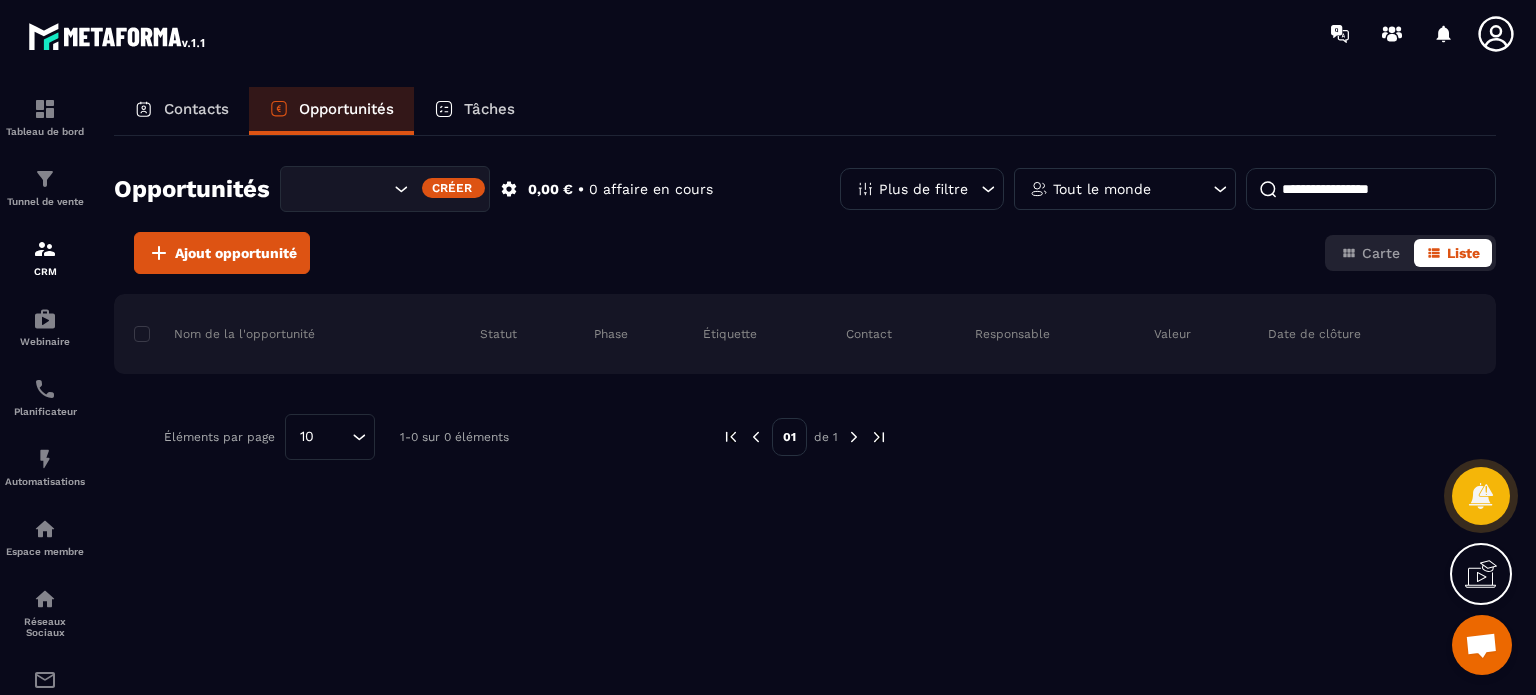 click on "Contacts" at bounding box center [196, 109] 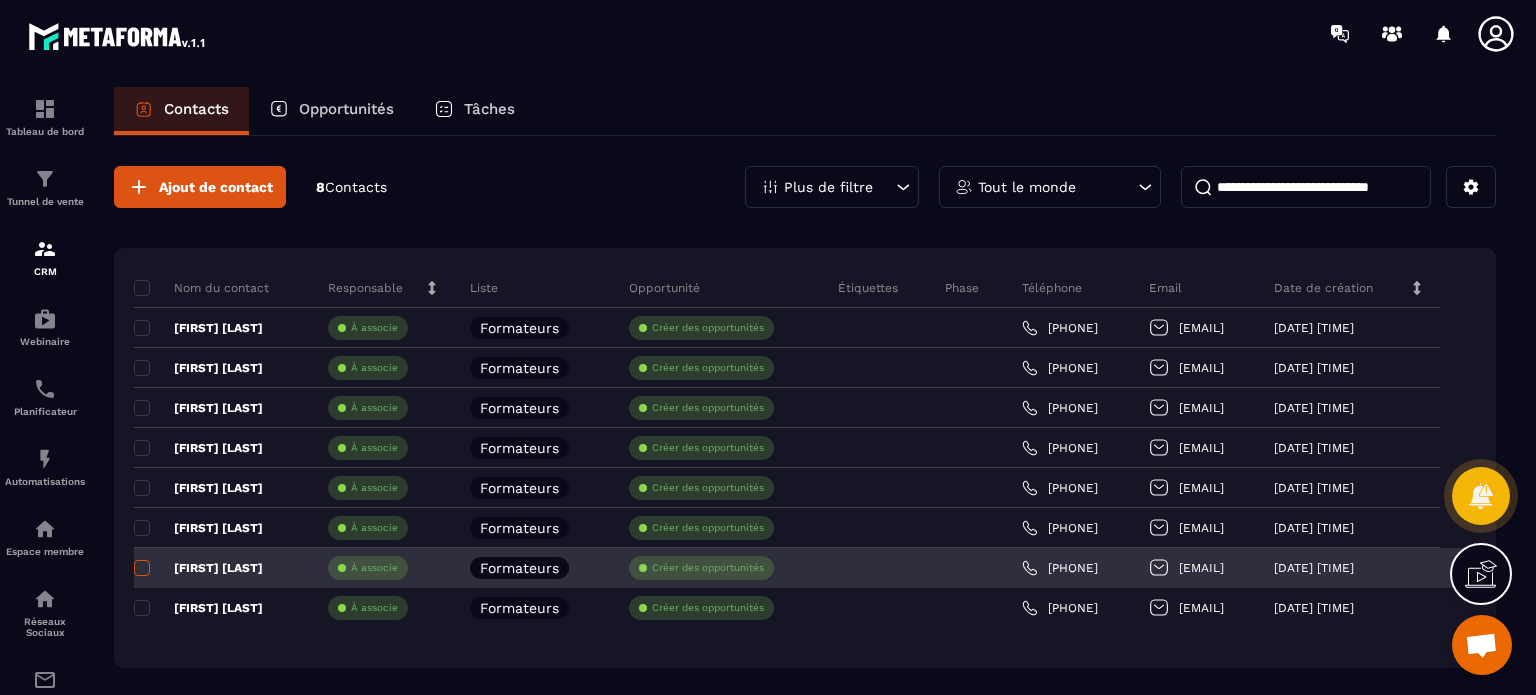 click at bounding box center [142, 568] 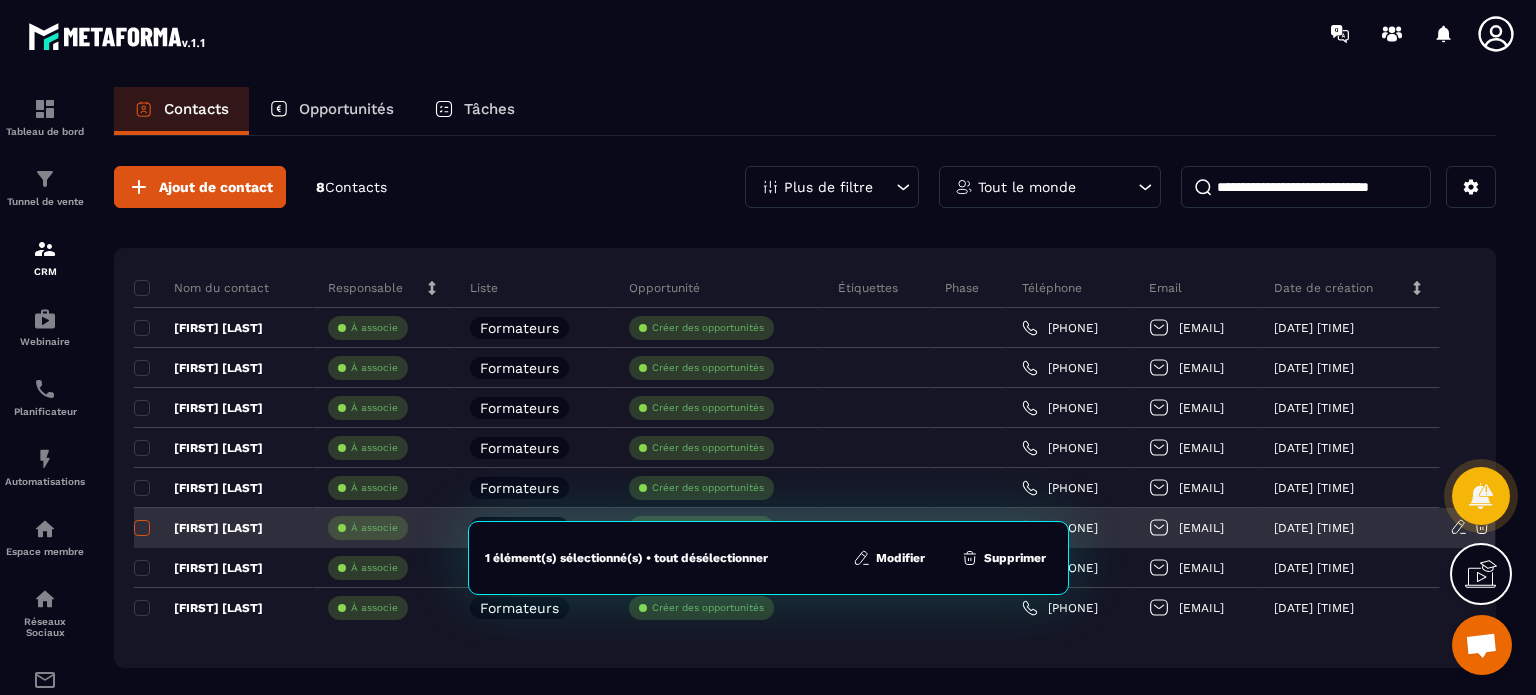 click at bounding box center (142, 528) 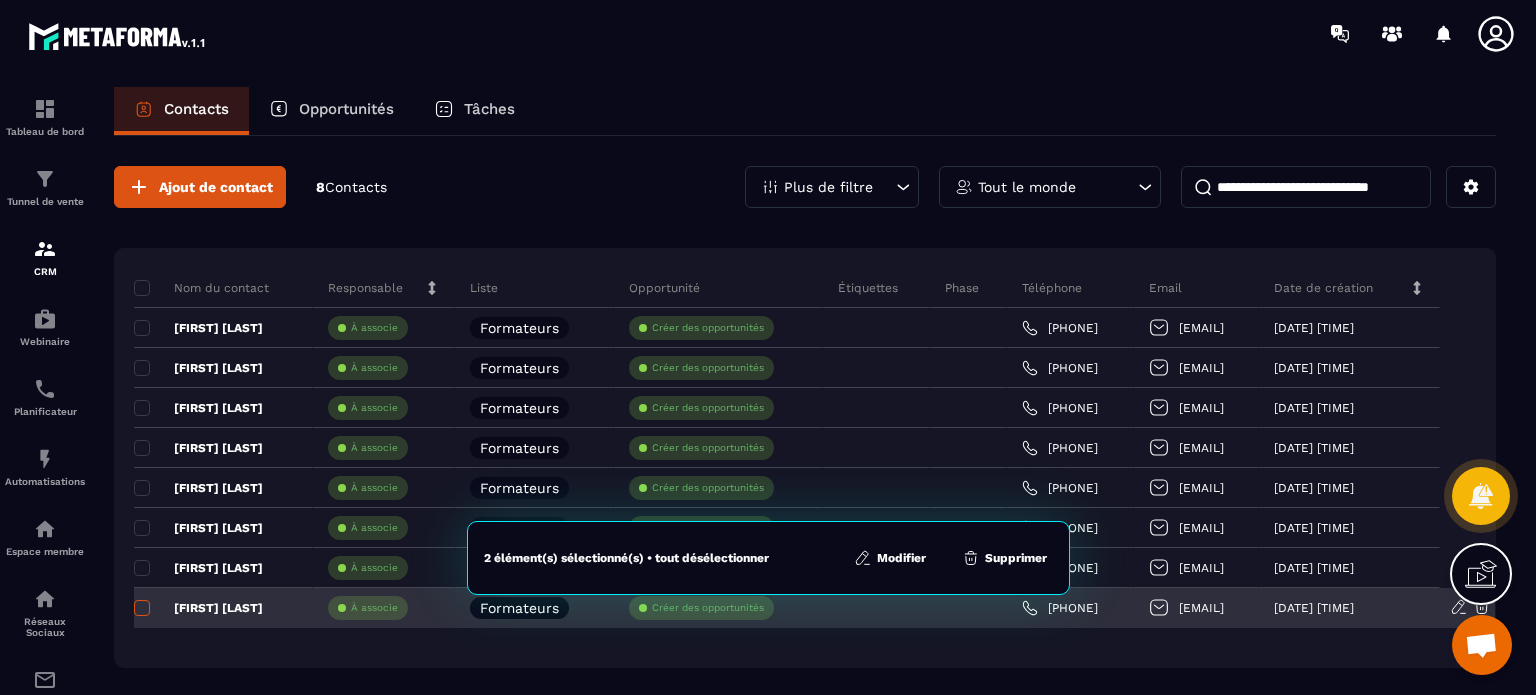 click at bounding box center (142, 608) 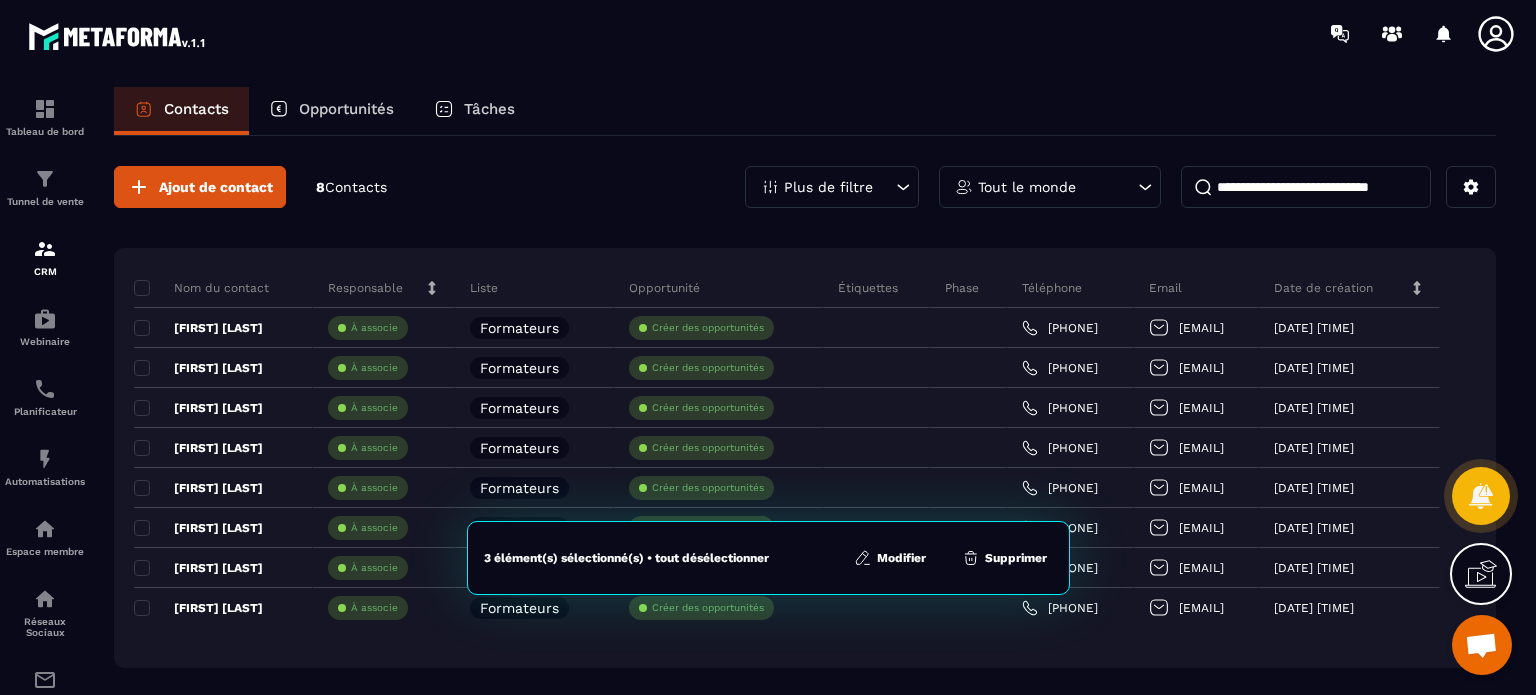 click 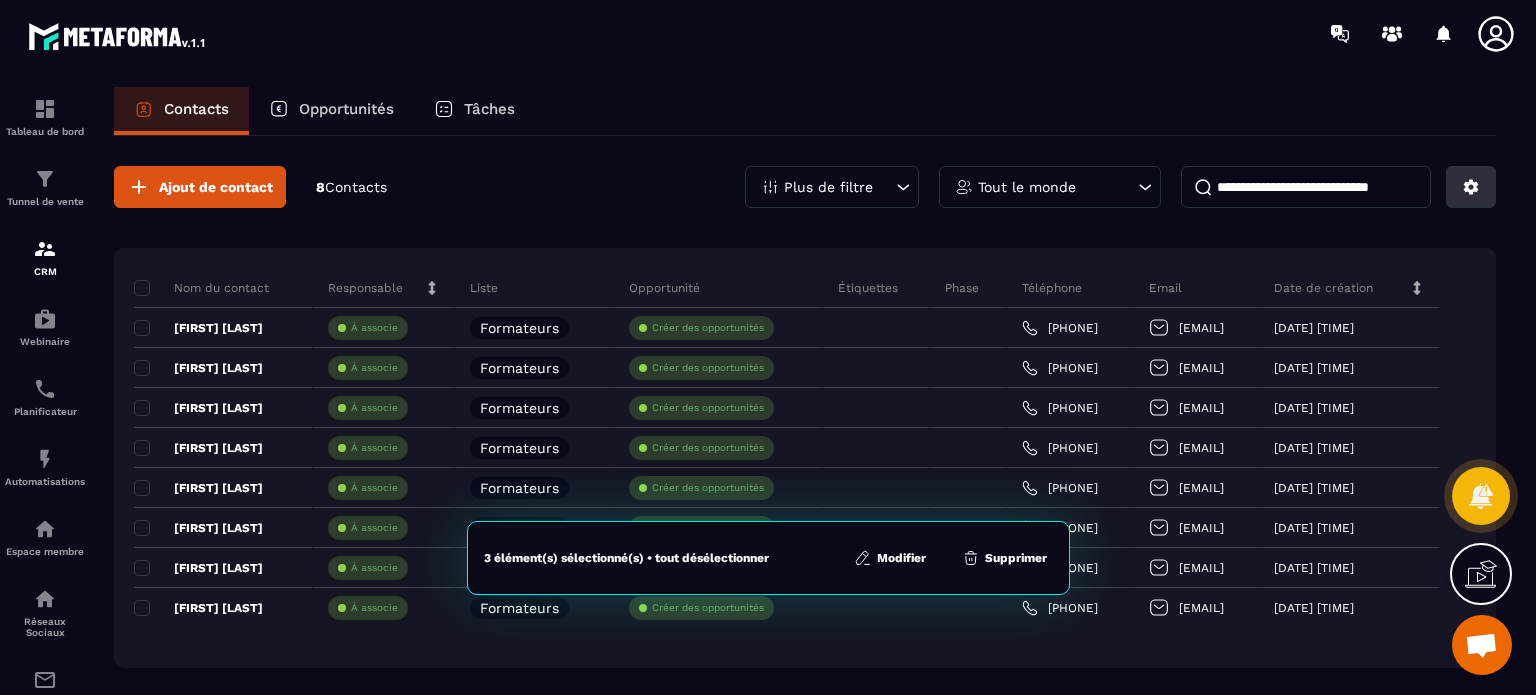 click 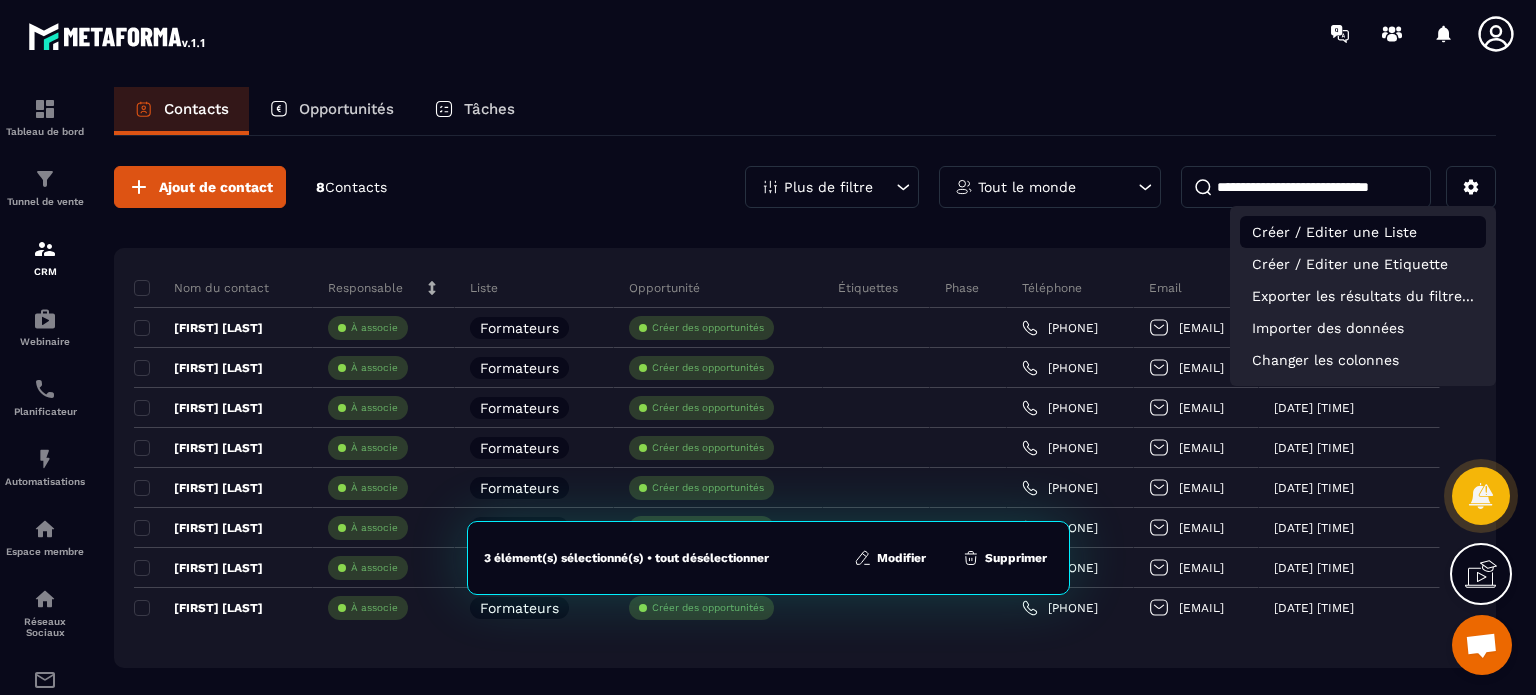 click on "Créer / Editer une Liste" at bounding box center (1363, 232) 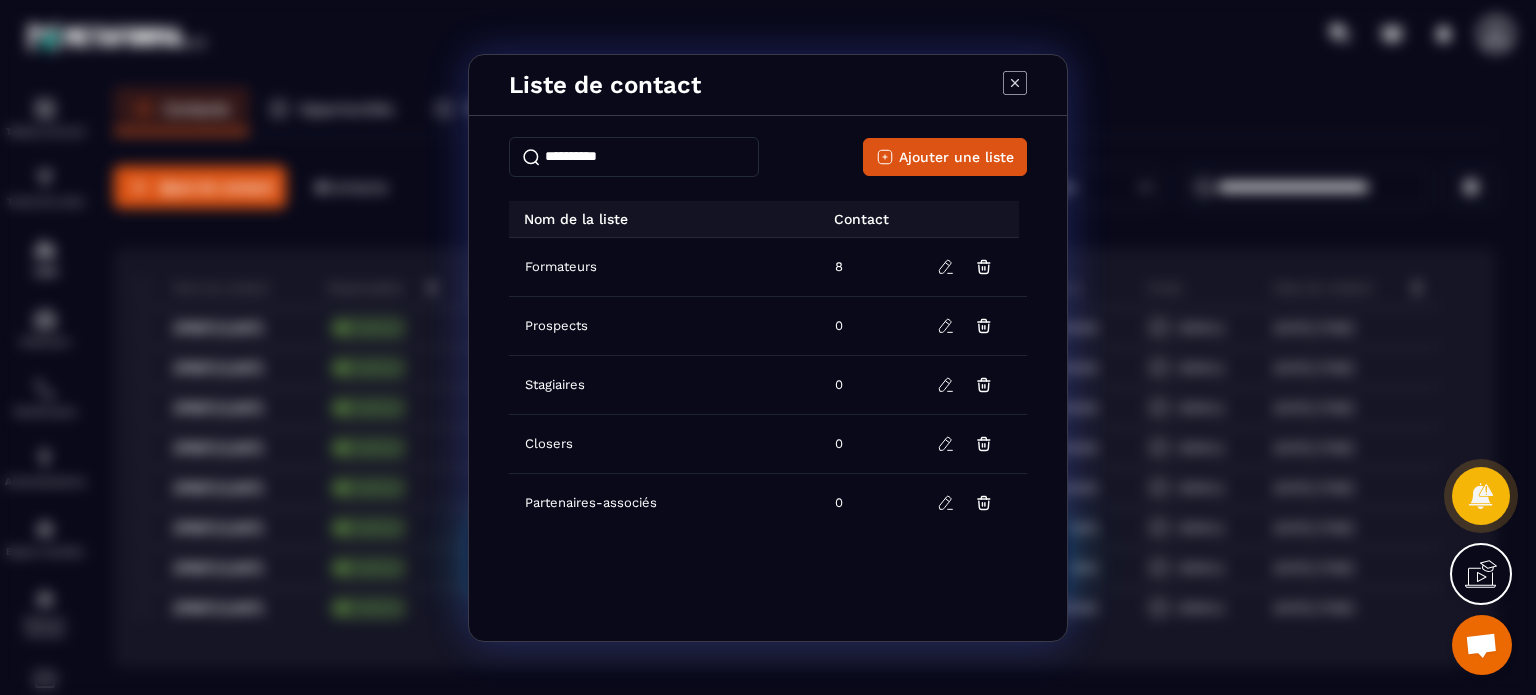 click on "0" at bounding box center (869, 443) 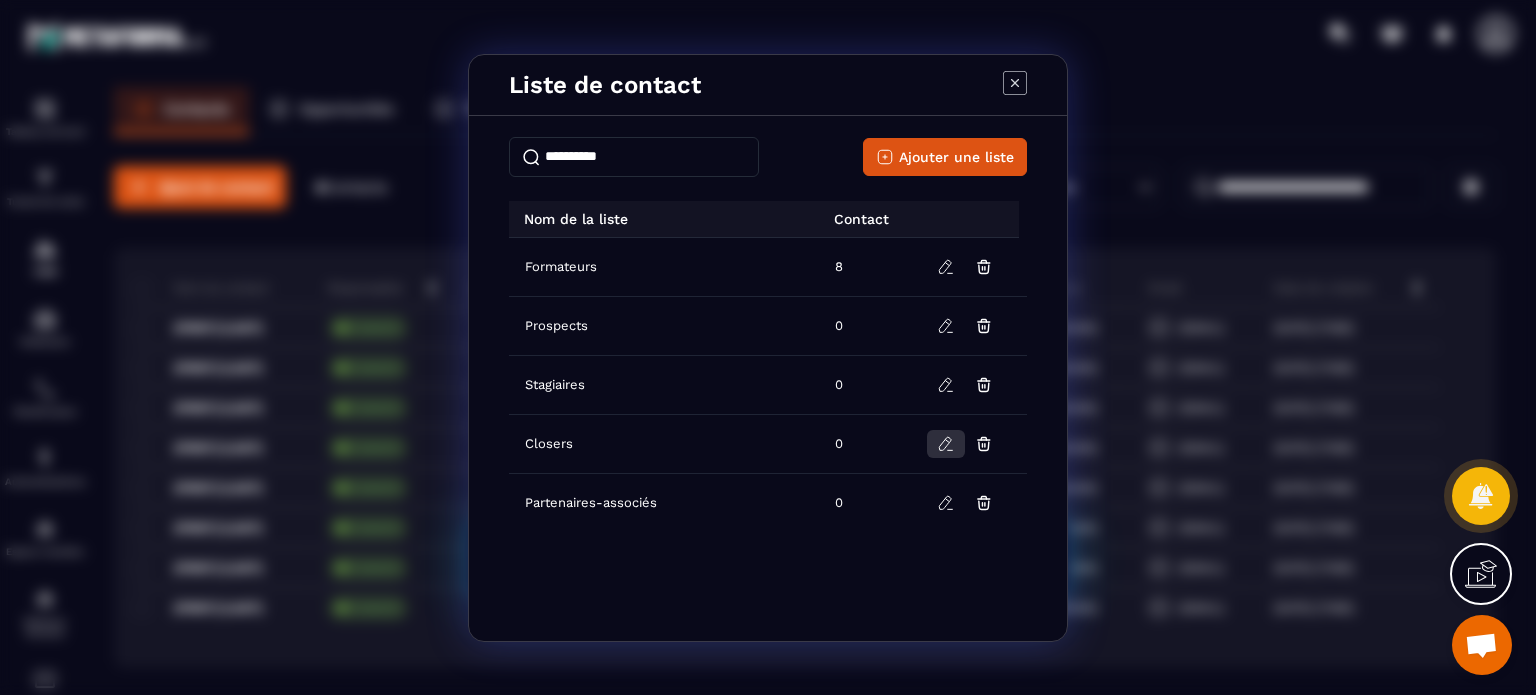 click 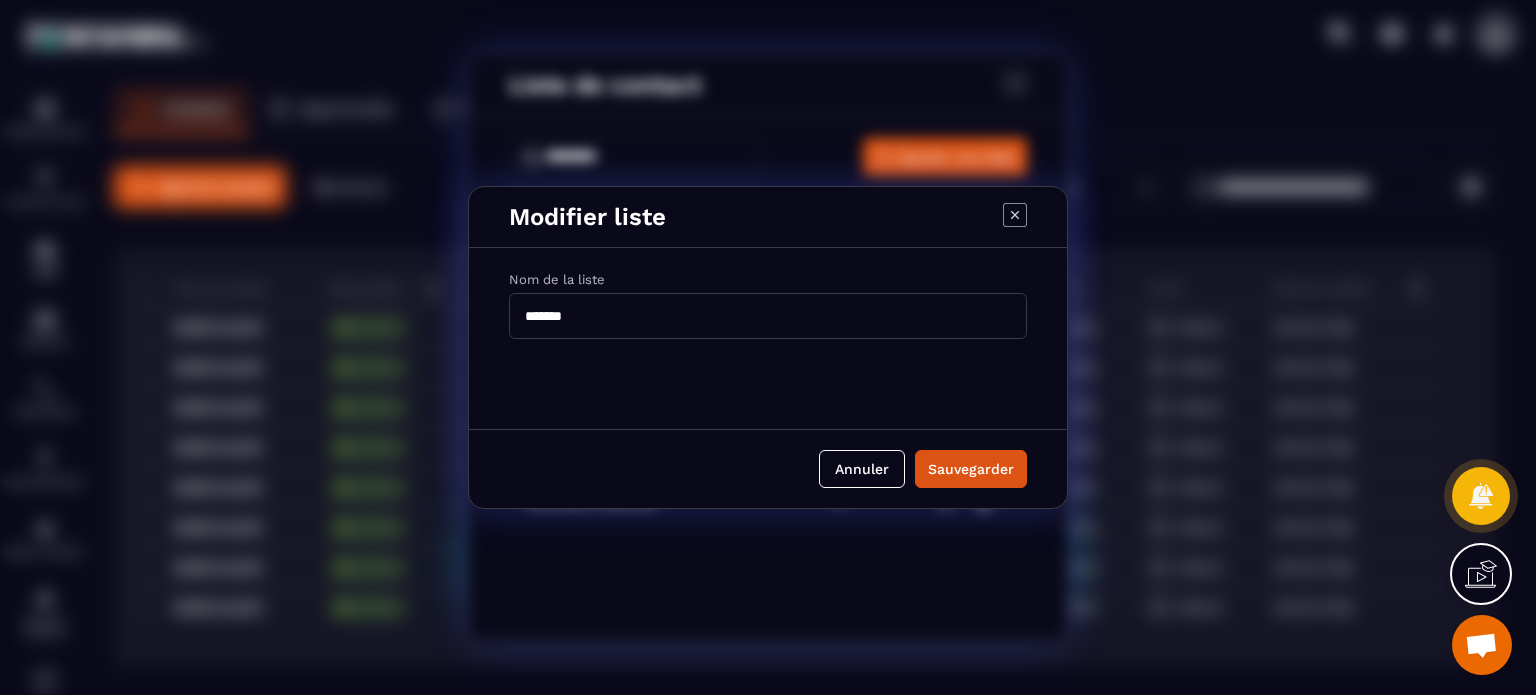 click 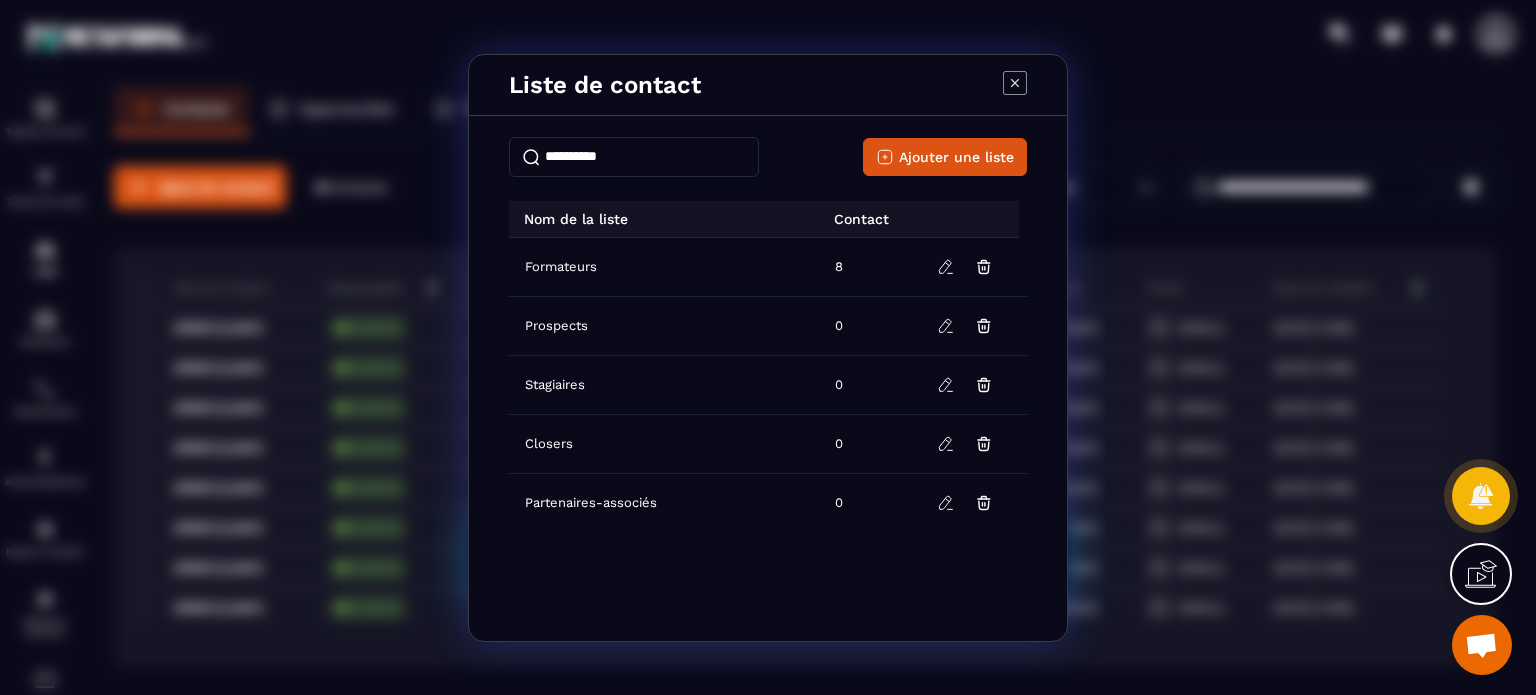 click 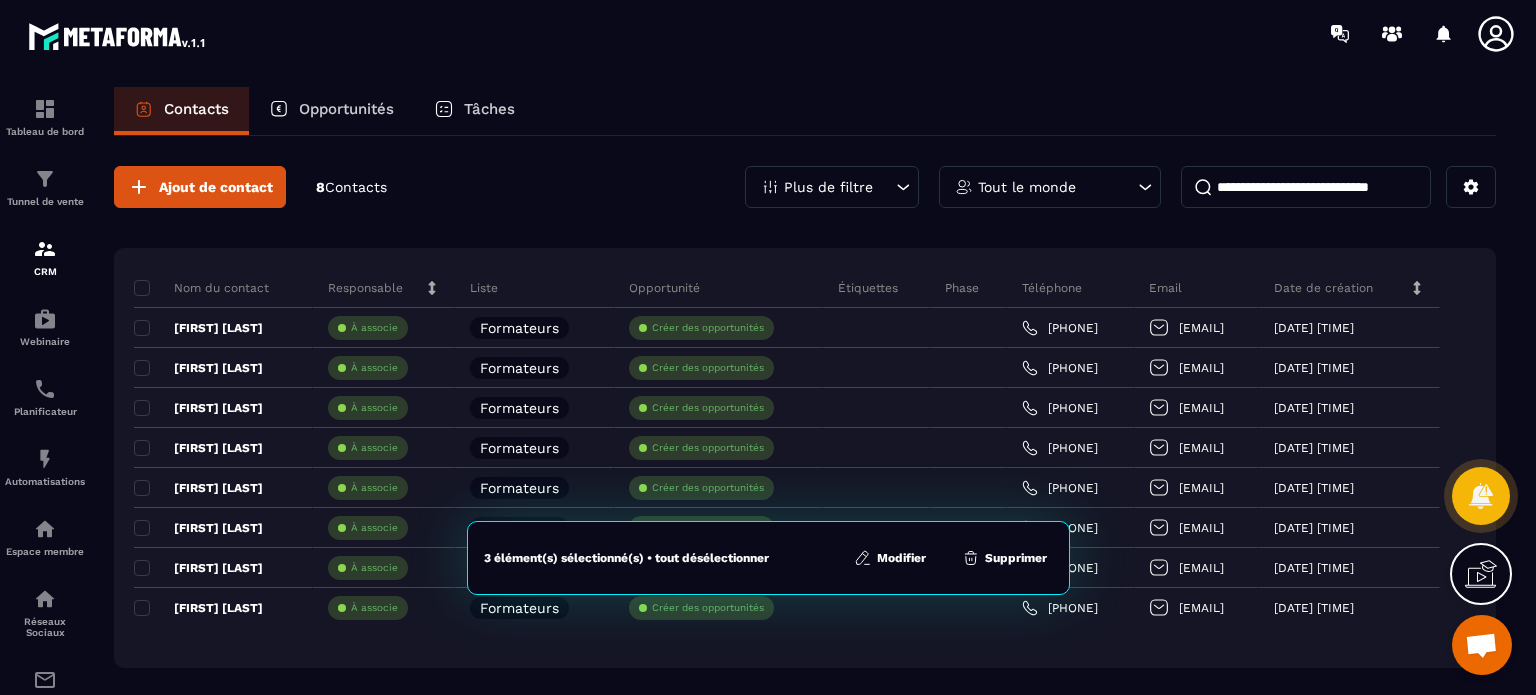 click 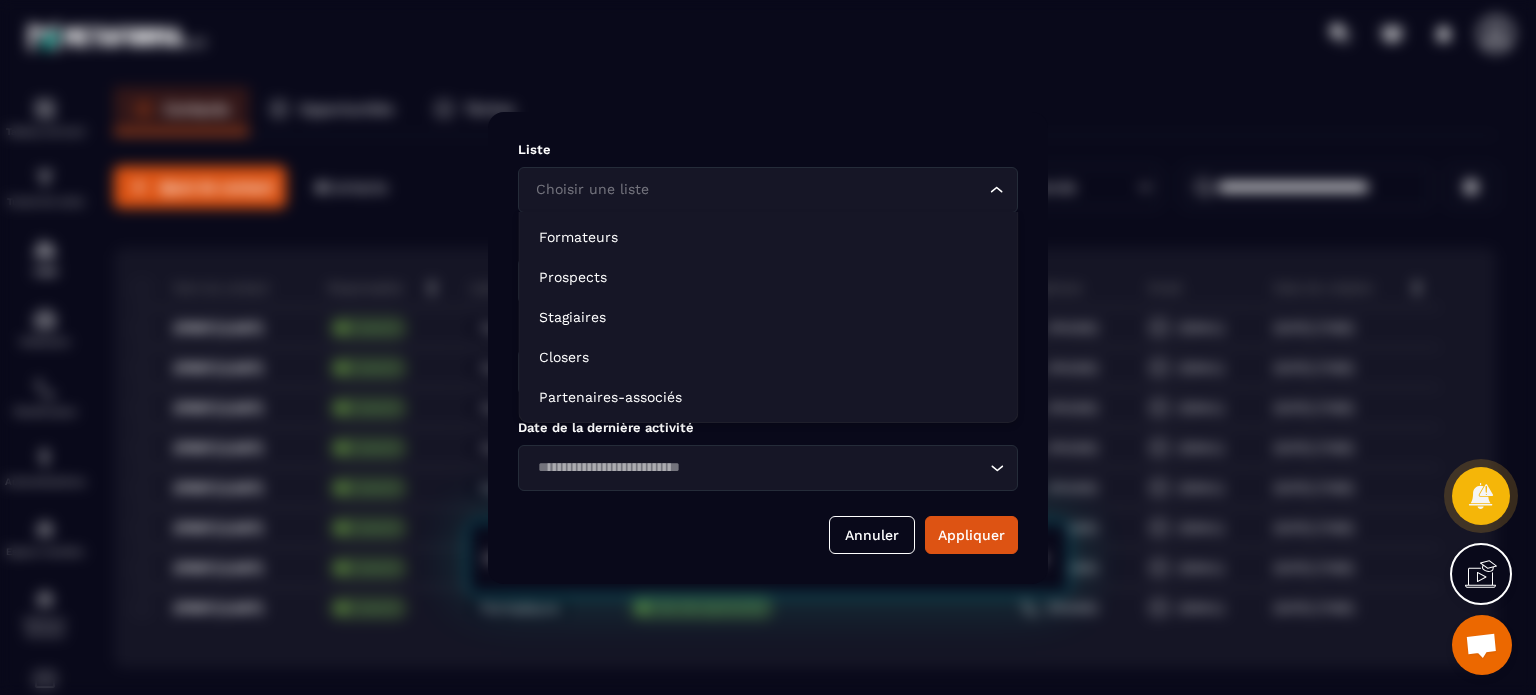 click 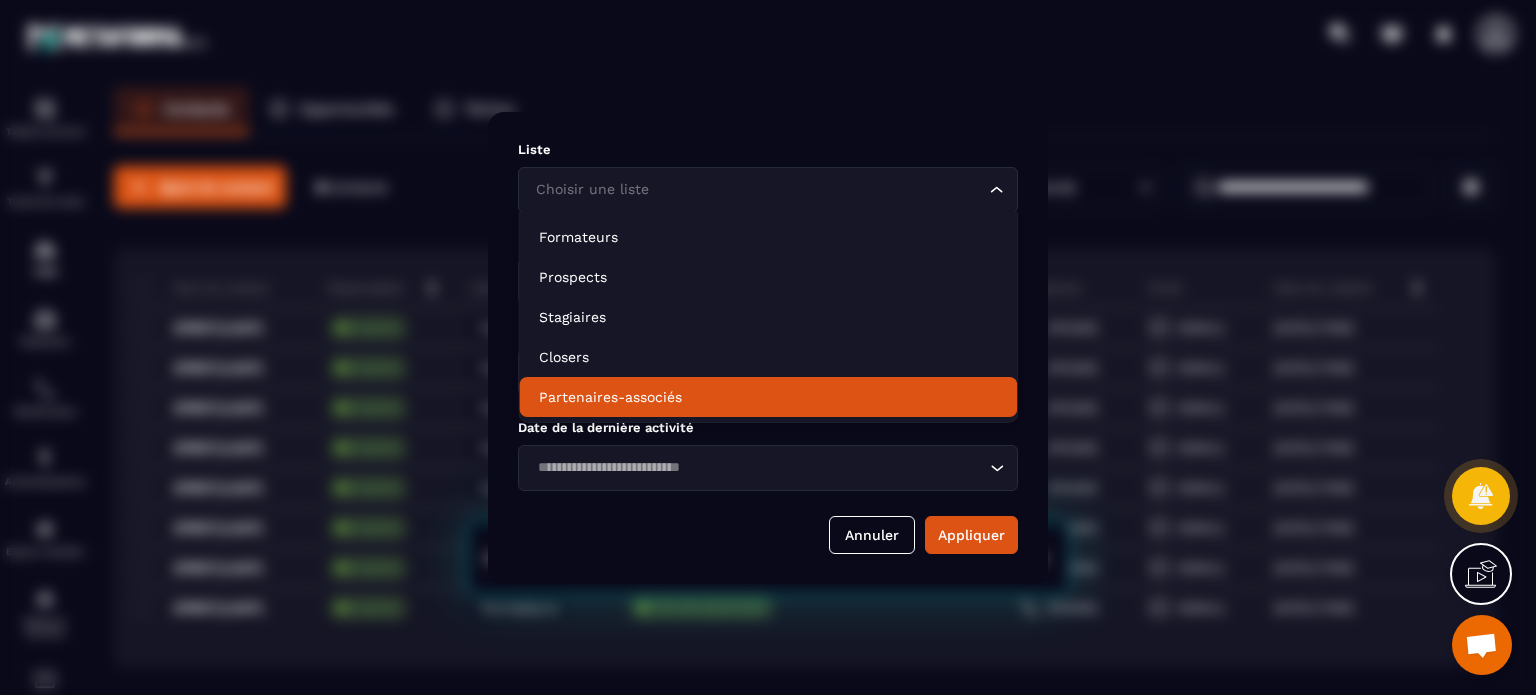 click 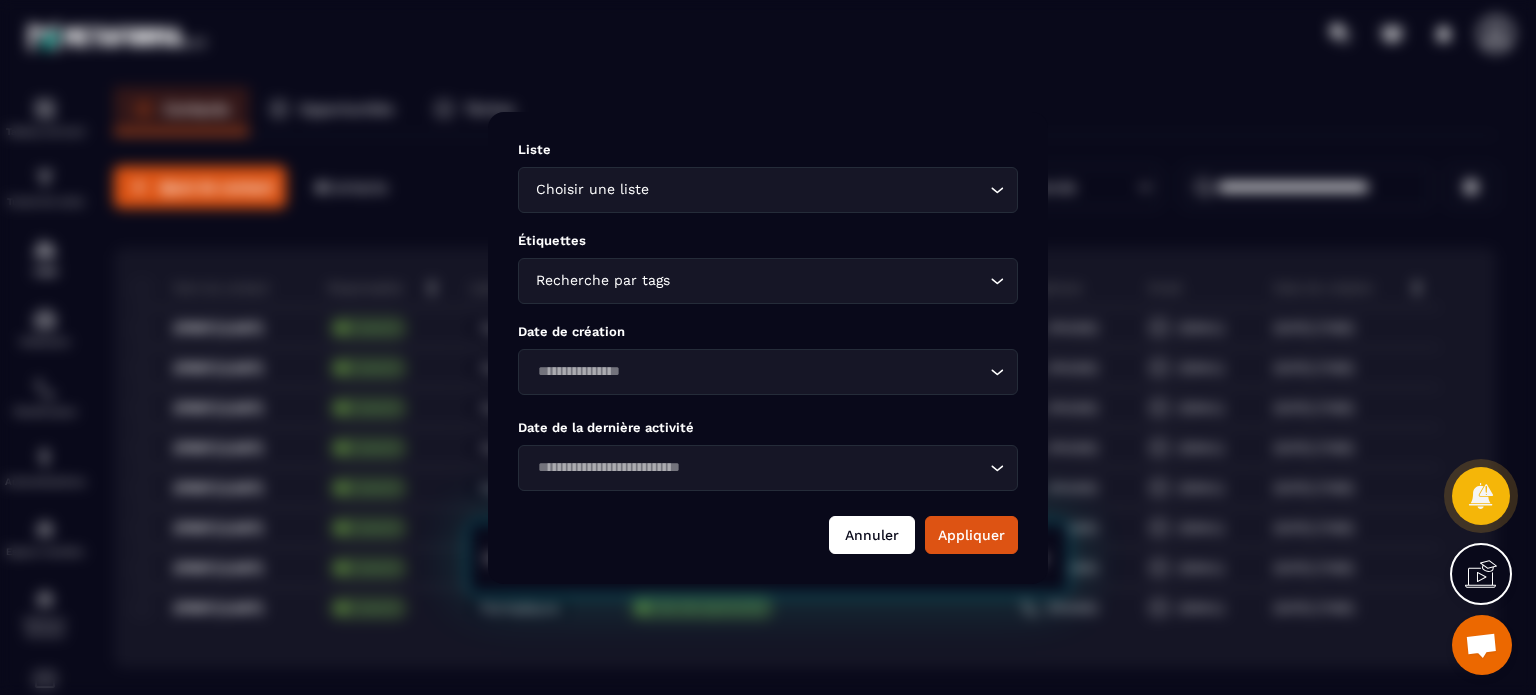 click on "Annuler" at bounding box center [872, 535] 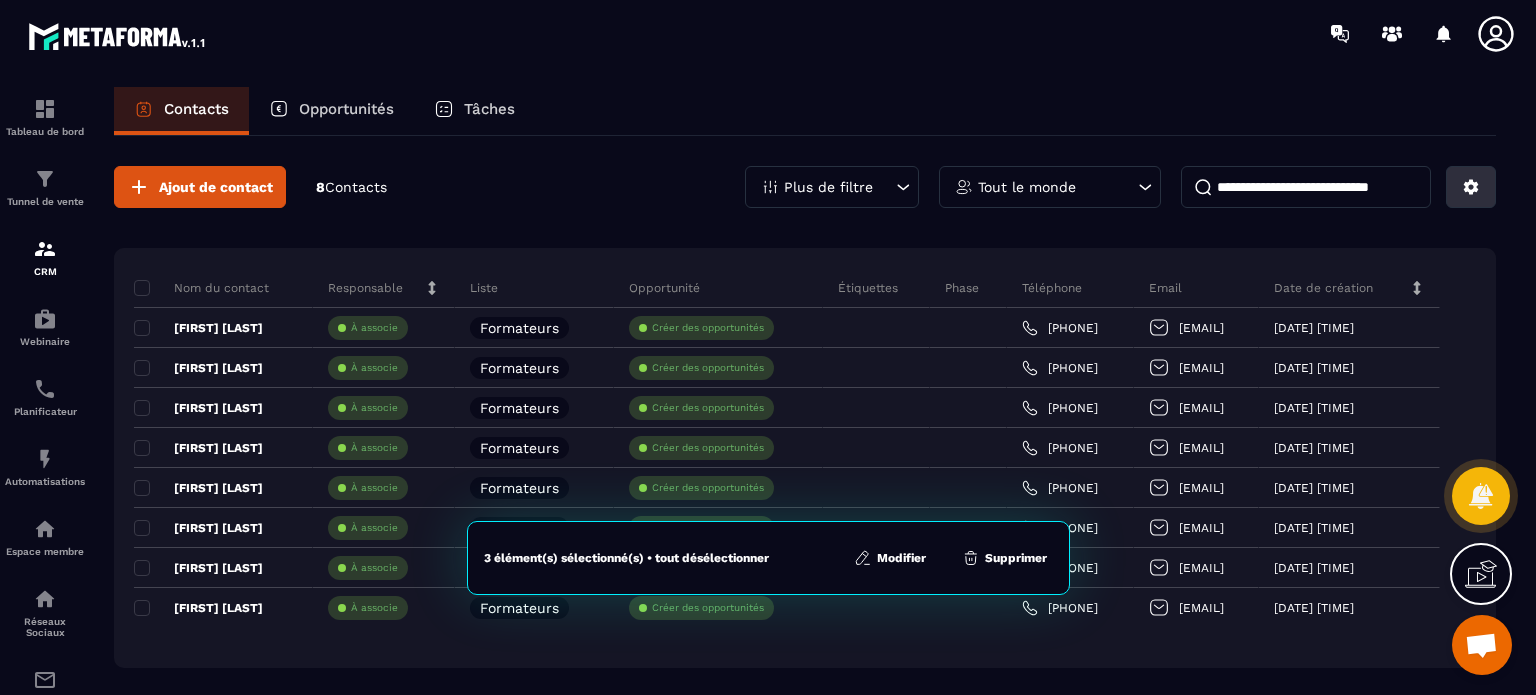 click 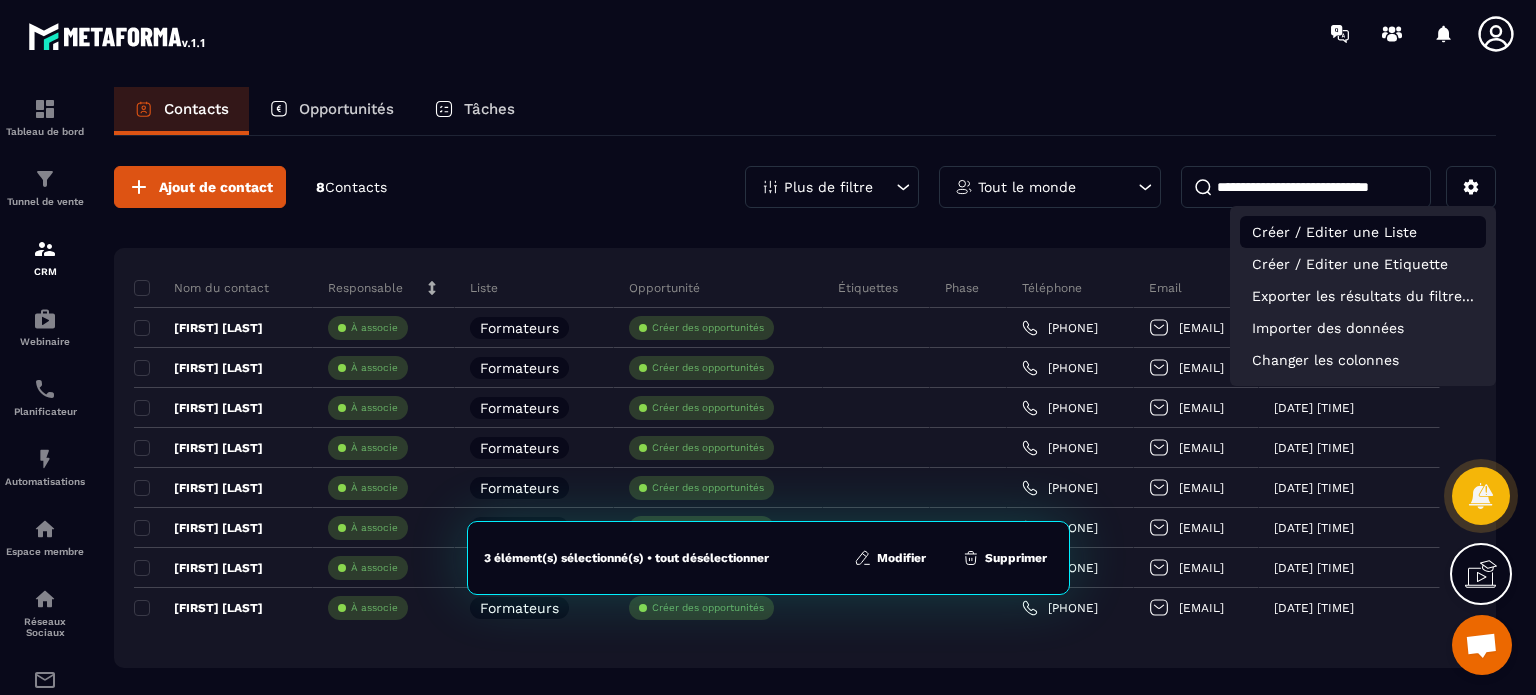 click on "Créer / Editer une Liste" at bounding box center (1363, 232) 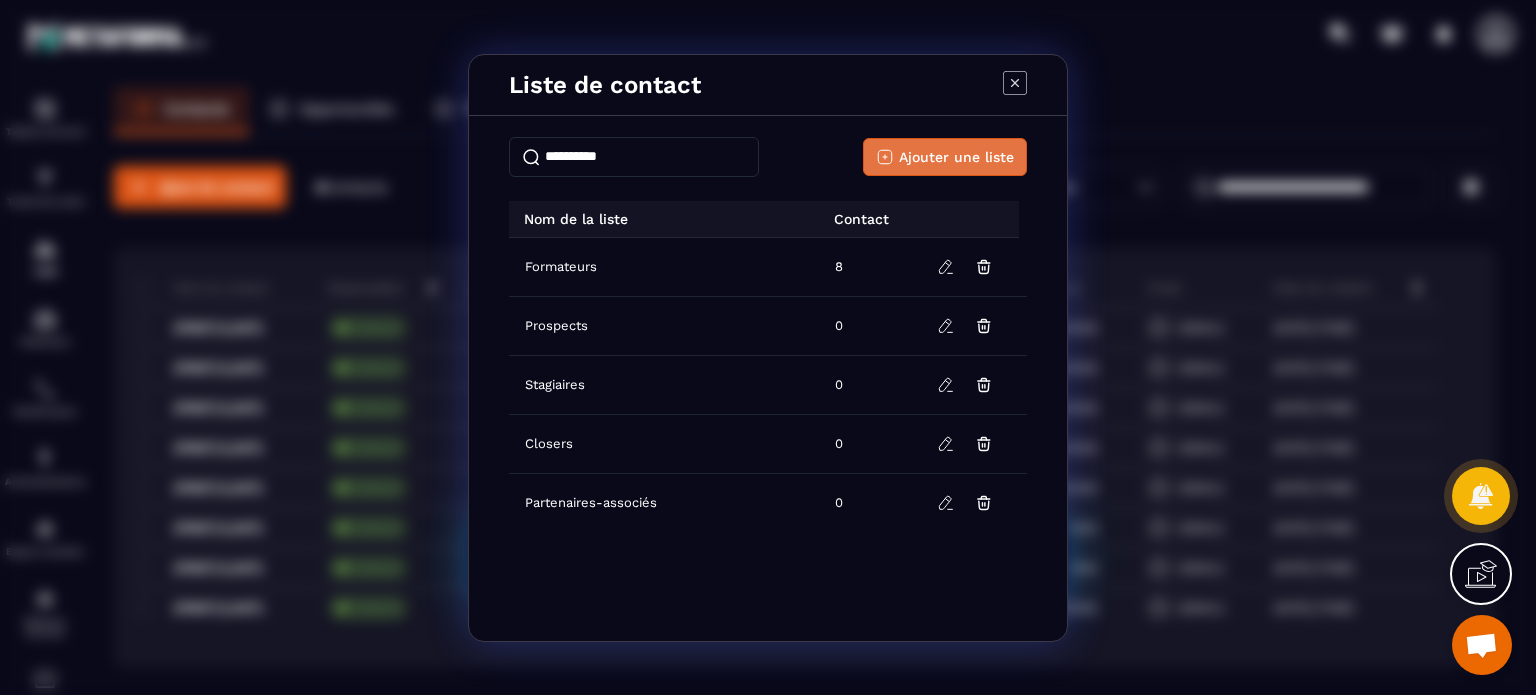 click on "Ajouter une liste" at bounding box center (956, 157) 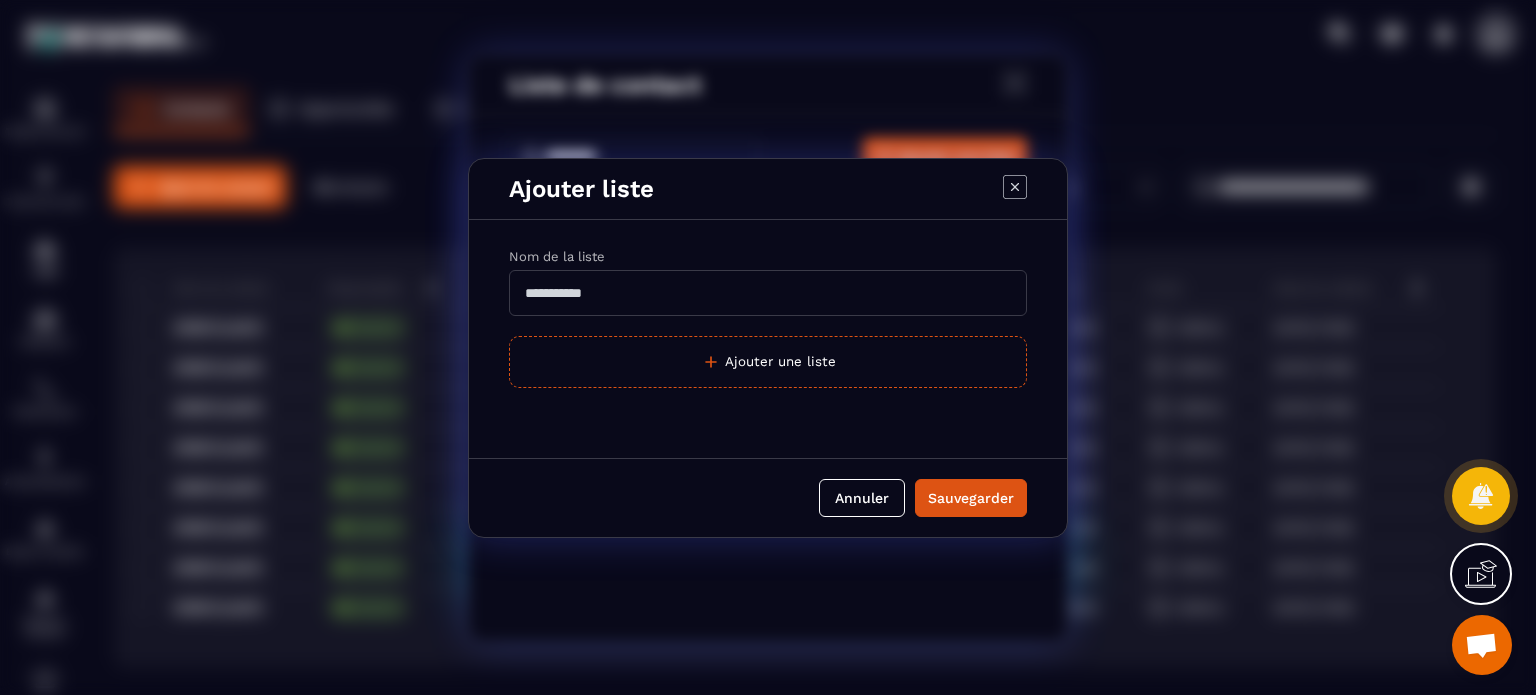 click at bounding box center (768, 293) 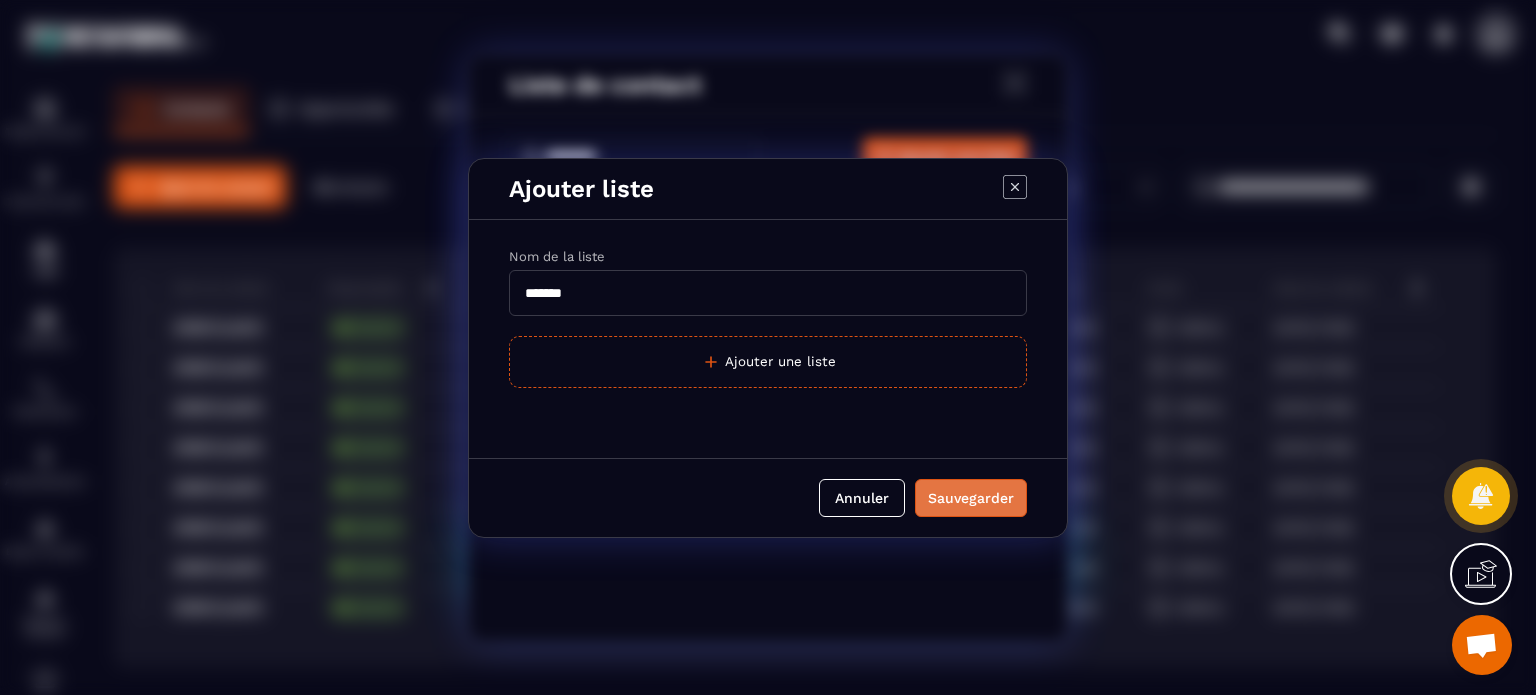 click on "Sauvegarder" at bounding box center (971, 498) 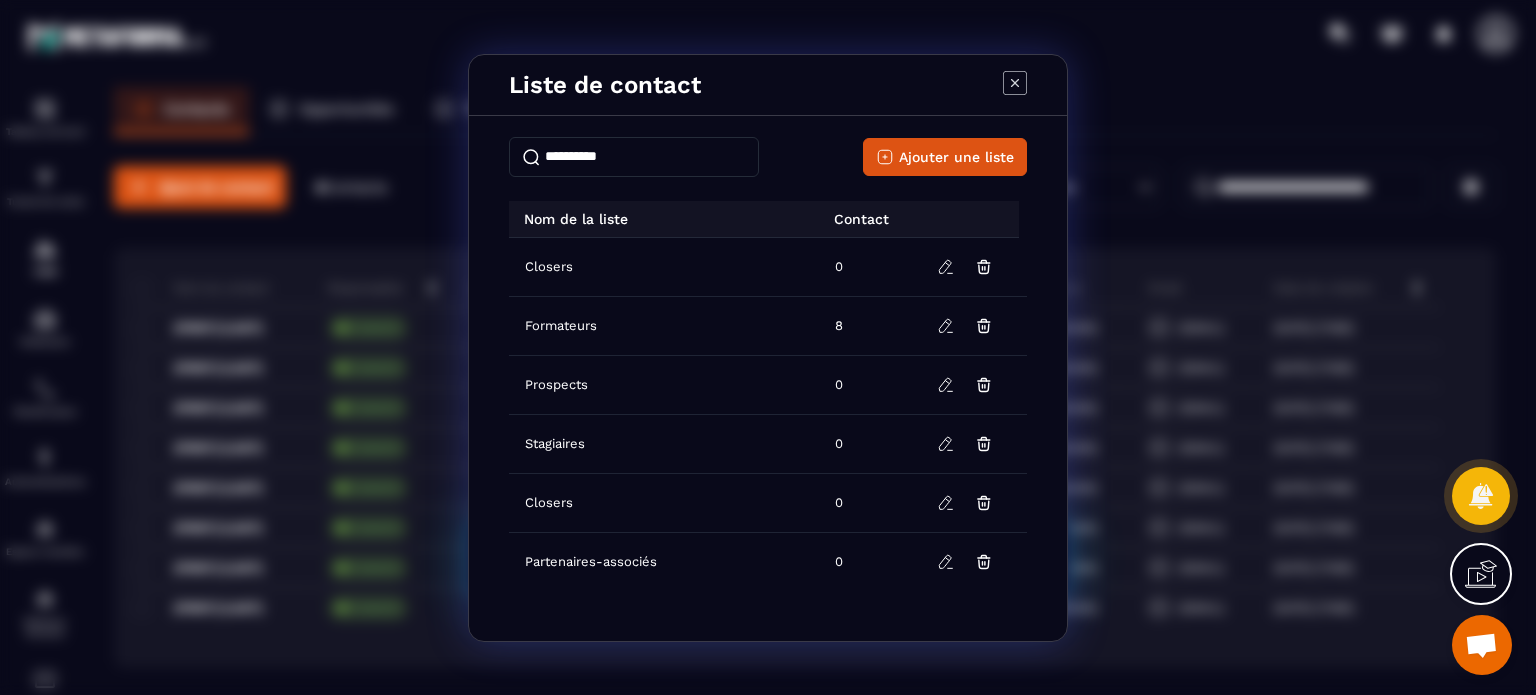 click 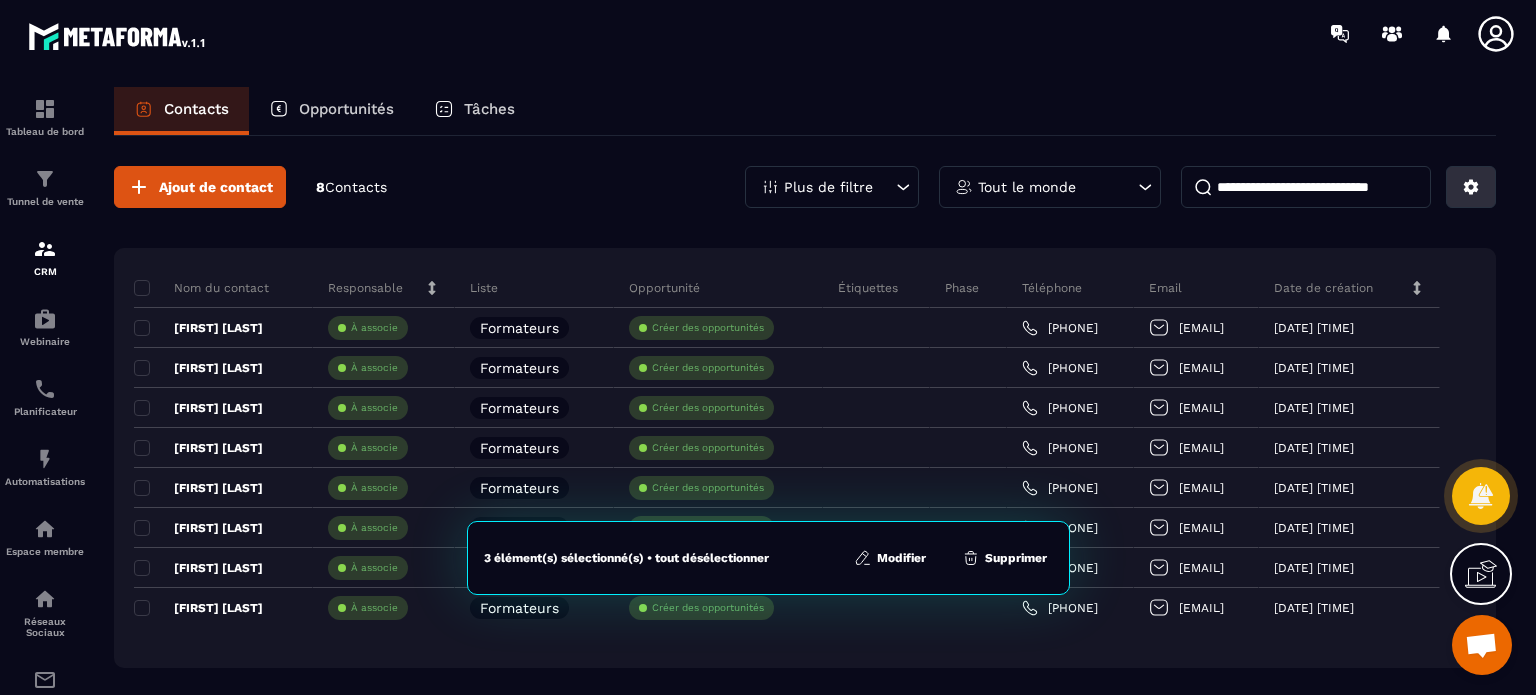 click 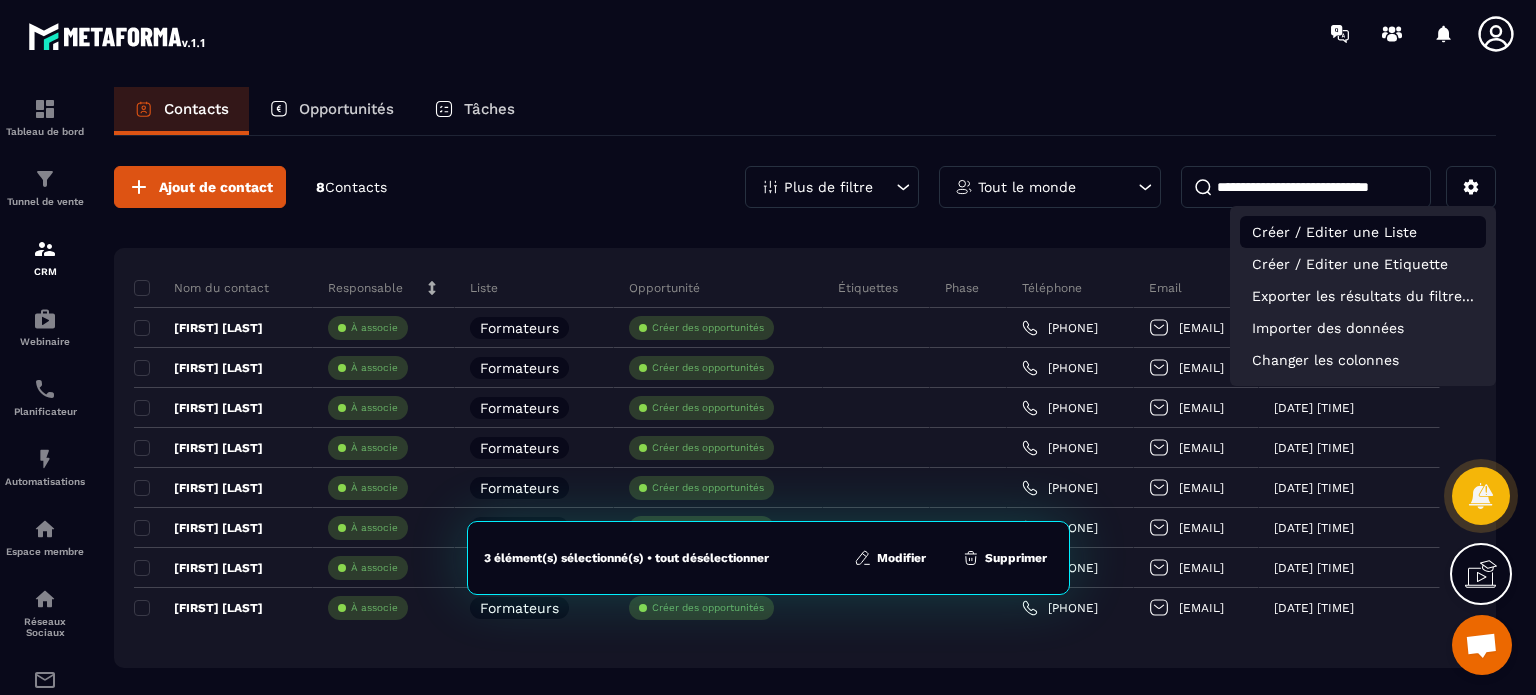 click on "Créer / Editer une Liste" at bounding box center [1363, 232] 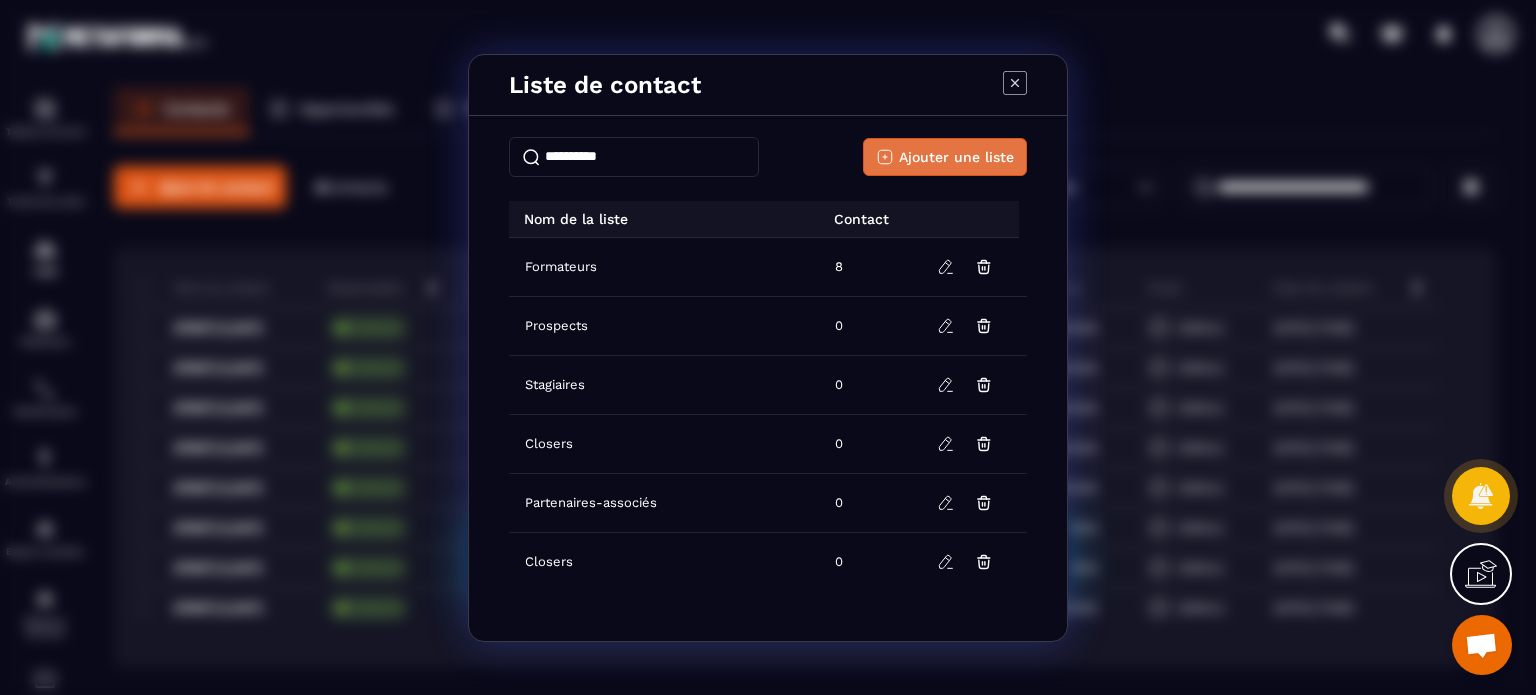 click on "Ajouter une liste" at bounding box center (956, 157) 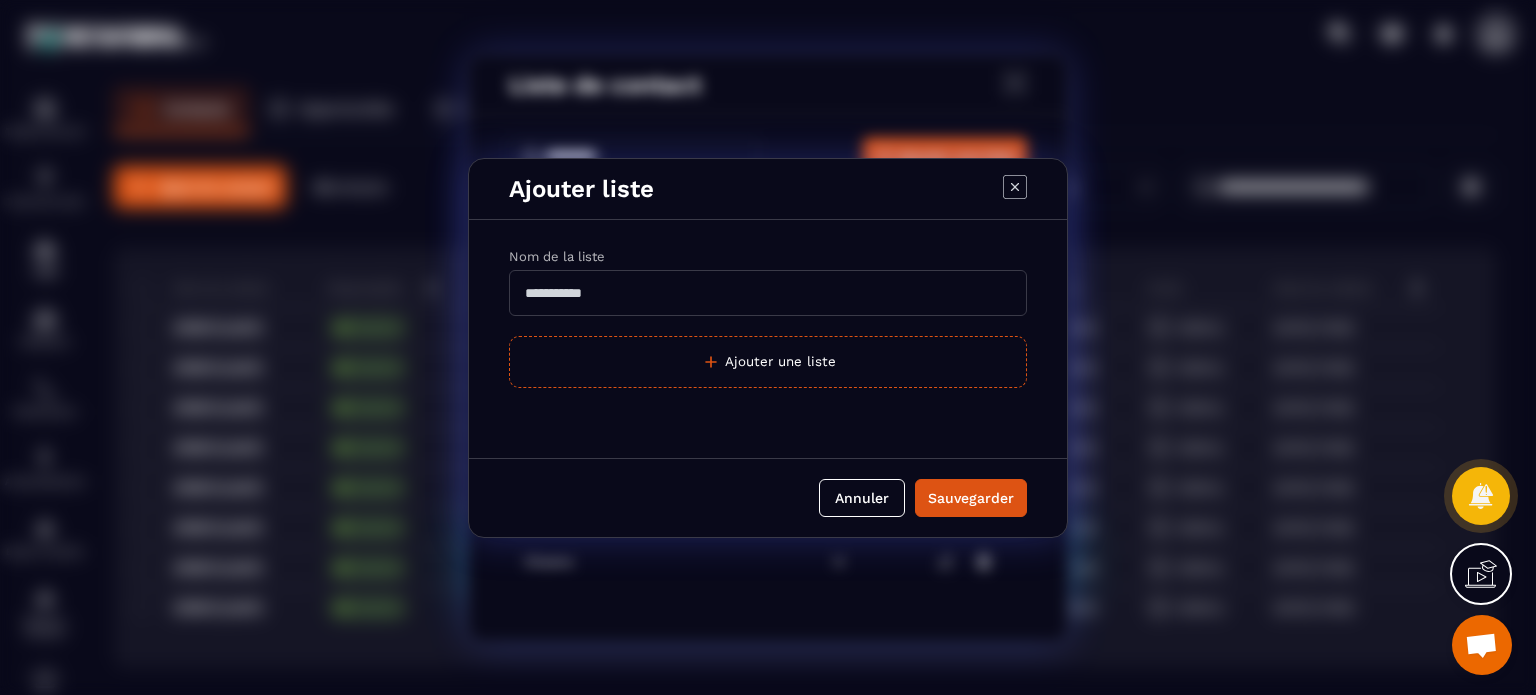 click 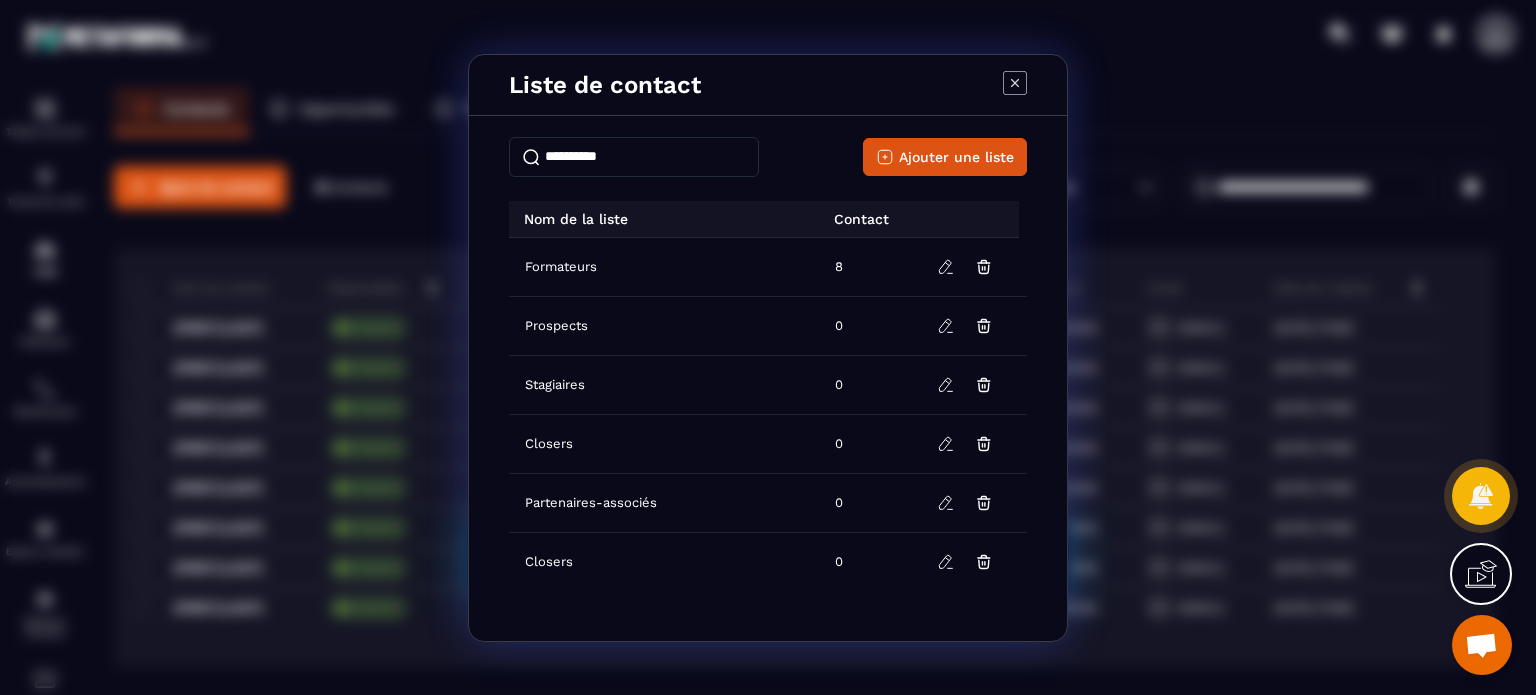 click 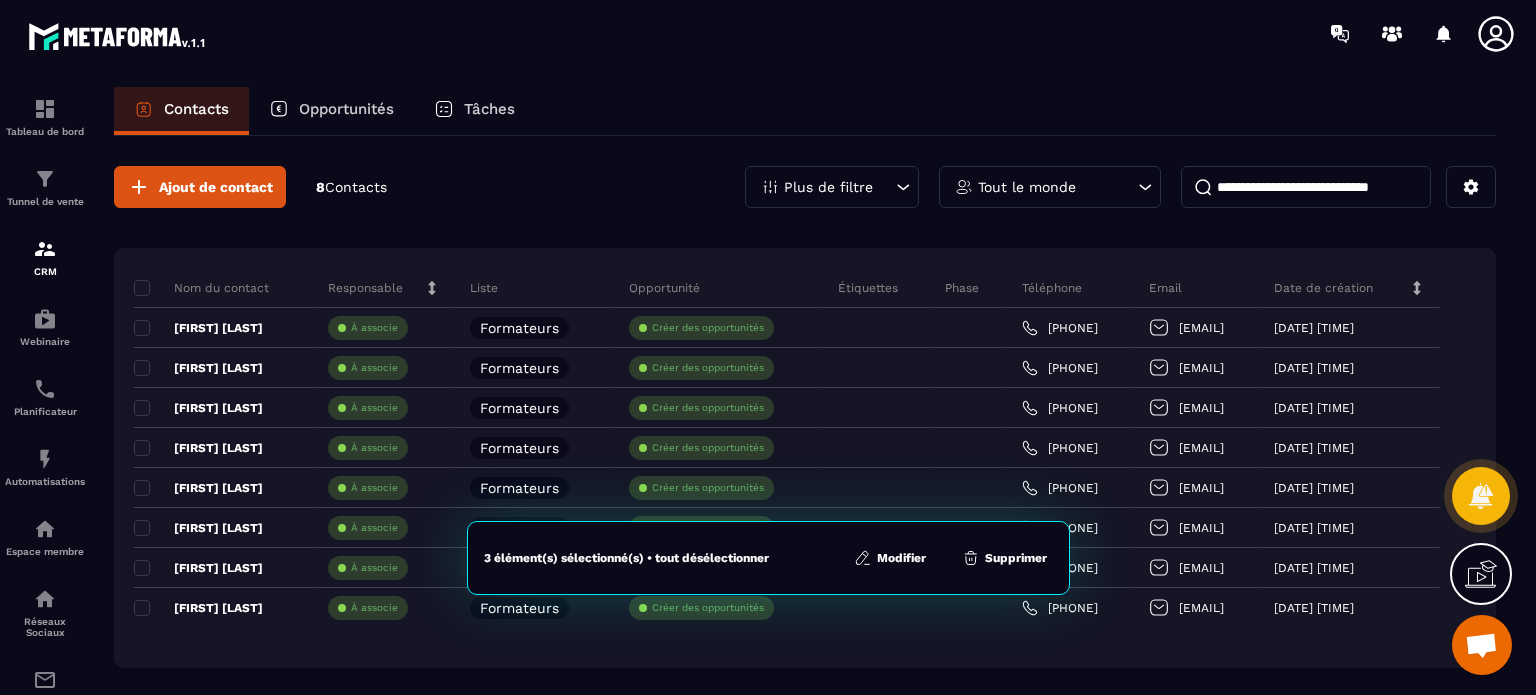 click 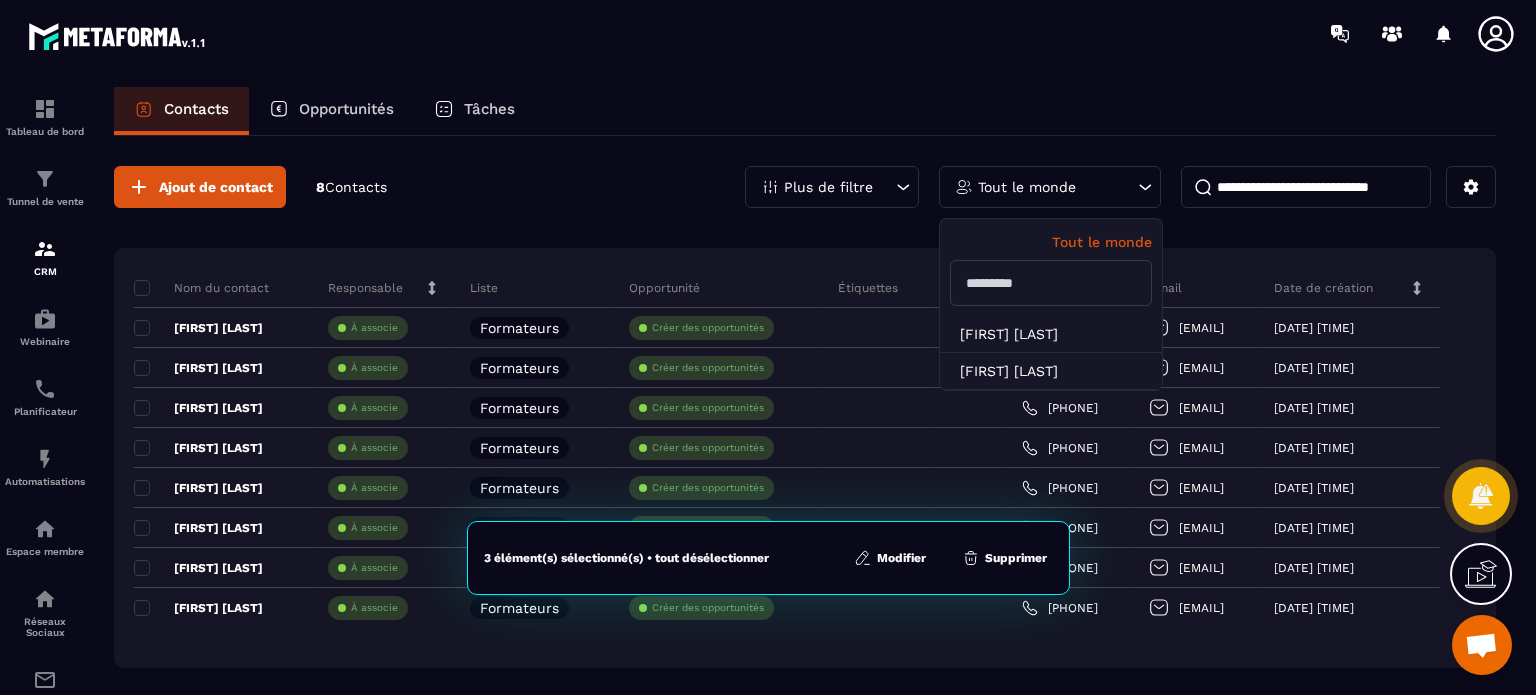click 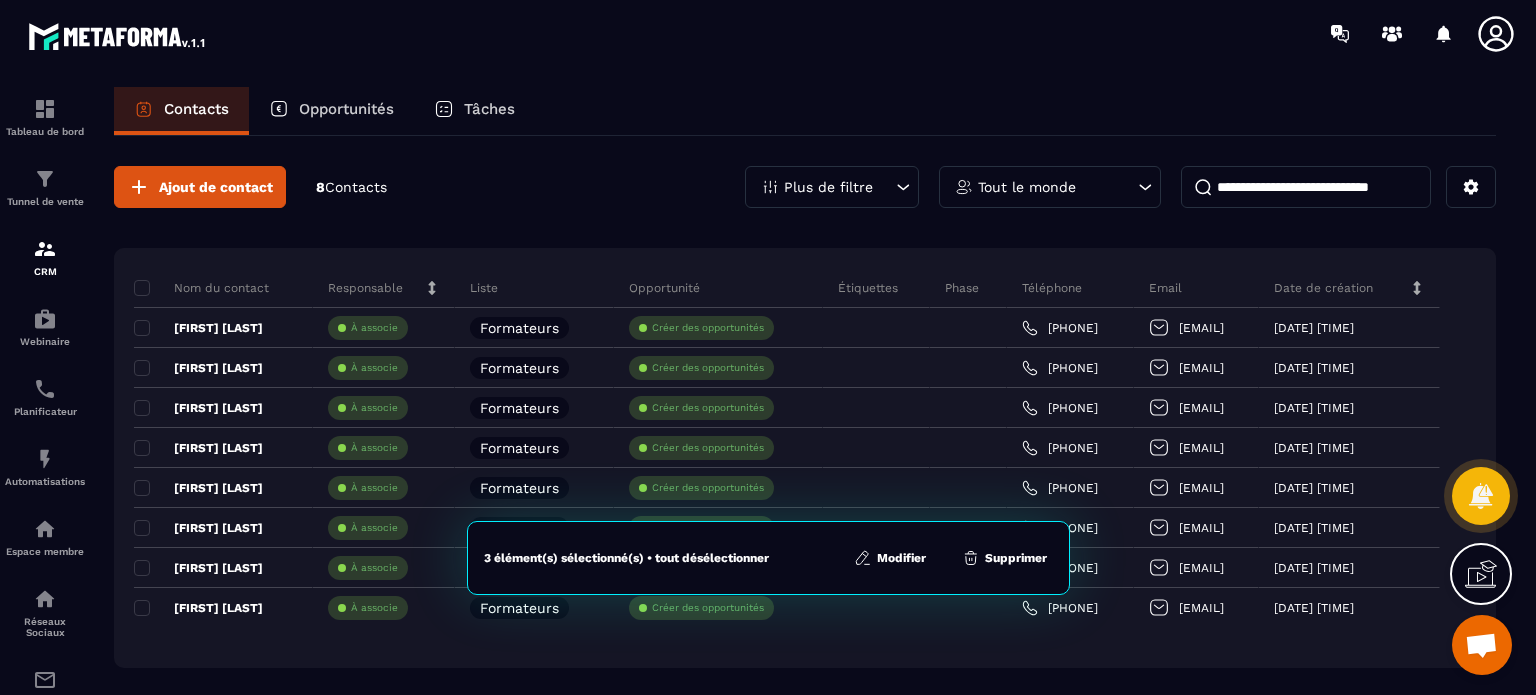 click on "Plus de filtre" at bounding box center (832, 187) 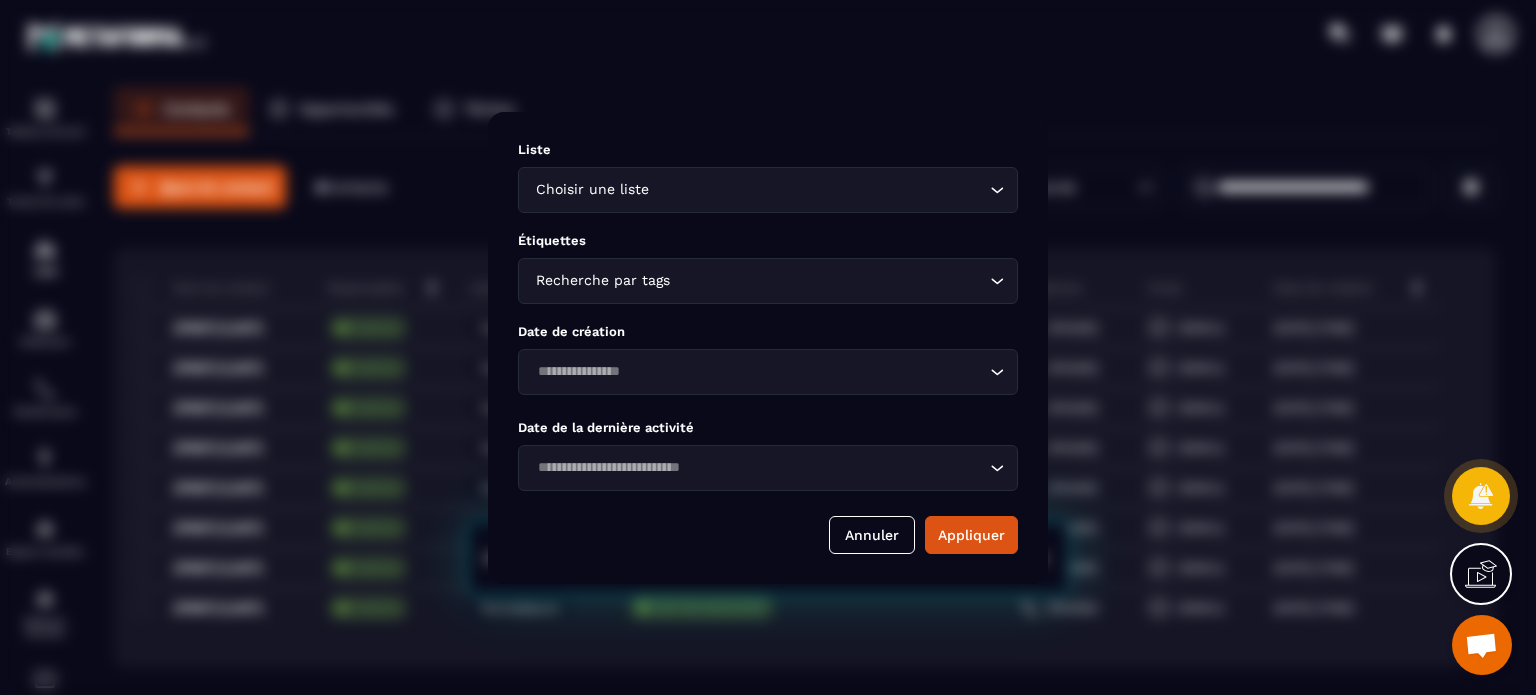 click at bounding box center [768, 347] 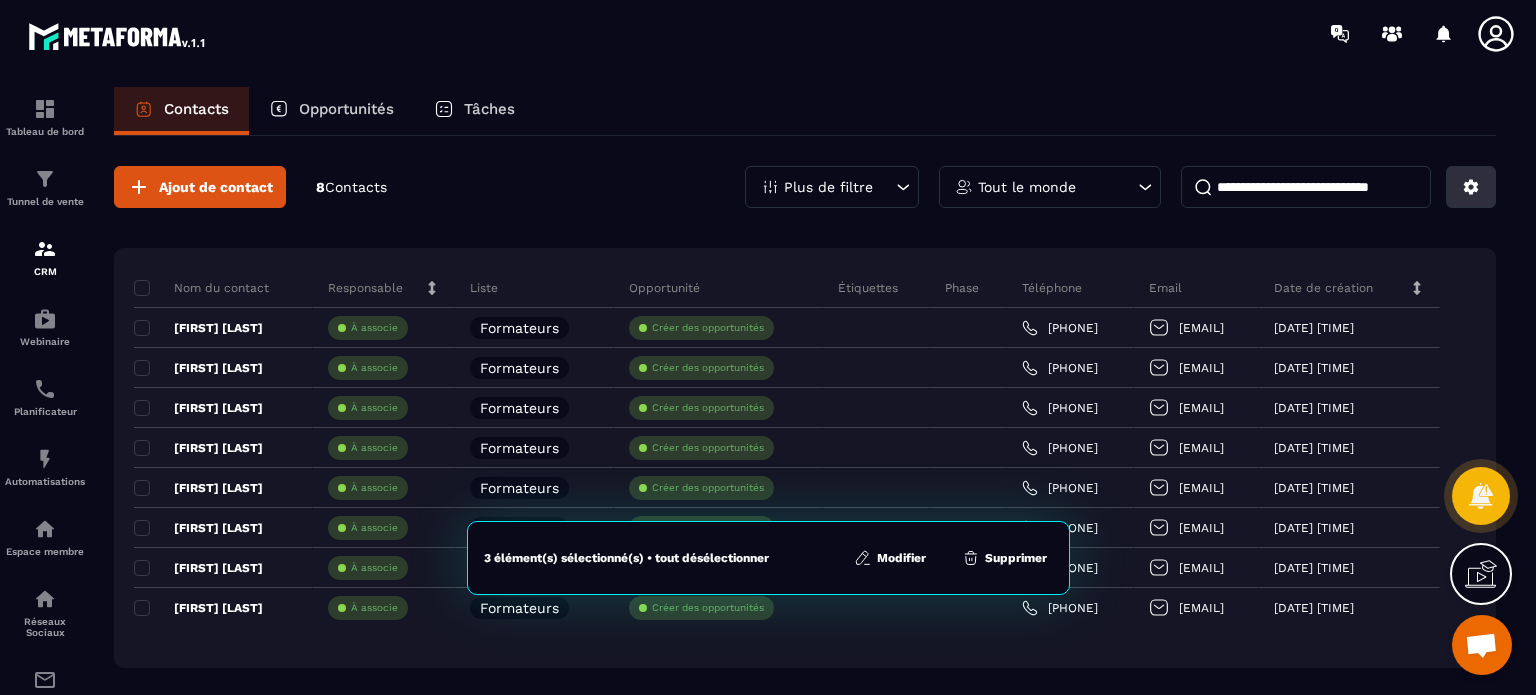 click 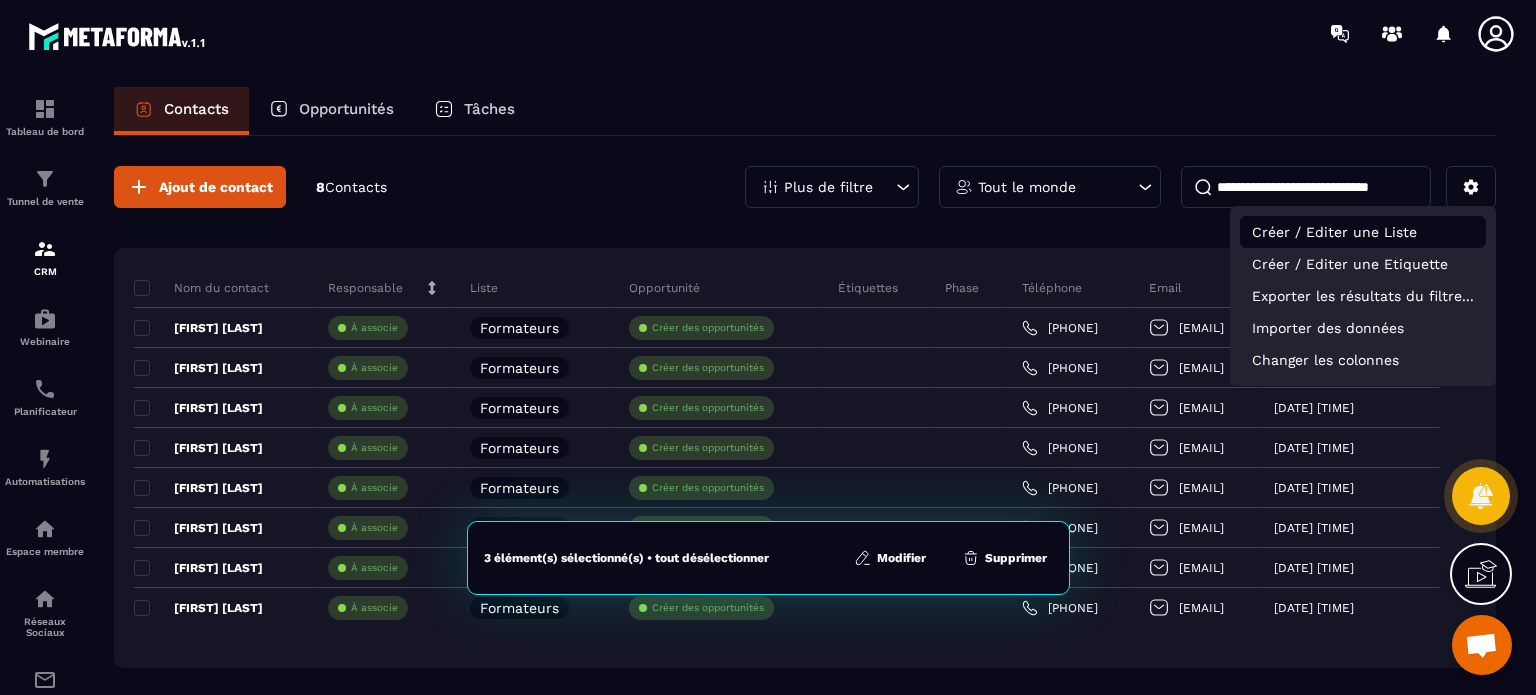 click on "Créer / Editer une Liste" at bounding box center (1363, 232) 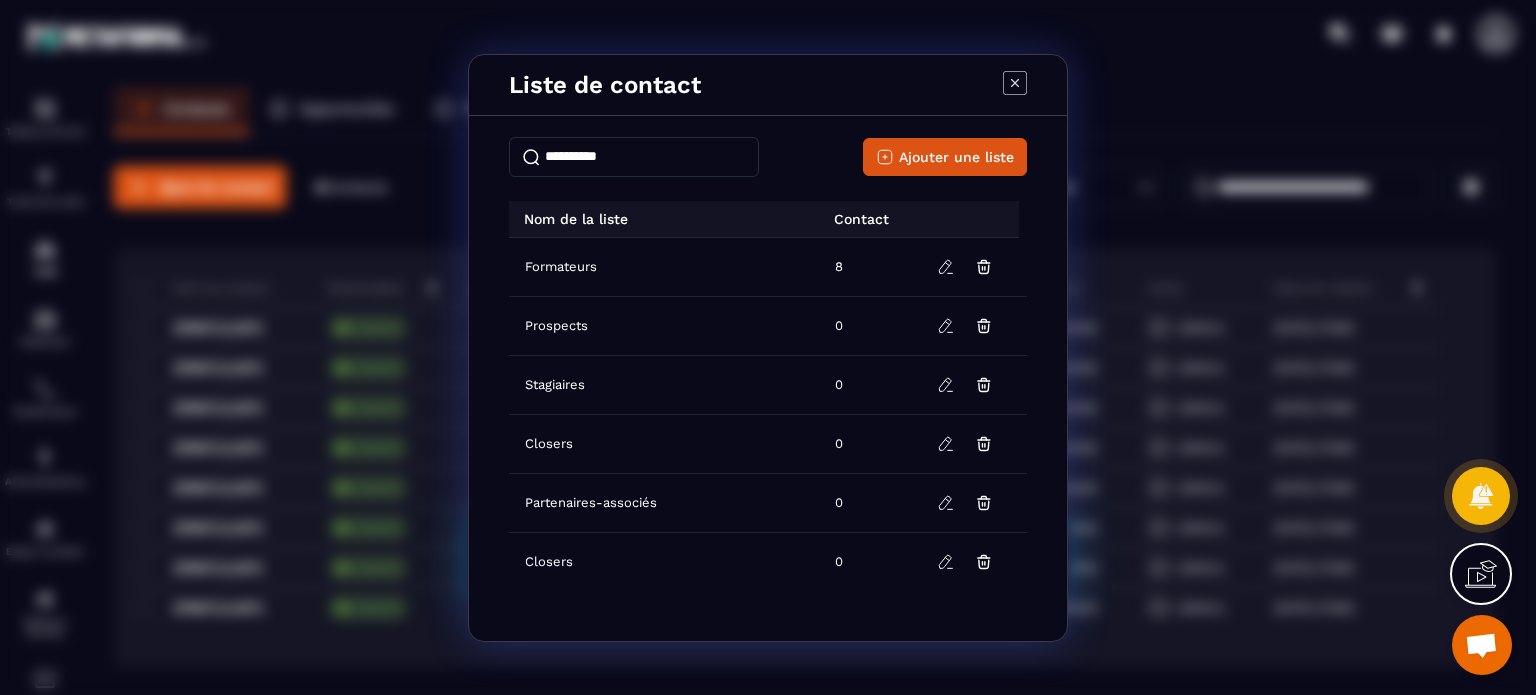 click 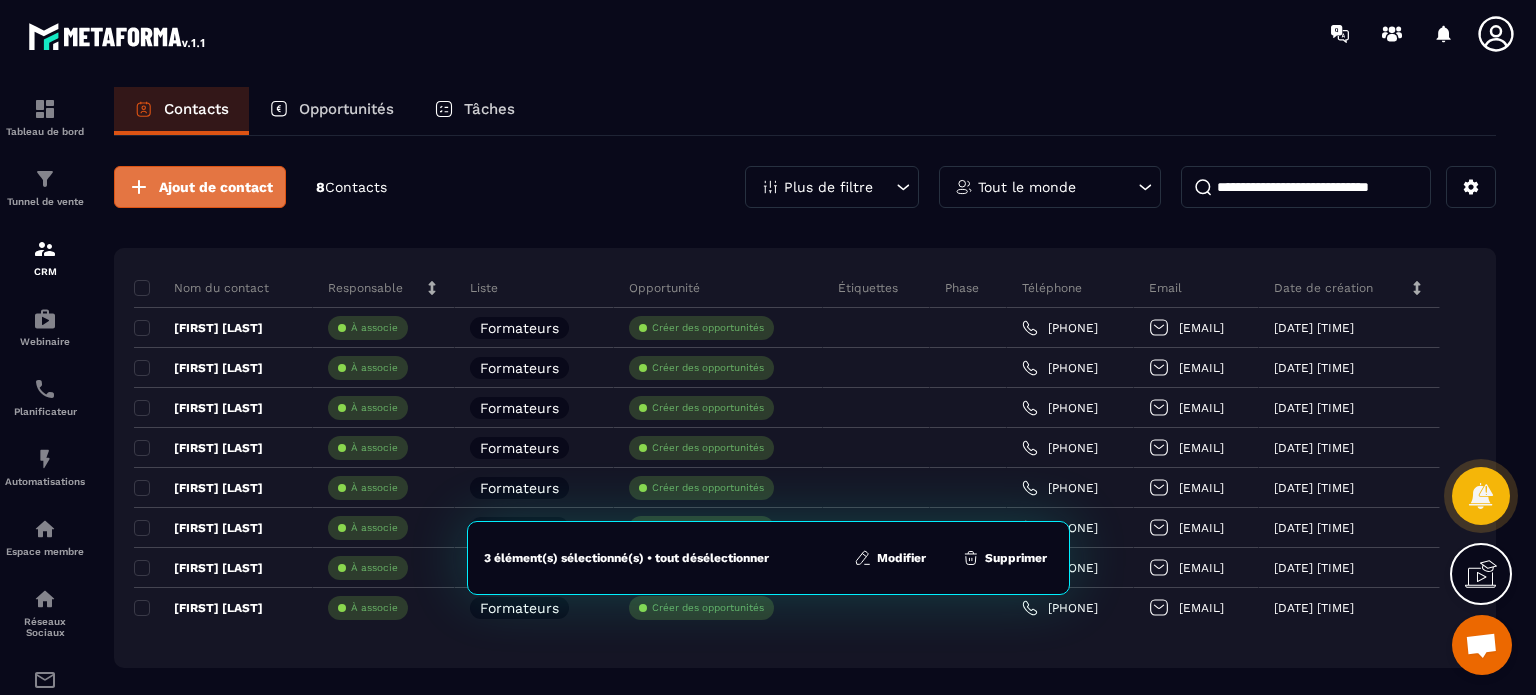 click on "Ajout de contact" at bounding box center [216, 187] 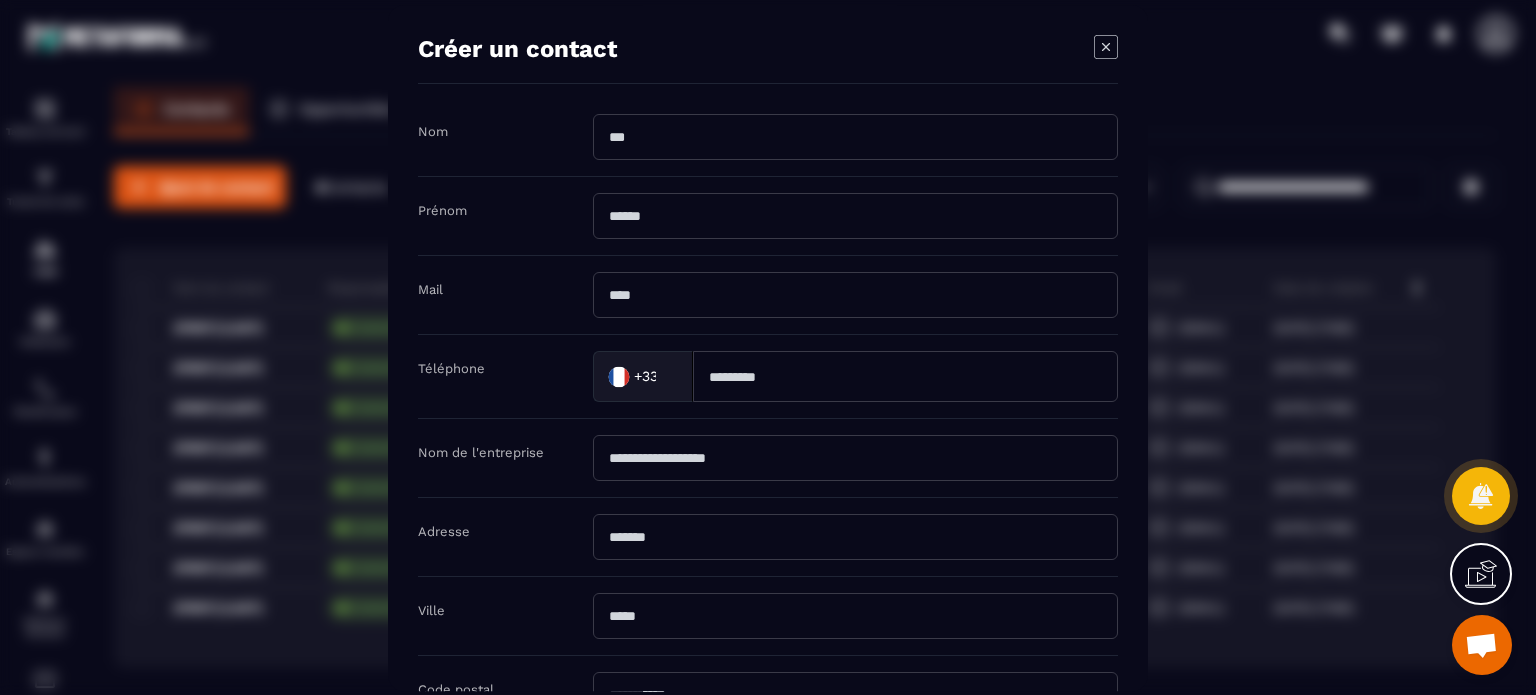 click 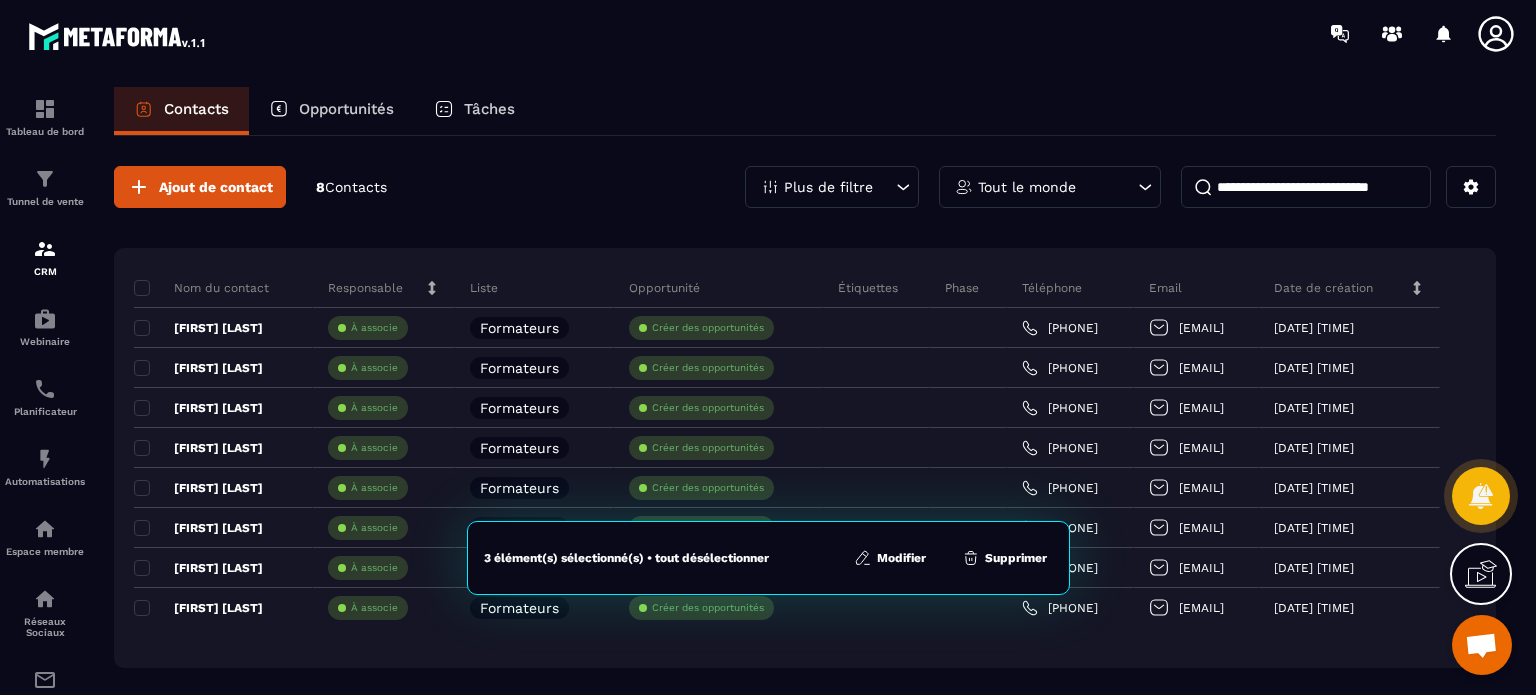 click on "Contacts" at bounding box center (356, 187) 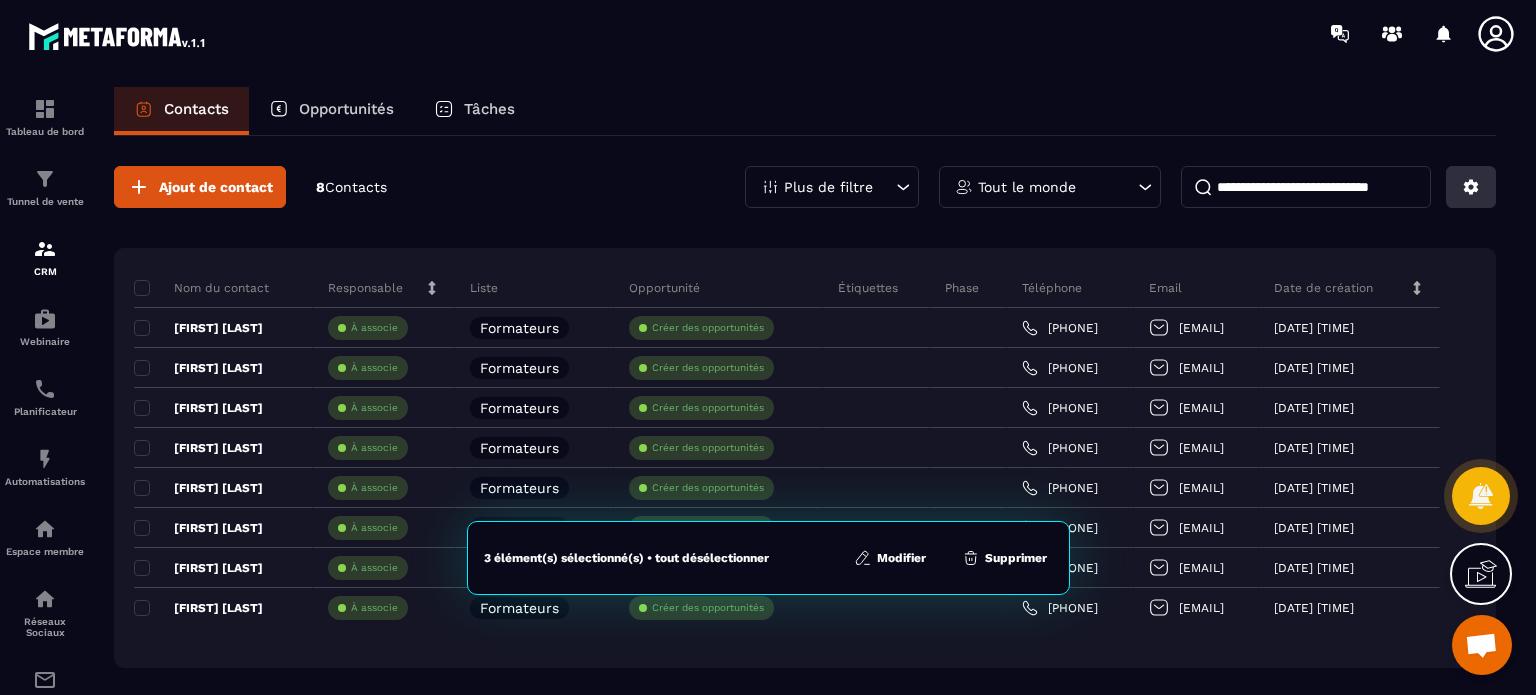 click 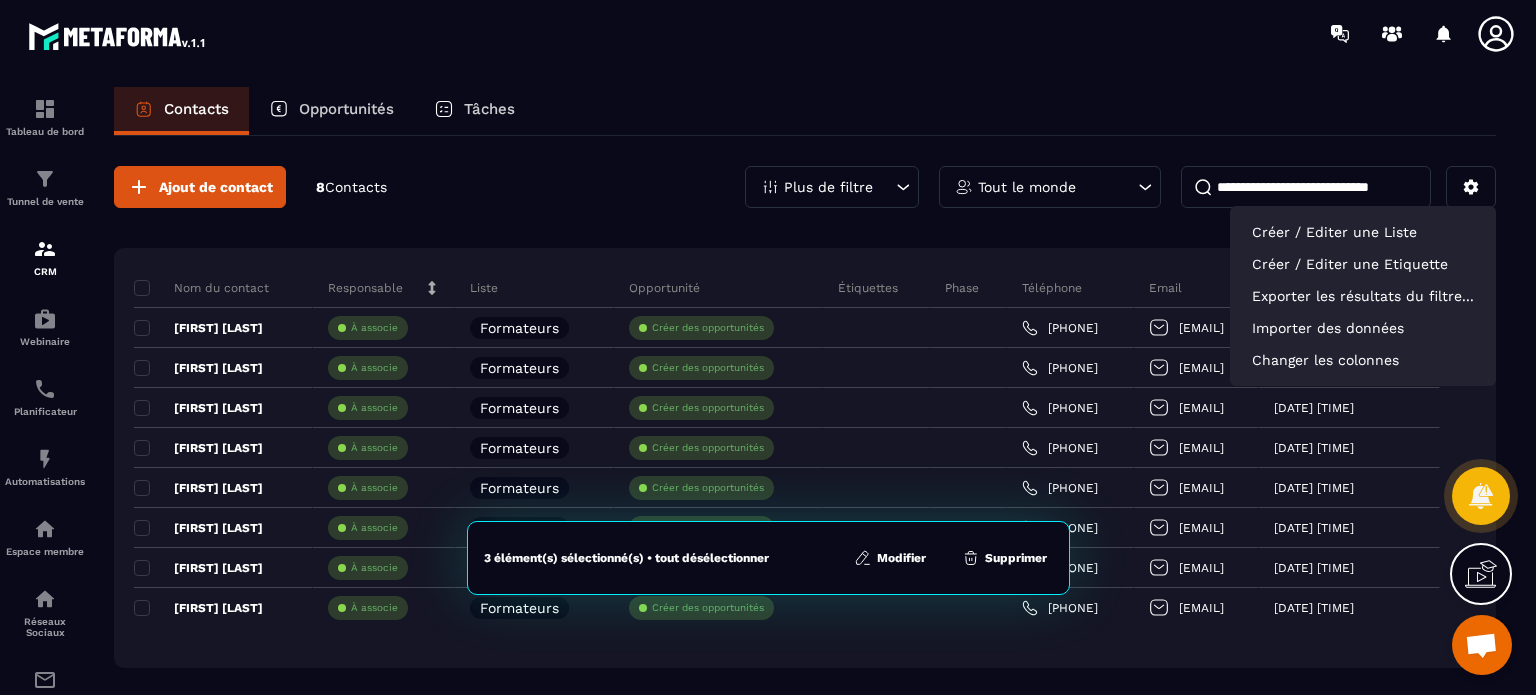 click on "Contacts Opportunités Tâches" at bounding box center [805, 111] 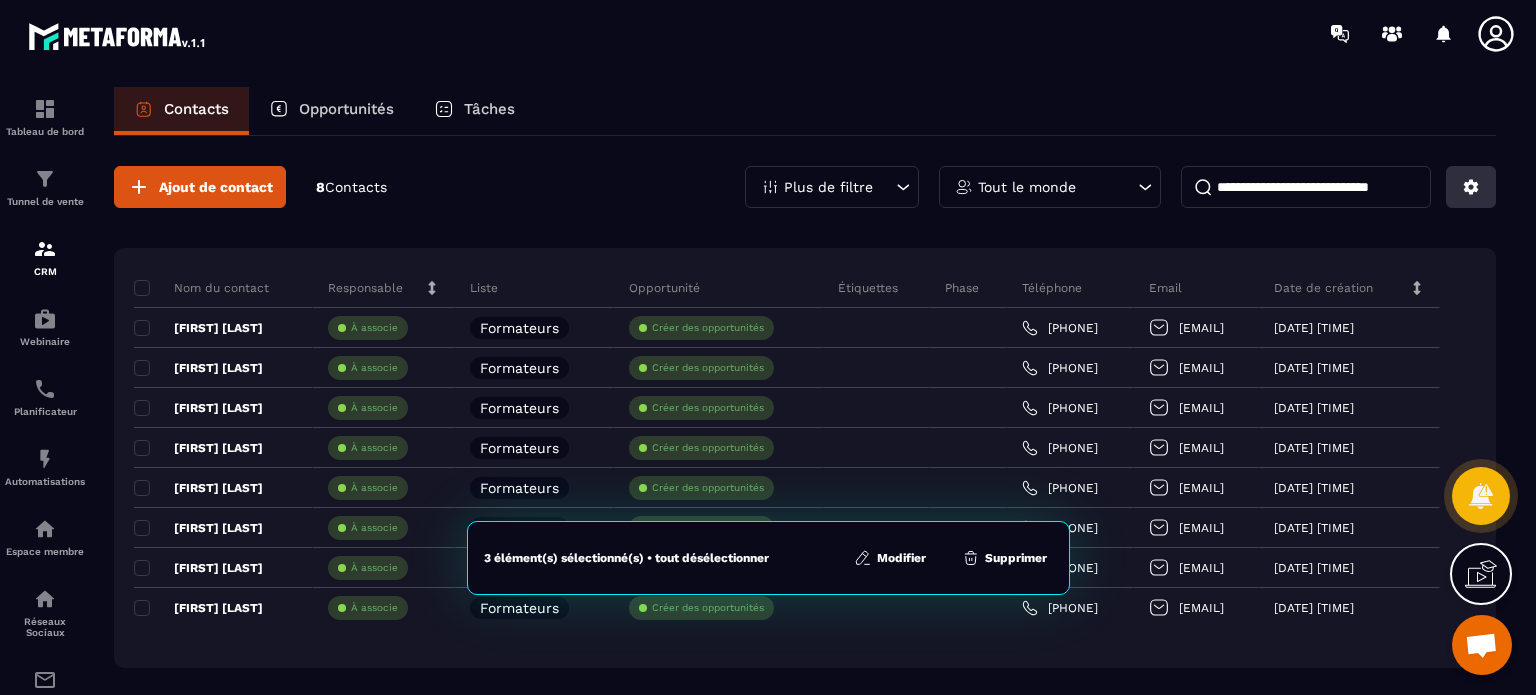 click 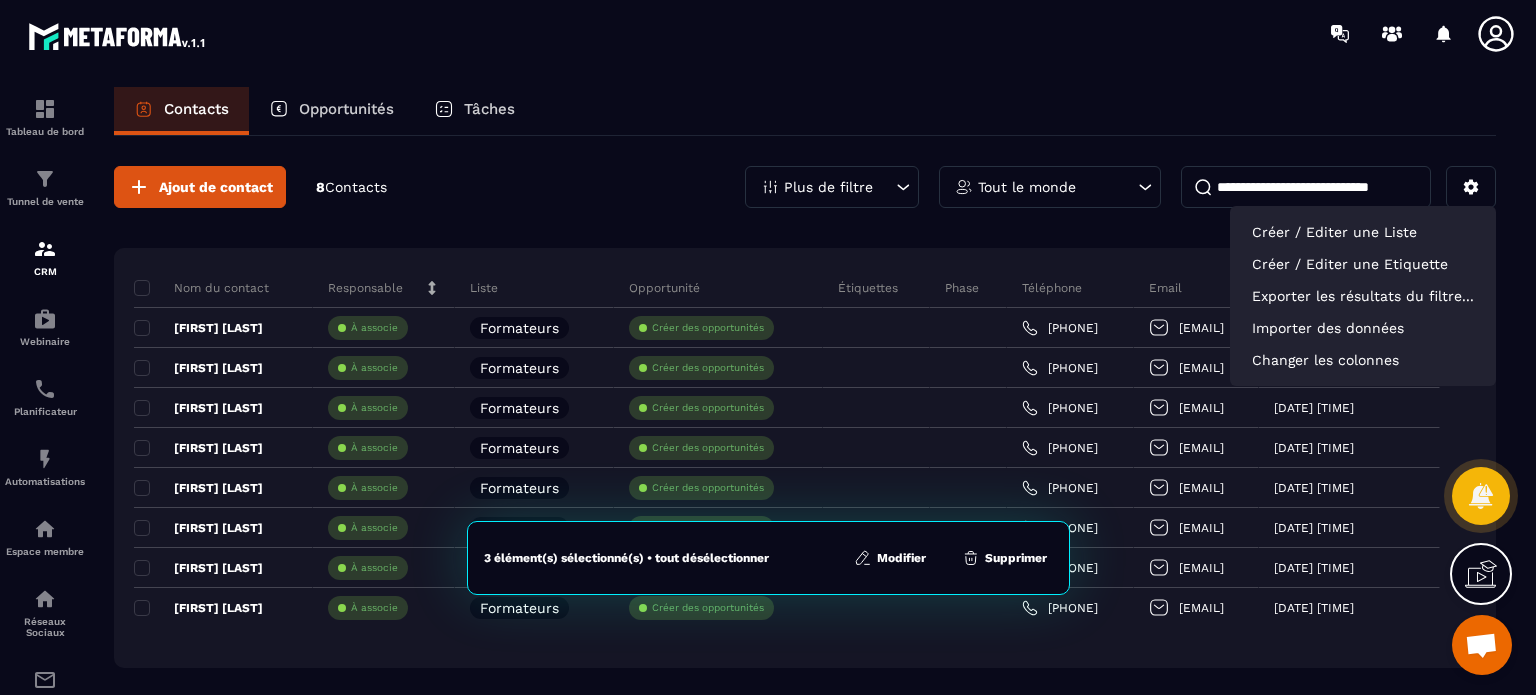 click on "Ajout de contact 8  Contacts Plus de filtre Tout le monde Créer / Editer une Liste Créer / Editer une Etiquette Exporter les résultats du filtre... Importer des données Changer les colonnes" at bounding box center (805, 187) 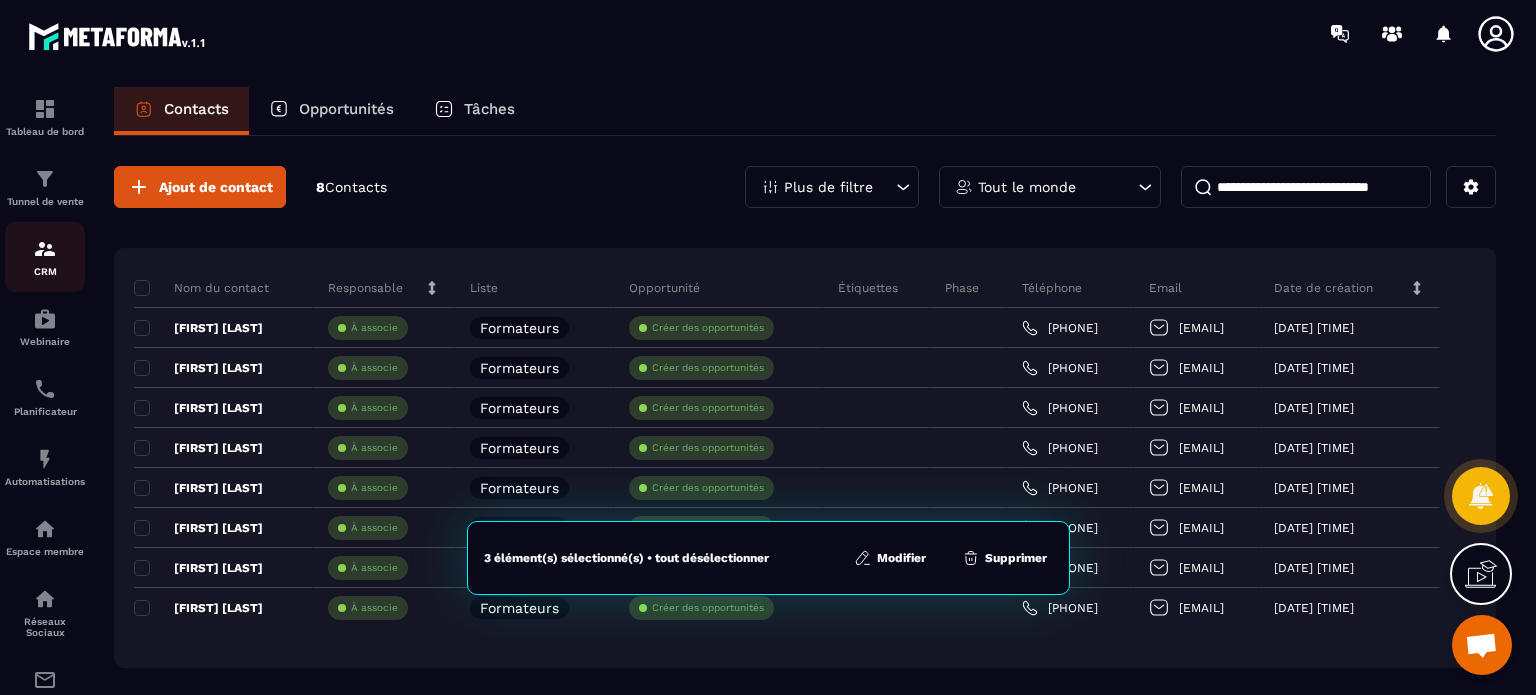 click on "CRM" at bounding box center [45, 257] 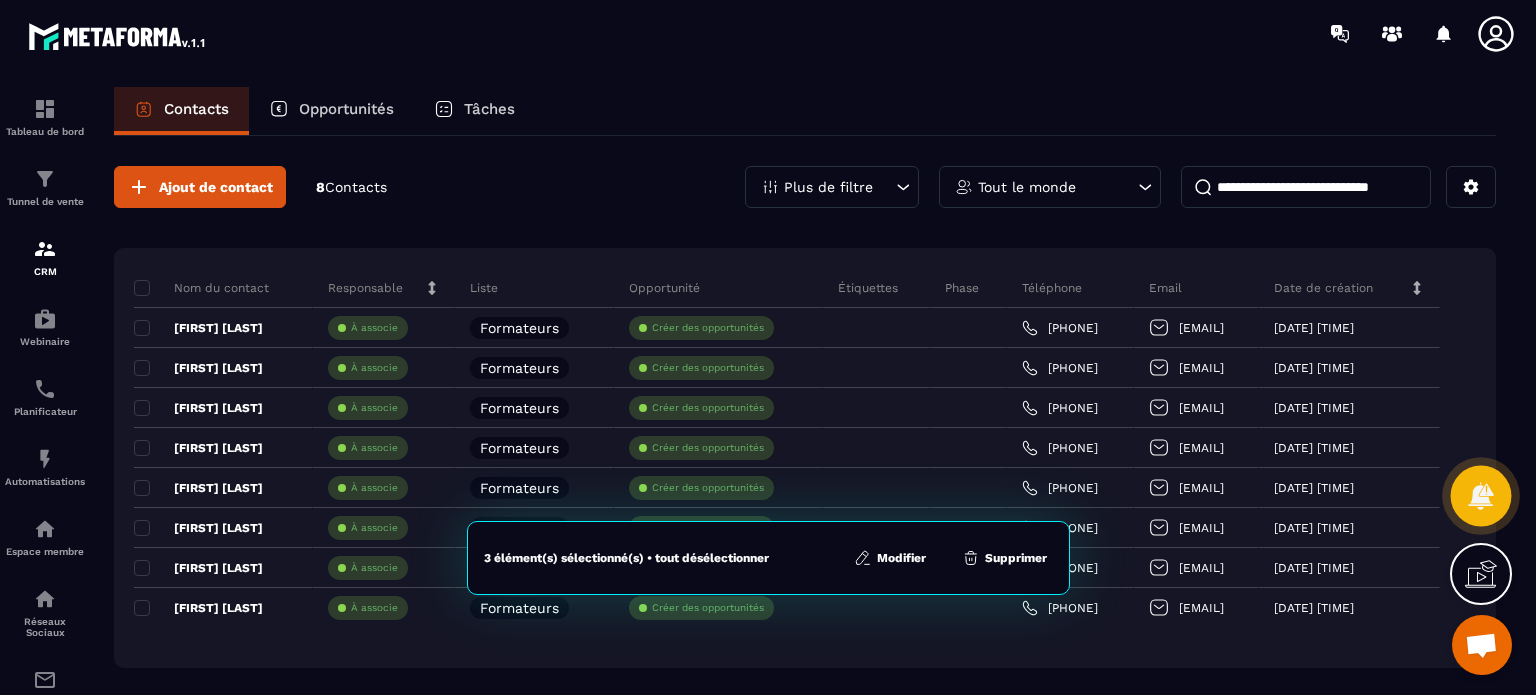 click 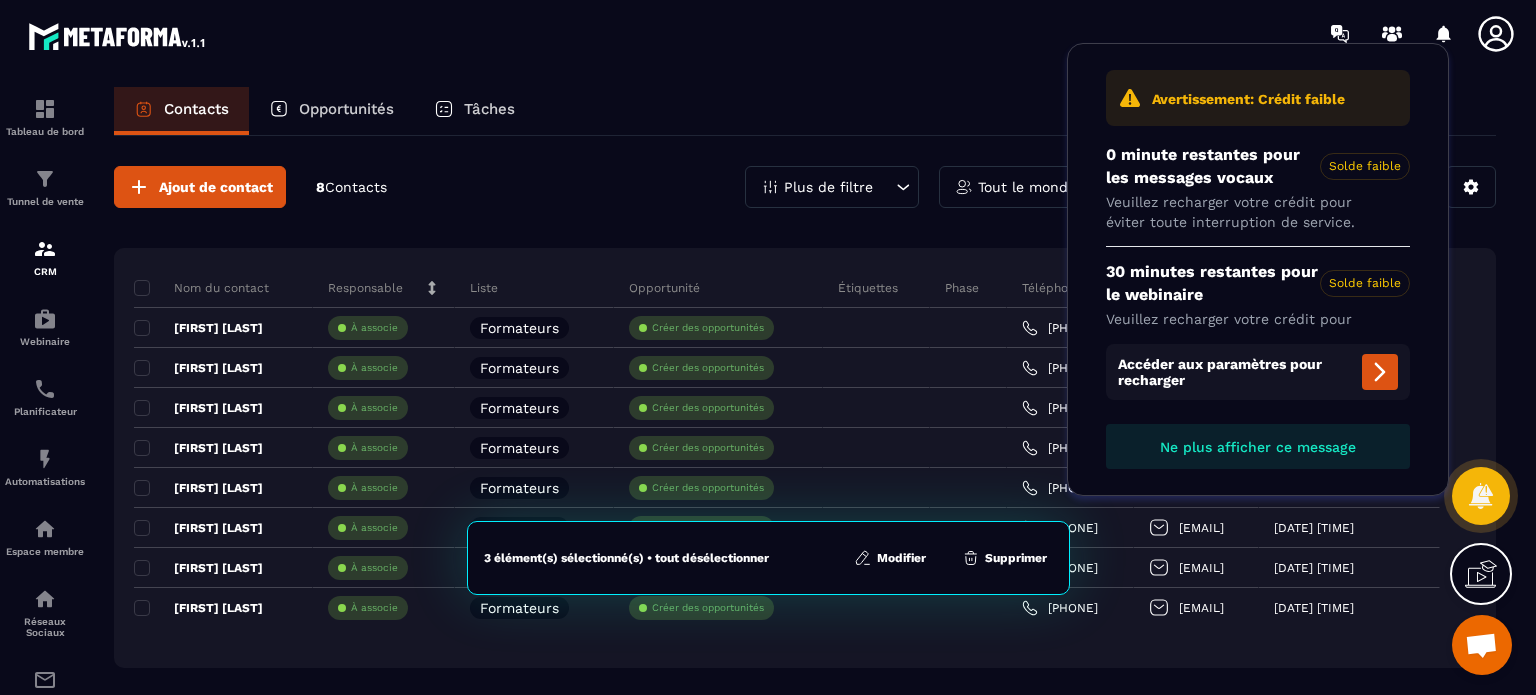click on "Ne plus afficher ce message" at bounding box center [1258, 447] 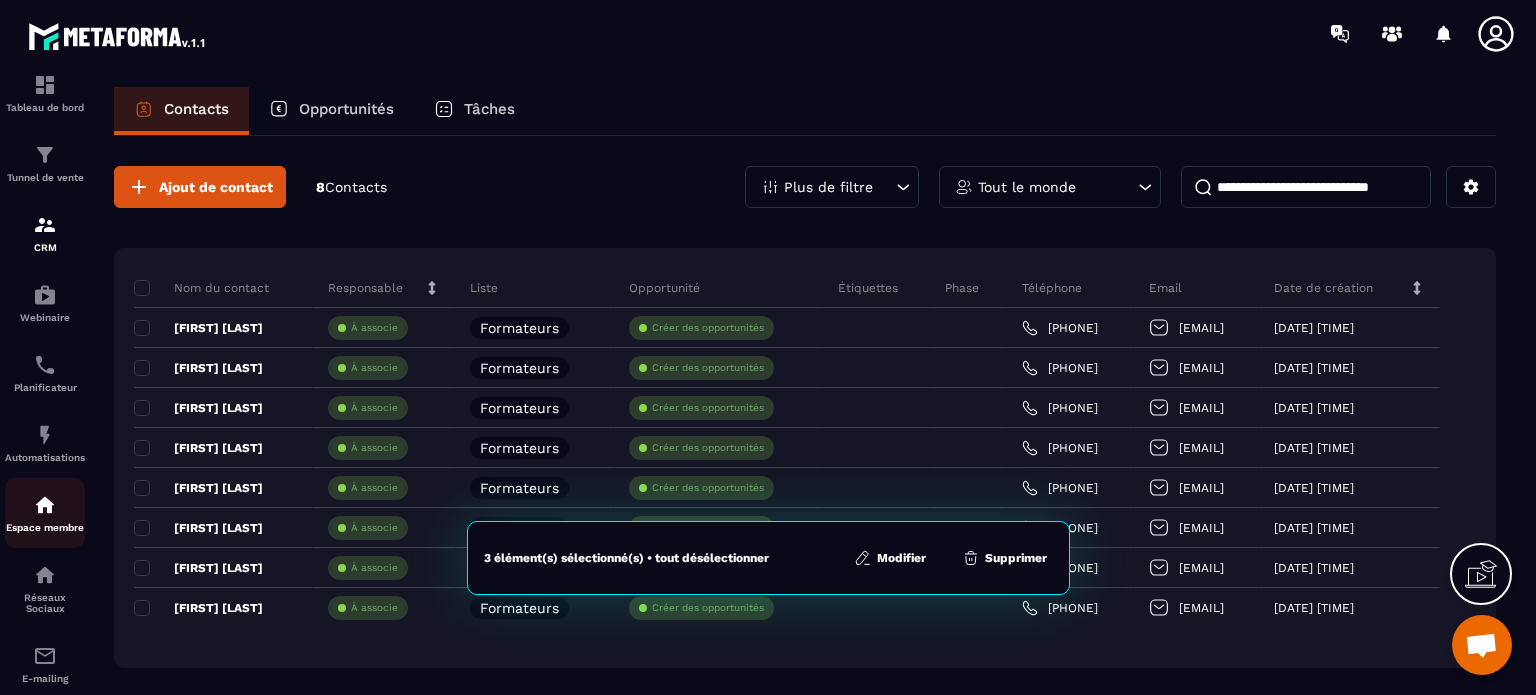 scroll, scrollTop: 0, scrollLeft: 0, axis: both 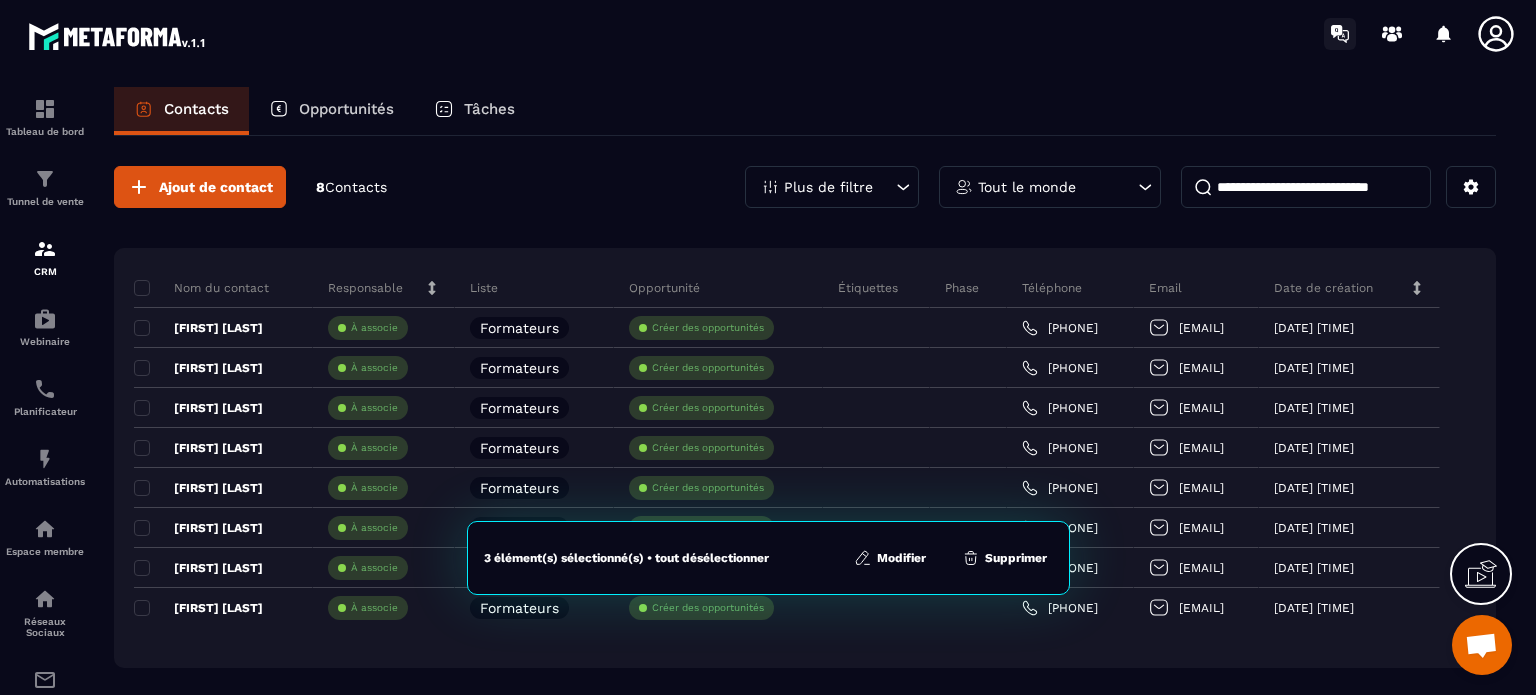 click 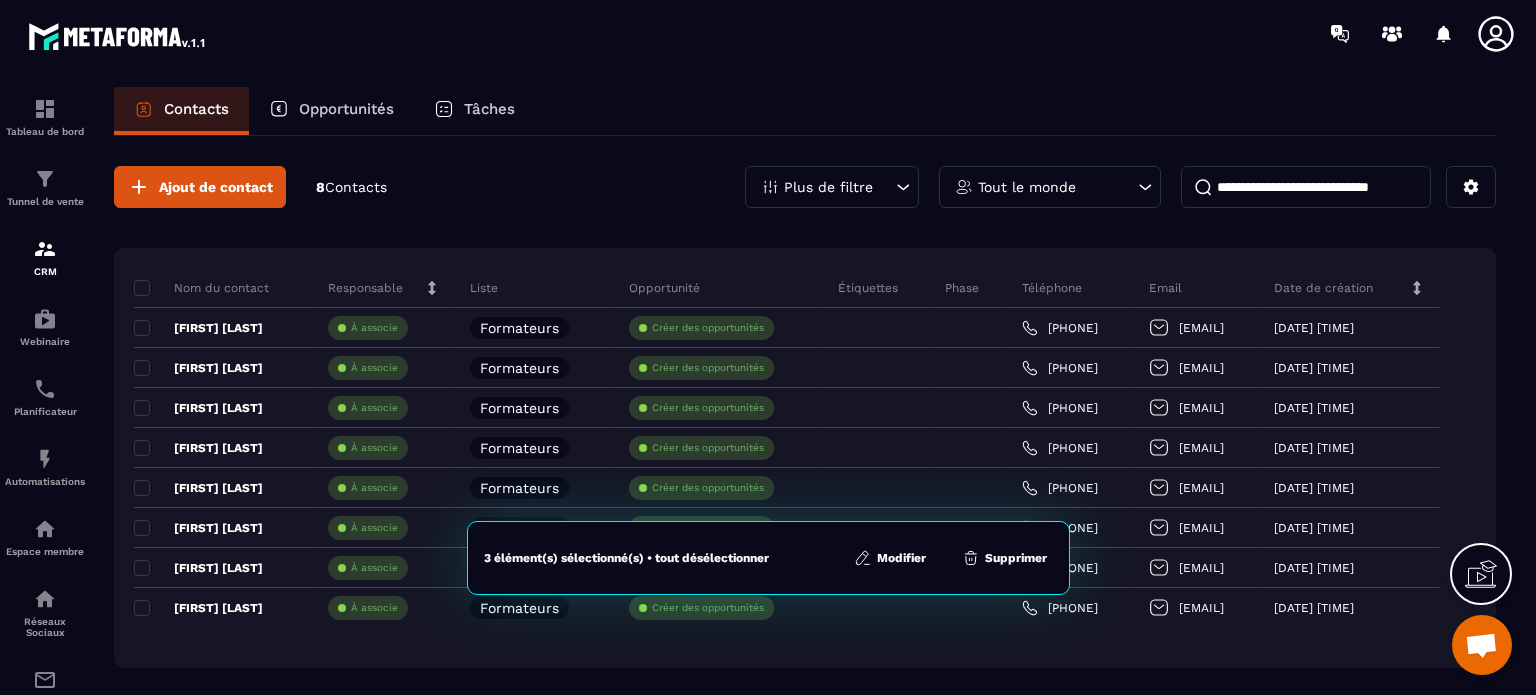 click on "Contacts Opportunités Tâches" at bounding box center [805, 111] 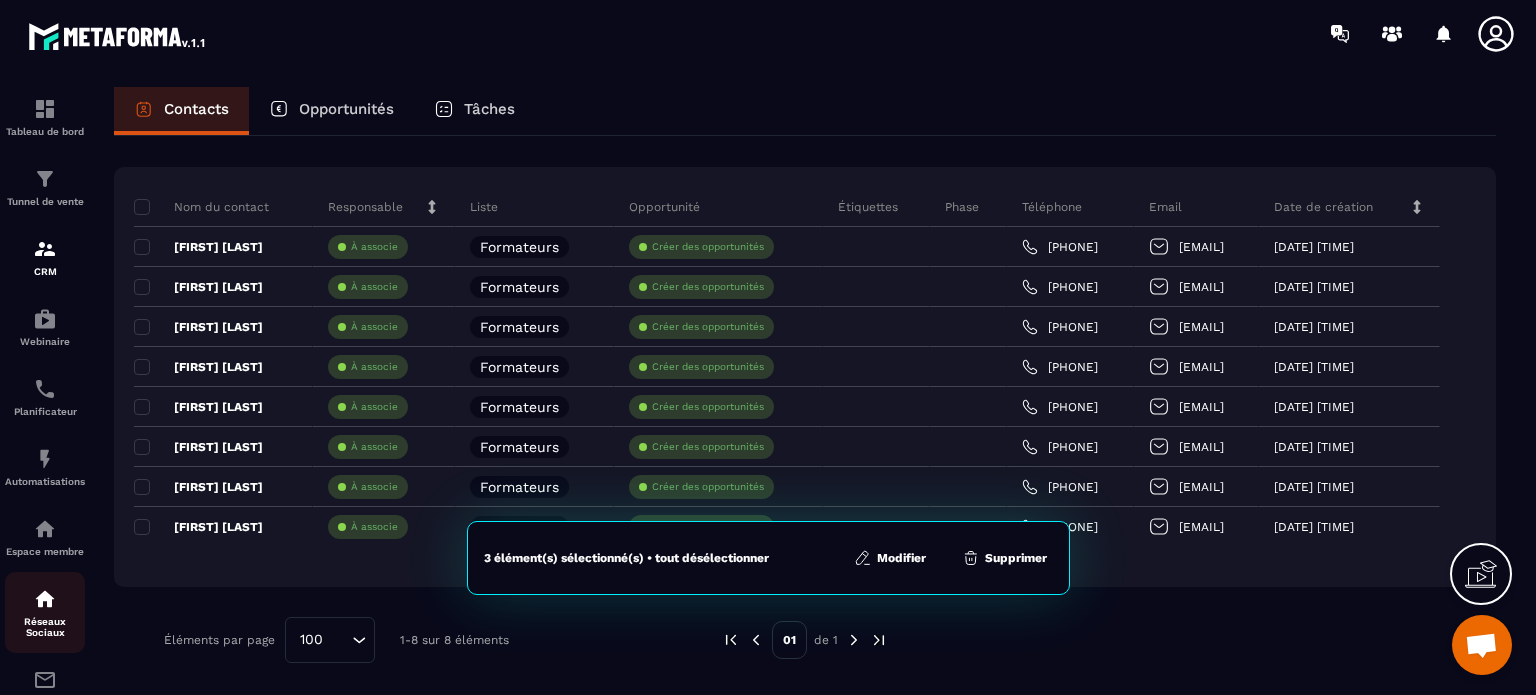 scroll, scrollTop: 70, scrollLeft: 0, axis: vertical 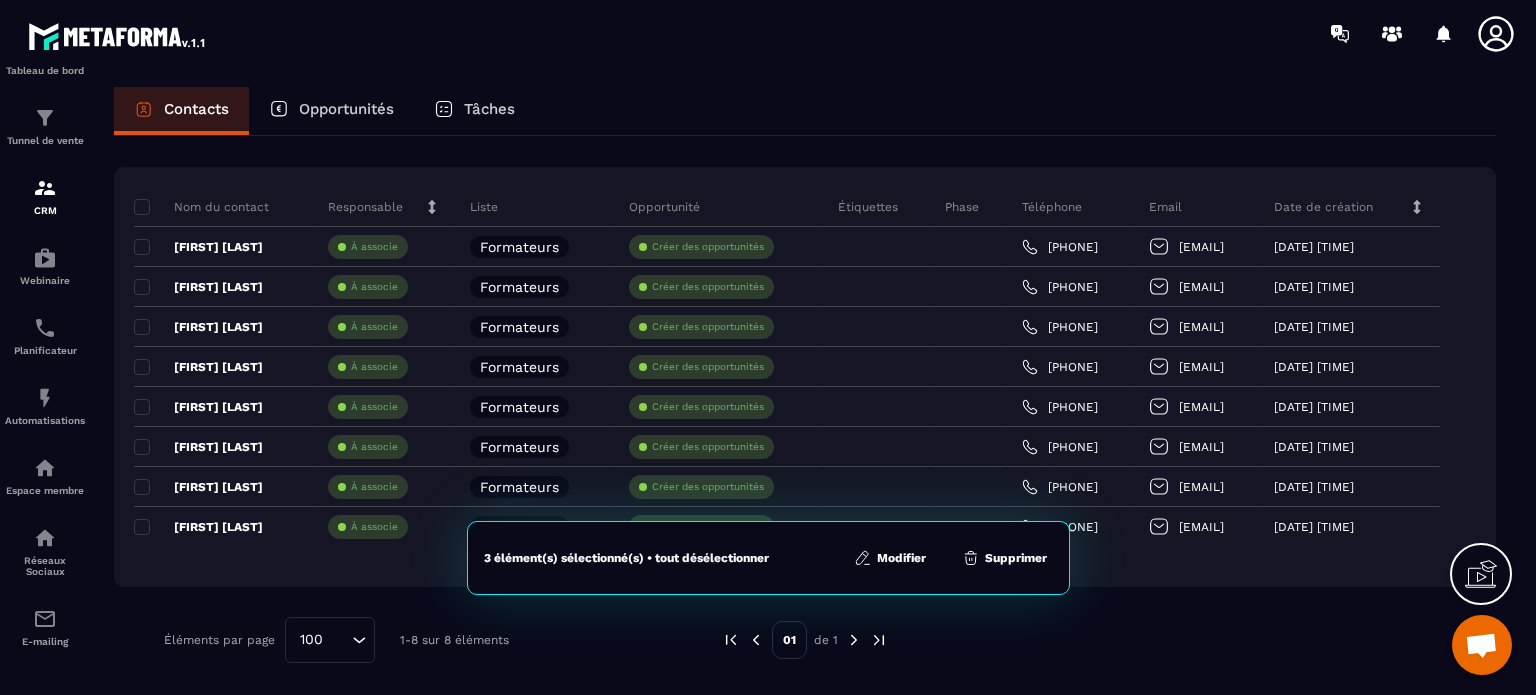 click at bounding box center [1481, 647] 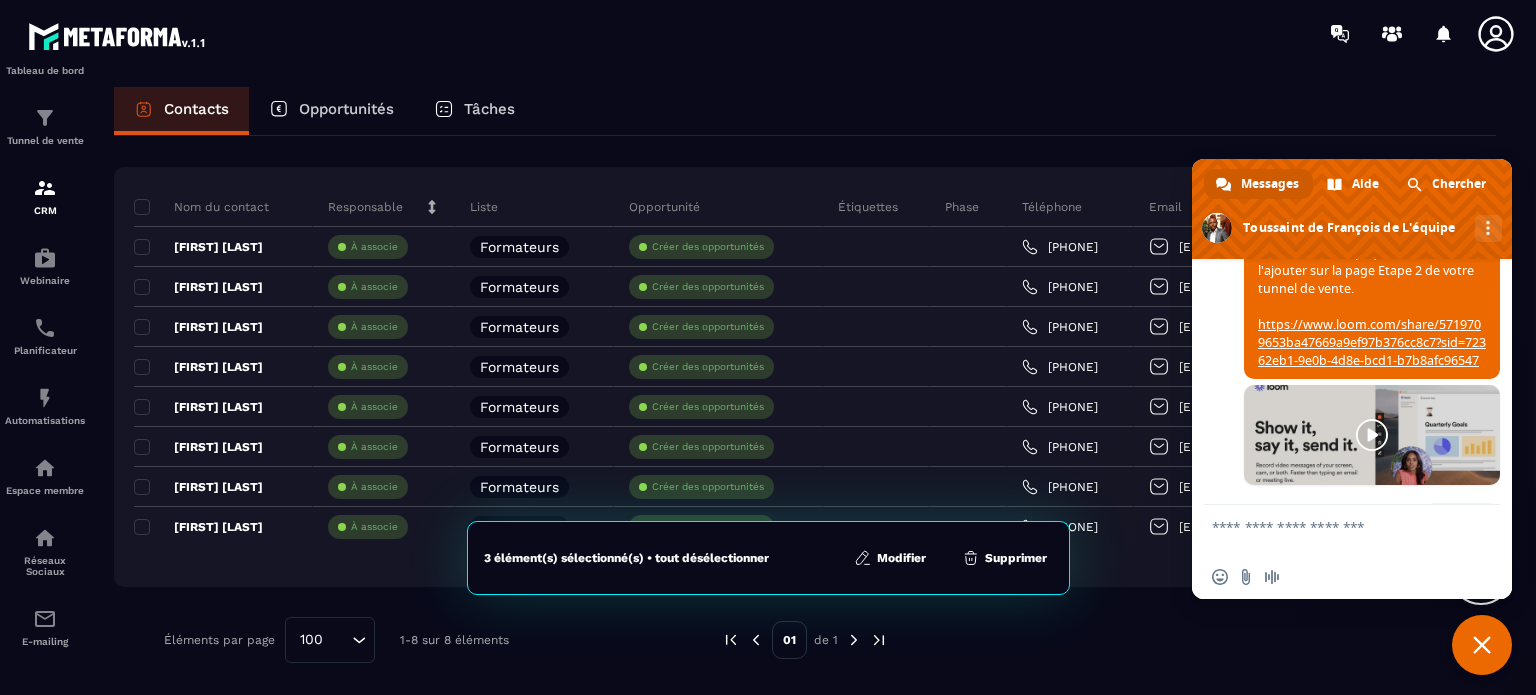 scroll, scrollTop: 1082, scrollLeft: 0, axis: vertical 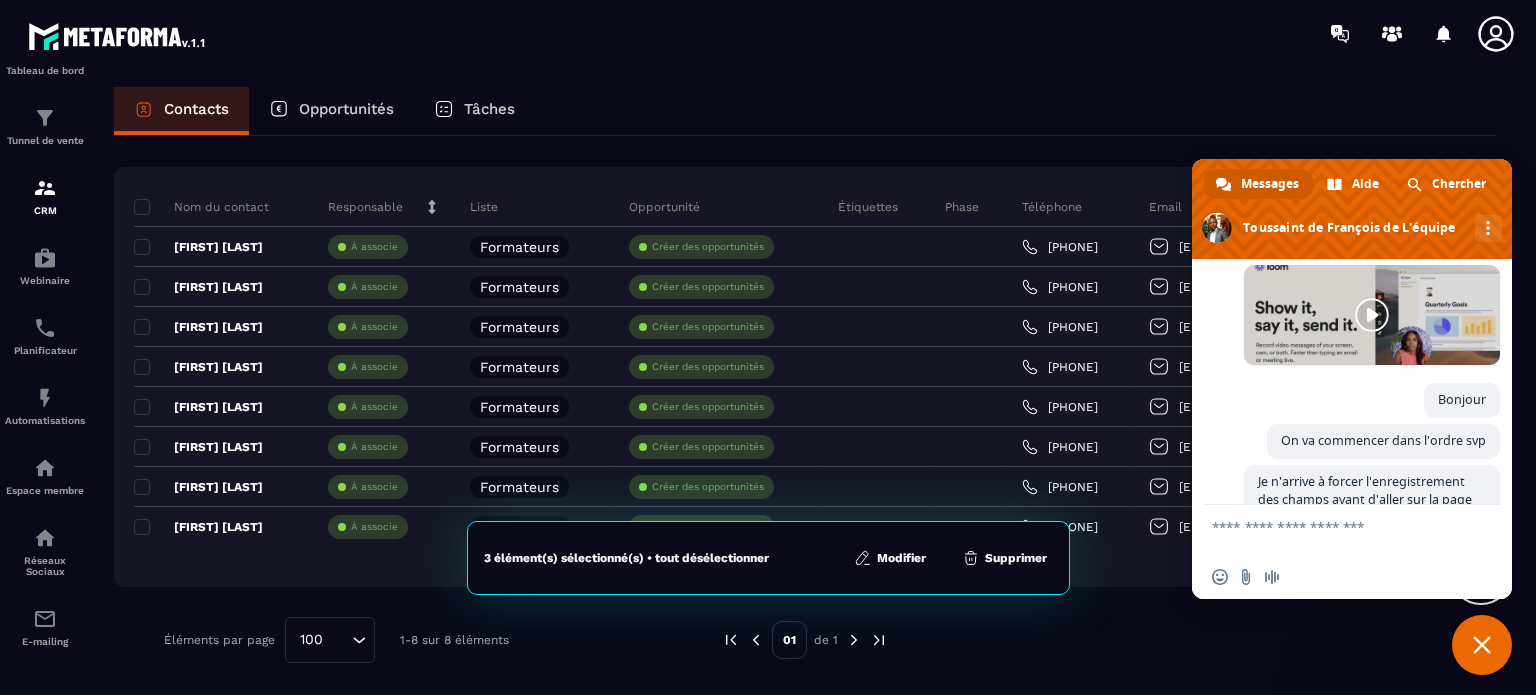click at bounding box center [1372, 315] 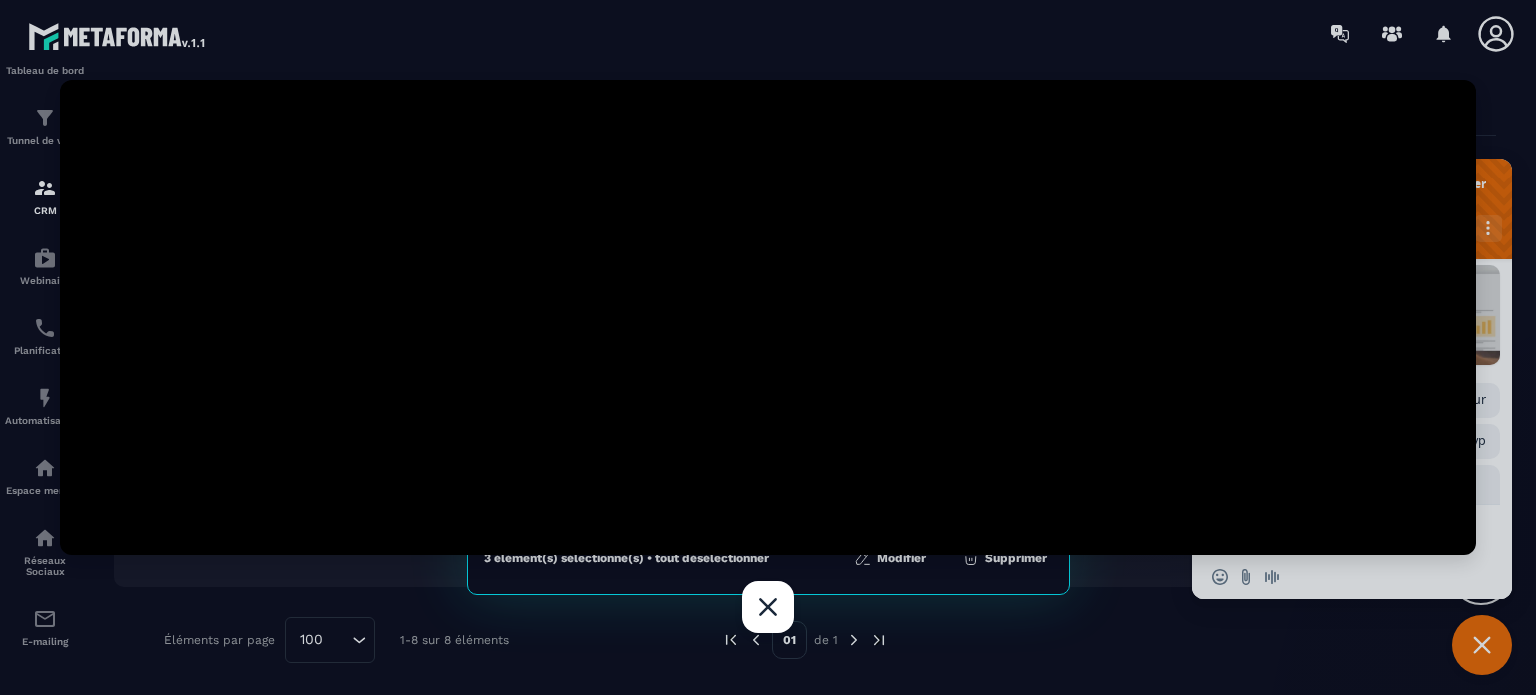 click at bounding box center [768, 347] 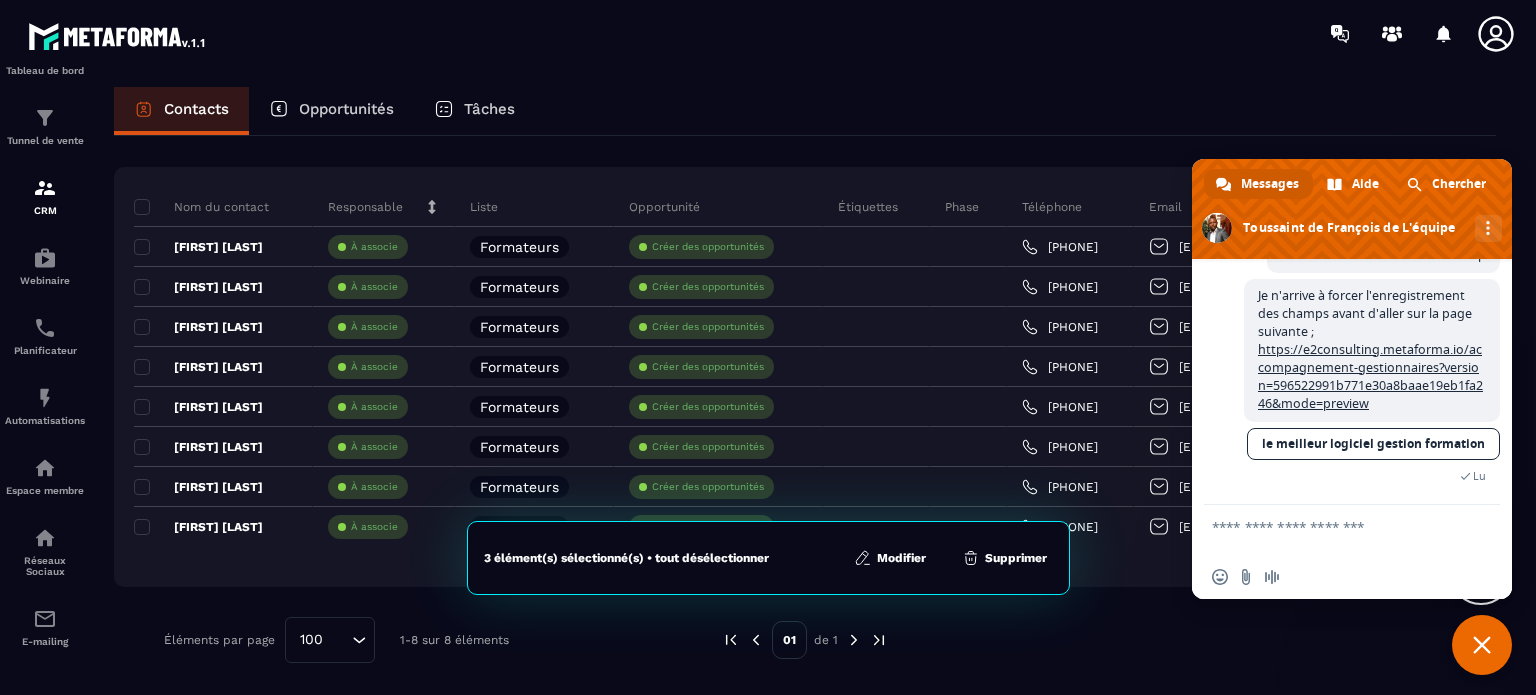 scroll, scrollTop: 1322, scrollLeft: 0, axis: vertical 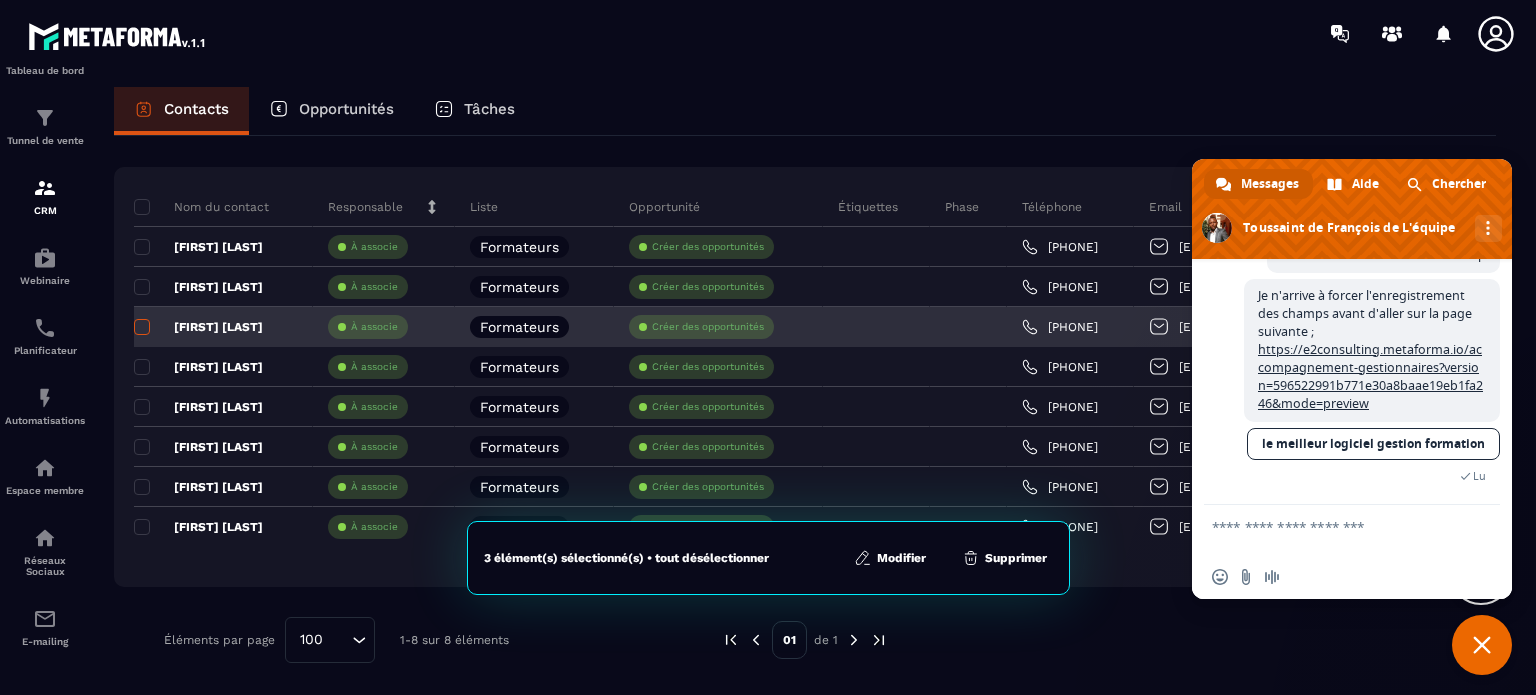 click at bounding box center (142, 327) 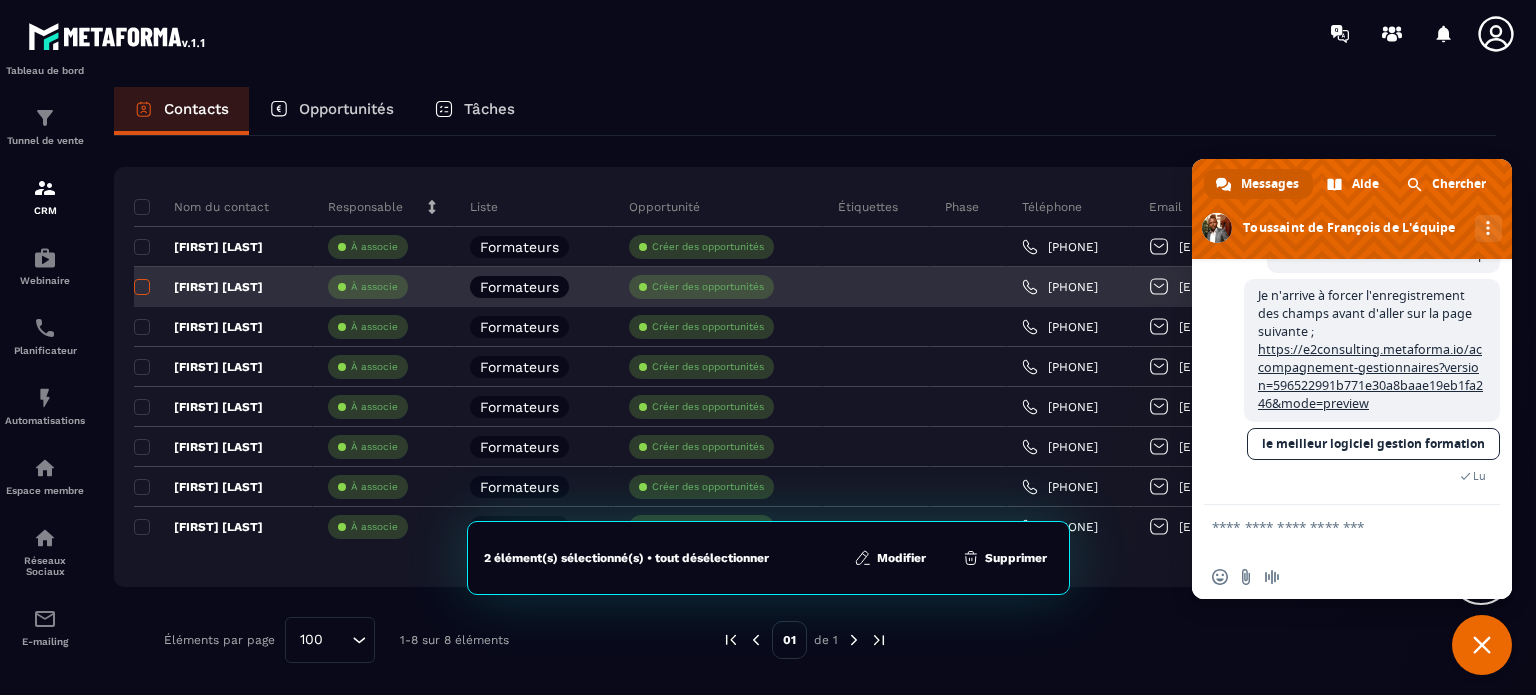 click at bounding box center [142, 287] 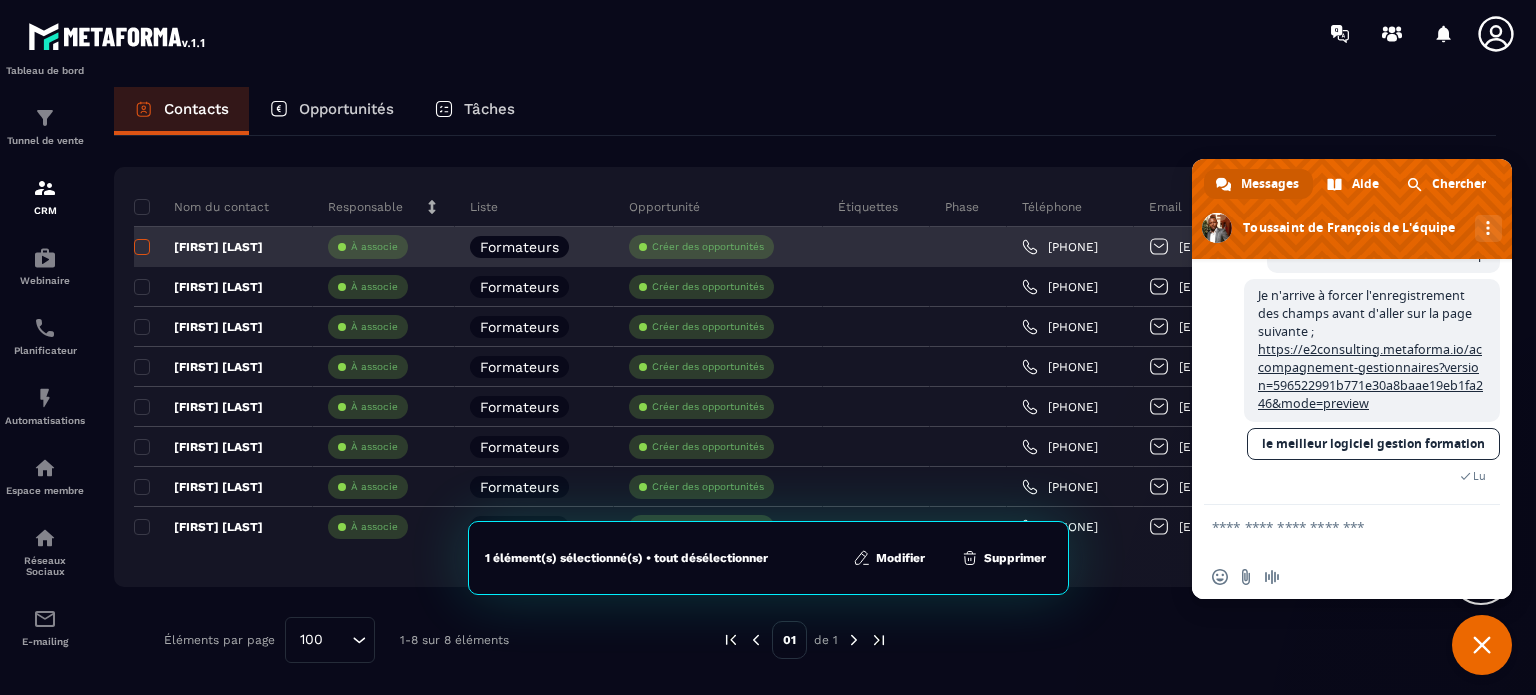 click at bounding box center (142, 247) 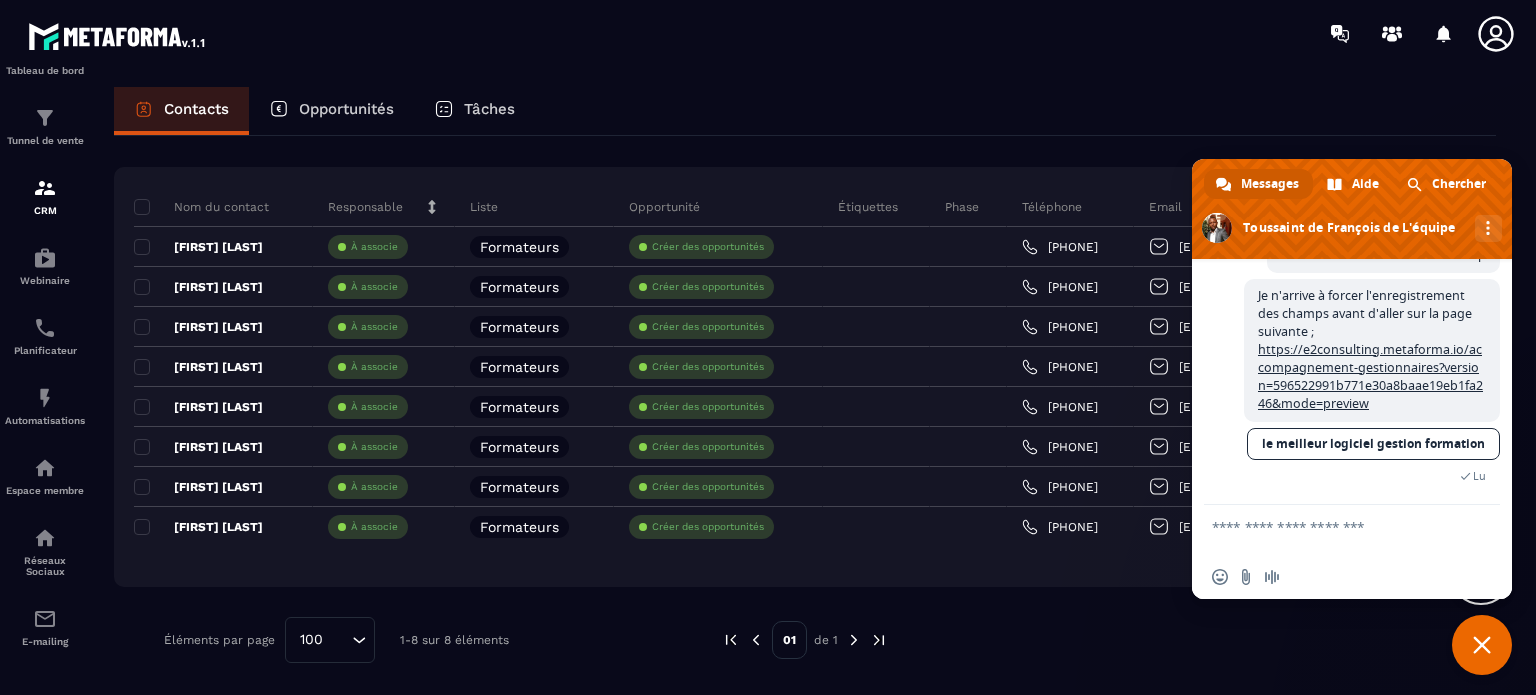 click on "Contacts Opportunités Tâches" at bounding box center [805, 111] 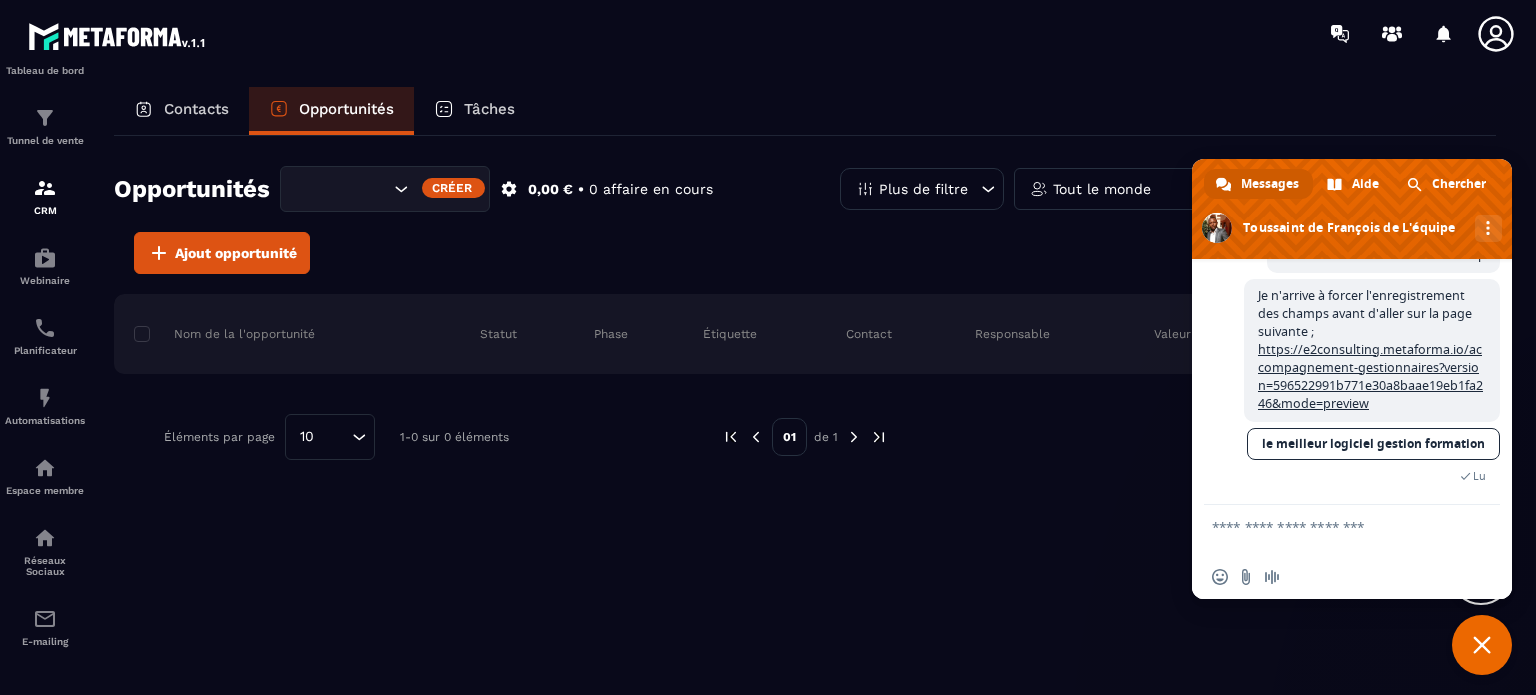 scroll, scrollTop: 0, scrollLeft: 0, axis: both 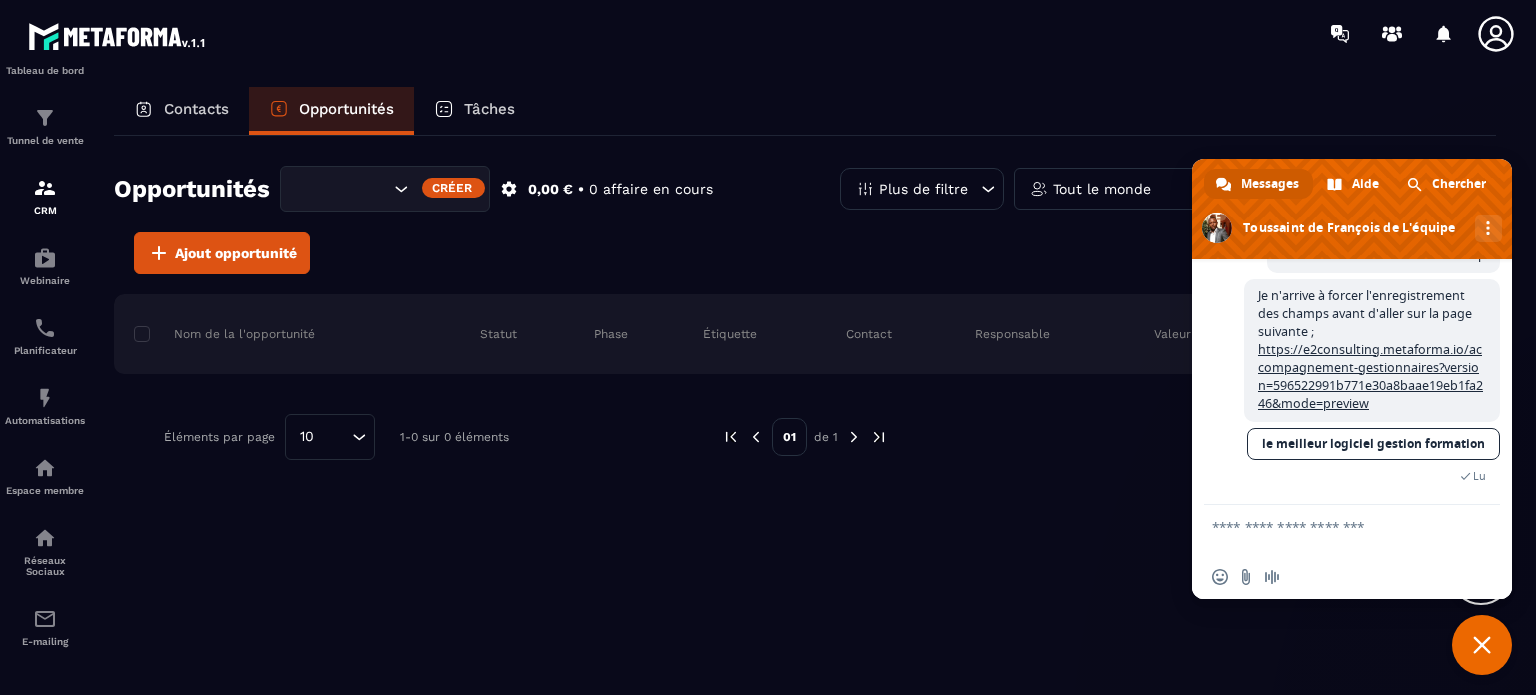 click on "Tâches" at bounding box center [489, 109] 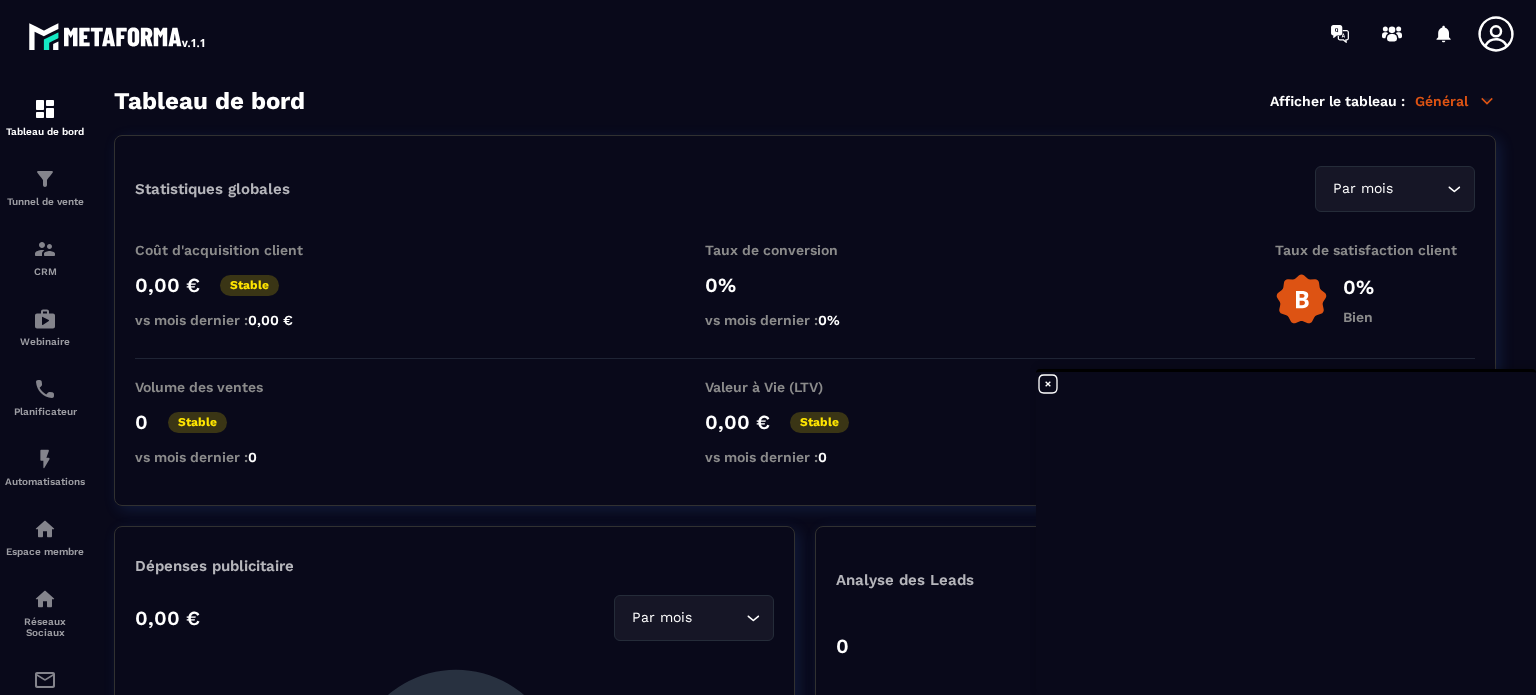 scroll, scrollTop: 0, scrollLeft: 0, axis: both 